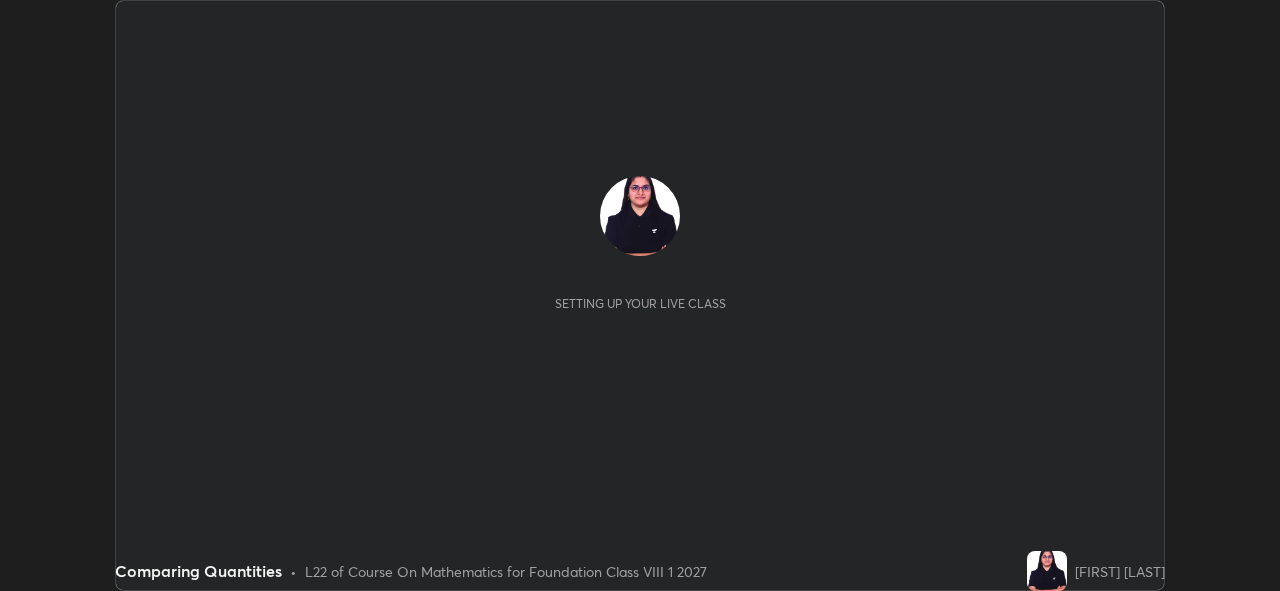 scroll, scrollTop: 0, scrollLeft: 0, axis: both 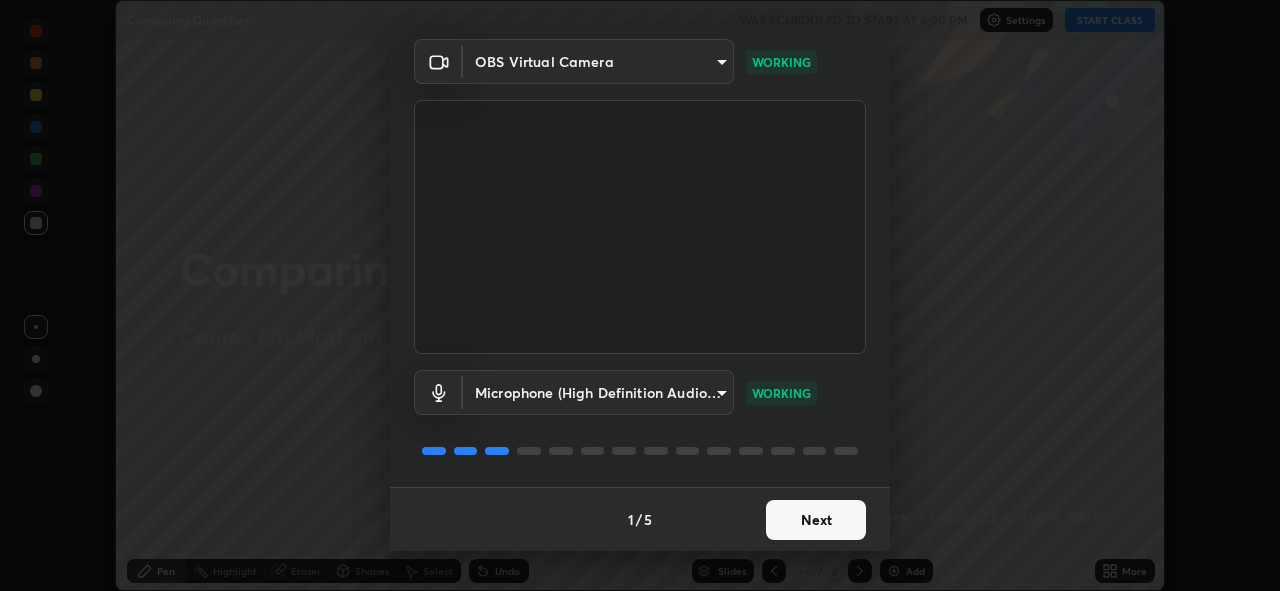 click on "Next" at bounding box center (816, 520) 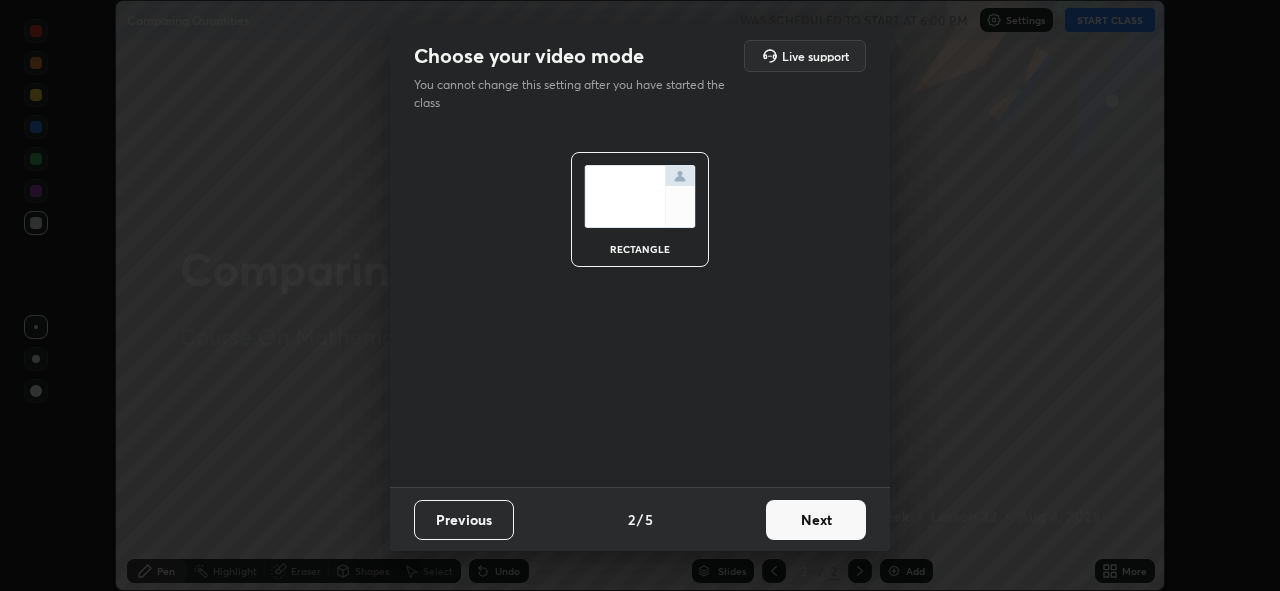 scroll, scrollTop: 0, scrollLeft: 0, axis: both 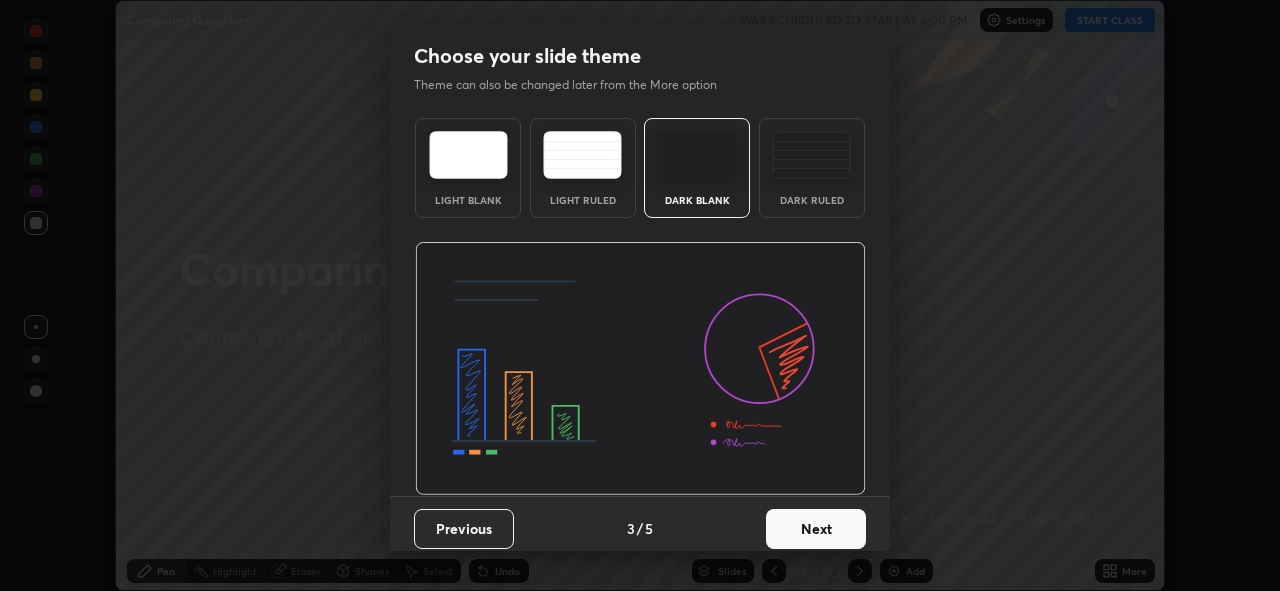click on "Next" at bounding box center (816, 529) 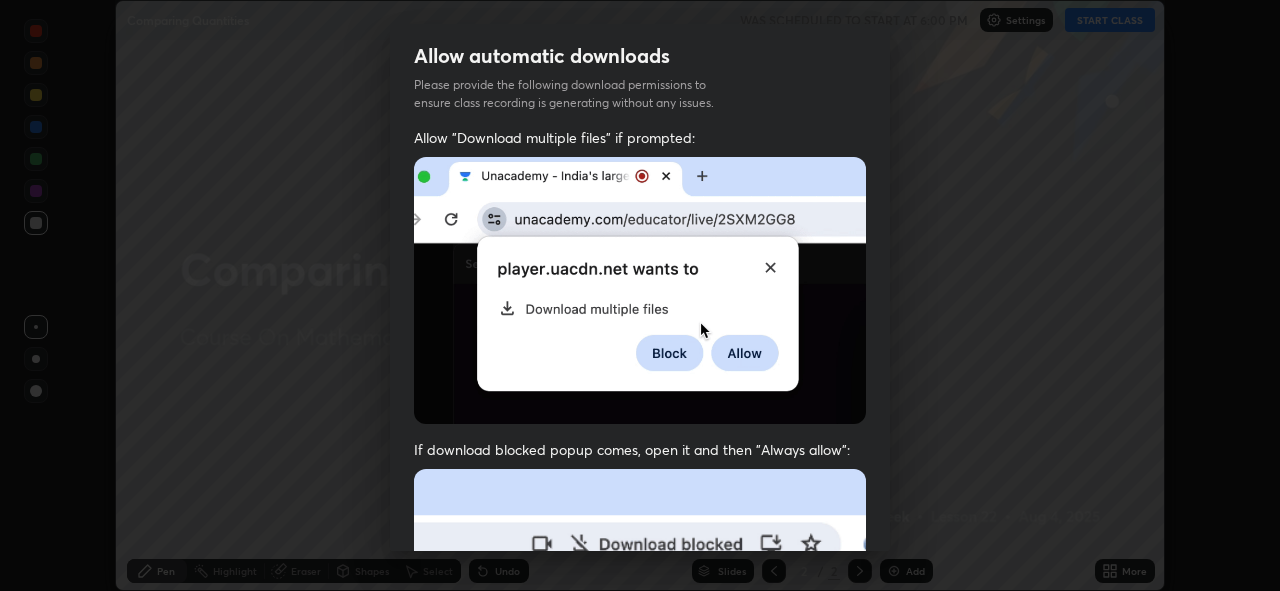 click at bounding box center (640, 687) 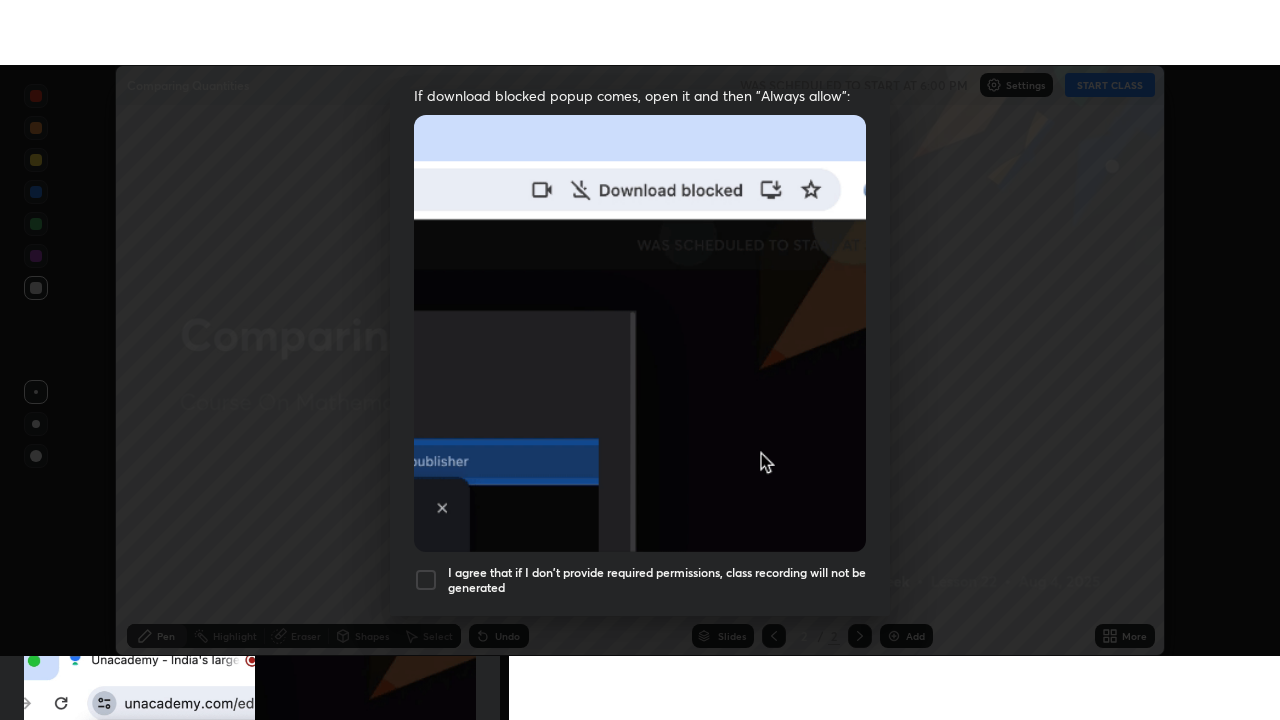 scroll, scrollTop: 473, scrollLeft: 0, axis: vertical 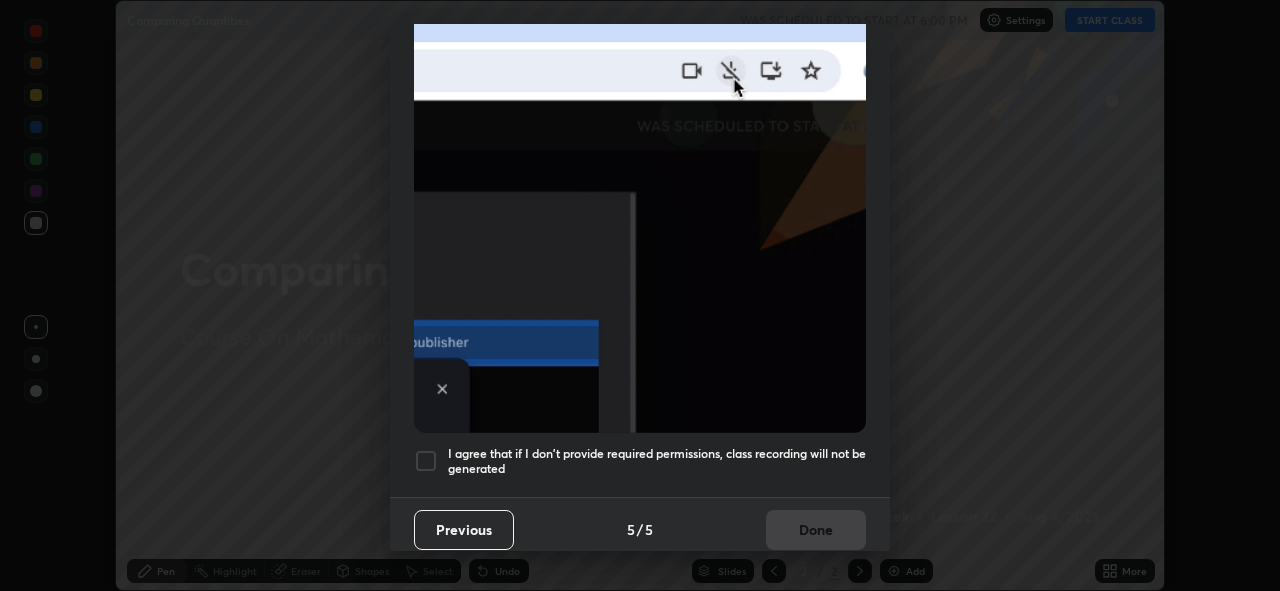 click on "I agree that if I don't provide required permissions, class recording will not be generated" at bounding box center (657, 461) 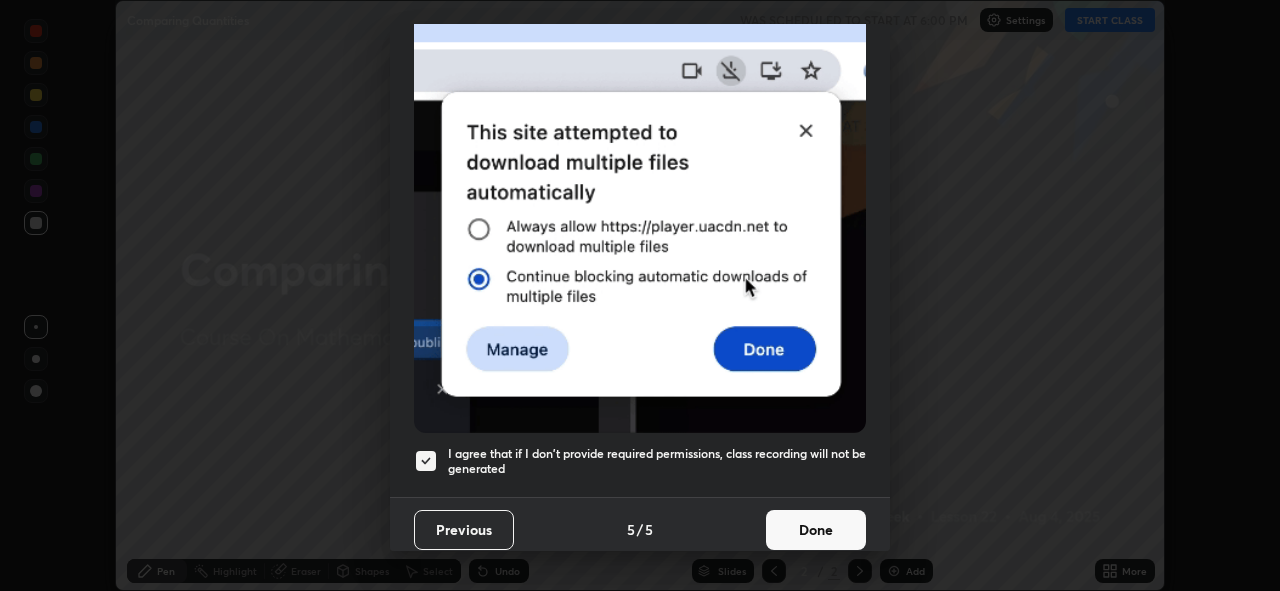 click on "Done" at bounding box center [816, 530] 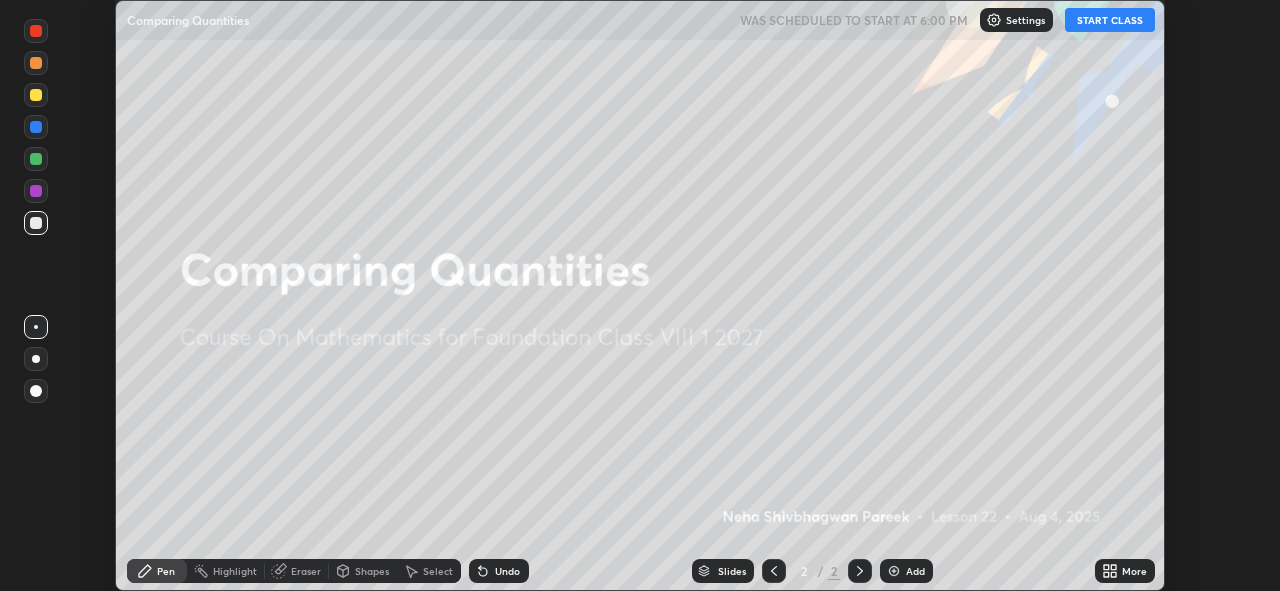 click 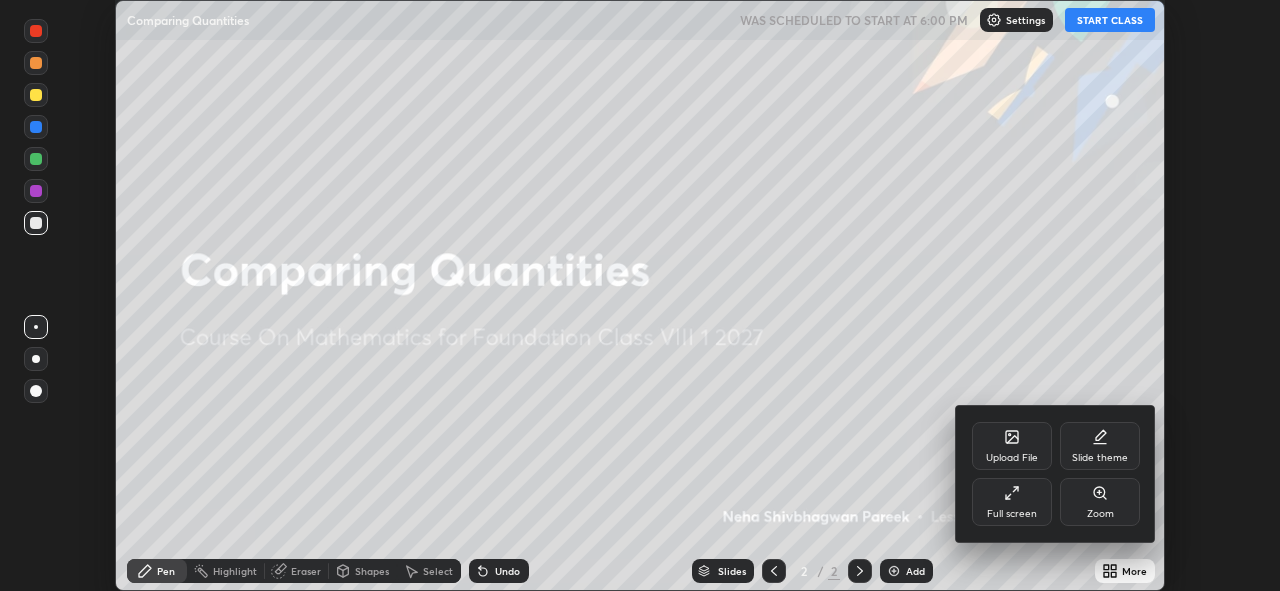click 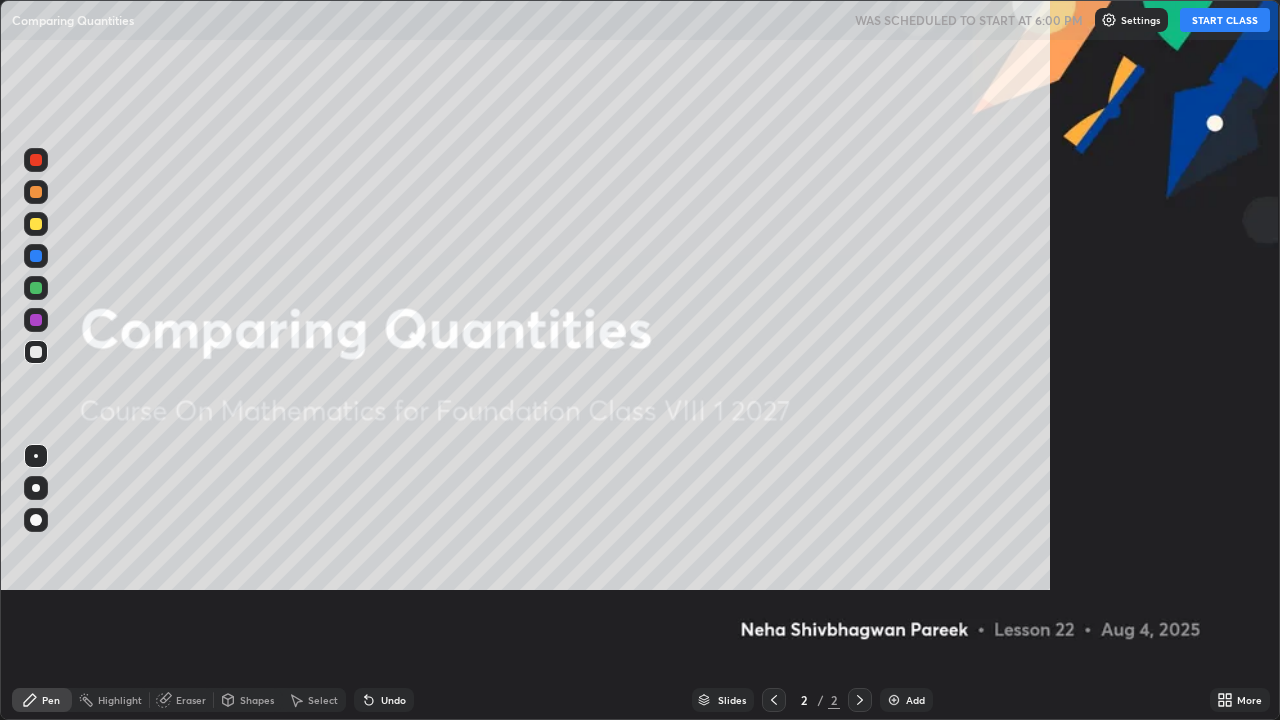 scroll, scrollTop: 99280, scrollLeft: 98720, axis: both 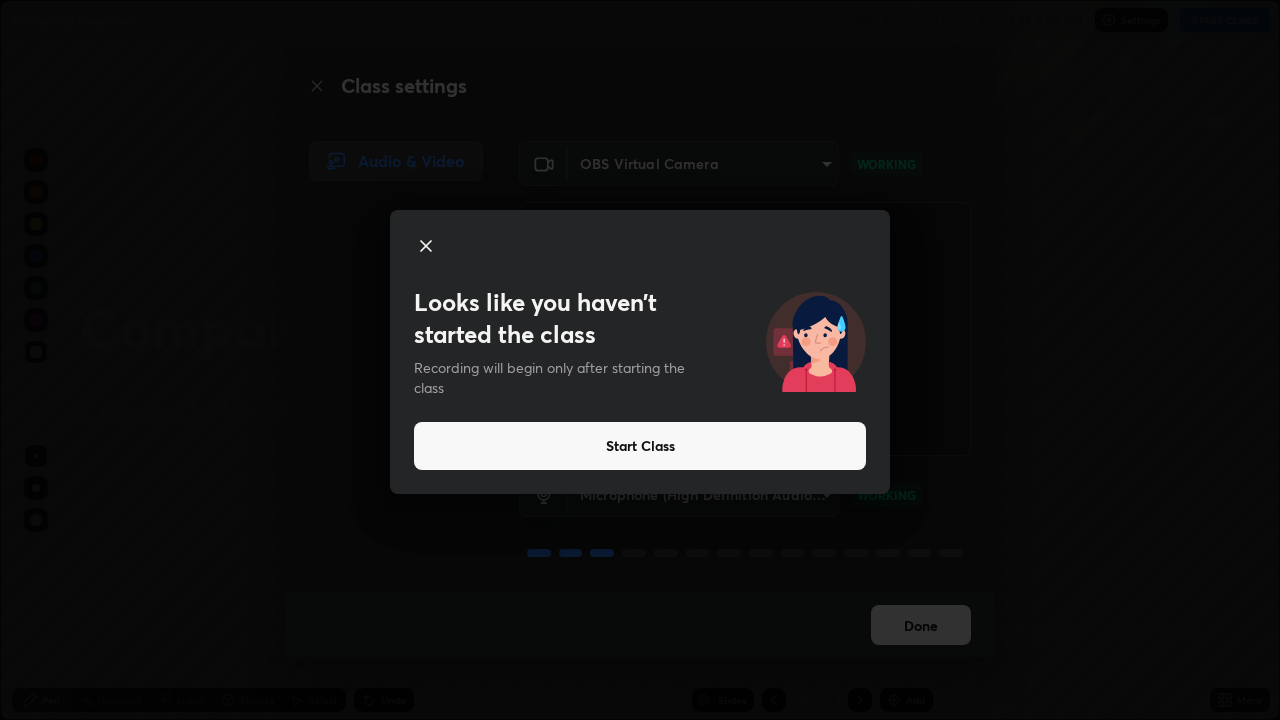 click on "Start Class" at bounding box center [640, 446] 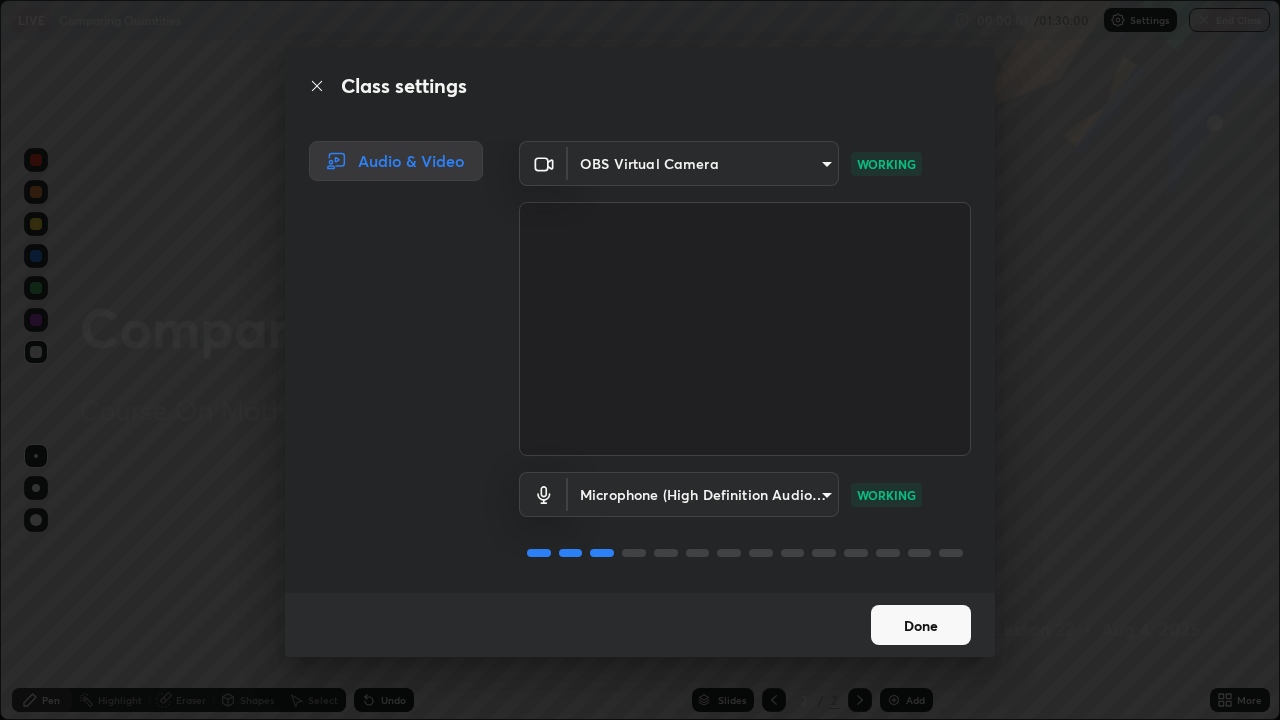 click on "Done" at bounding box center [921, 625] 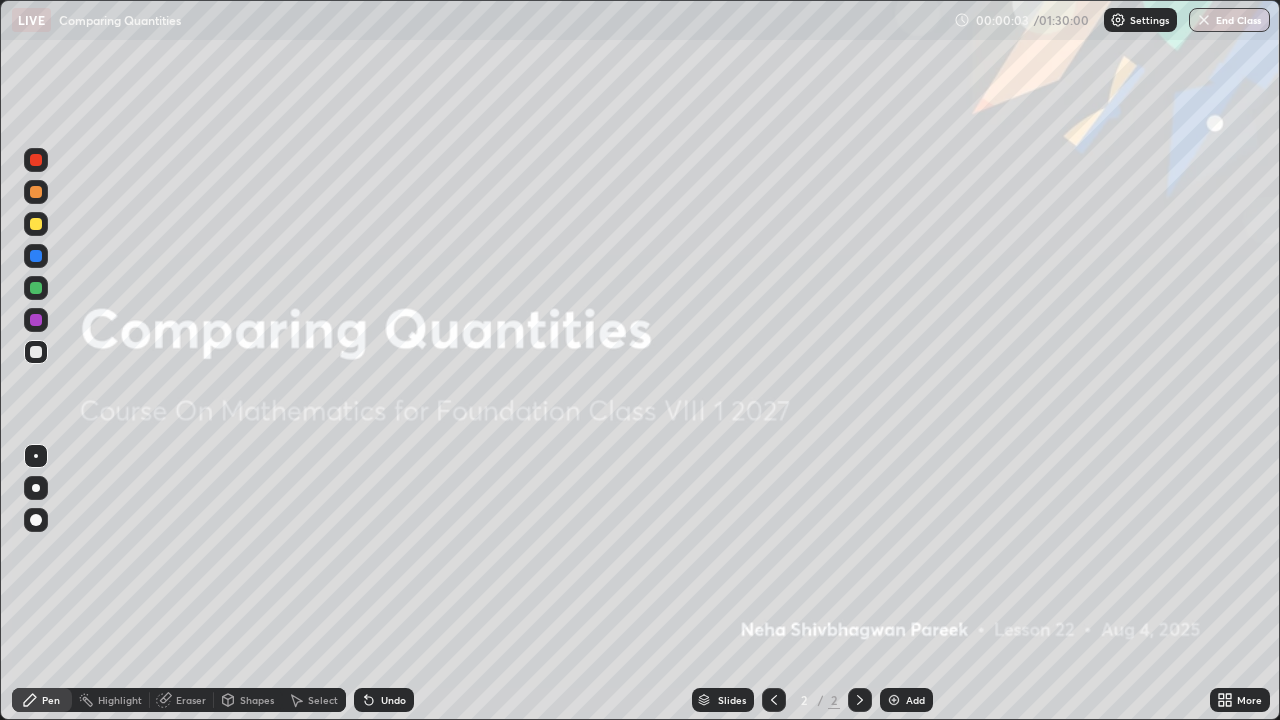 click on "Add" at bounding box center (906, 700) 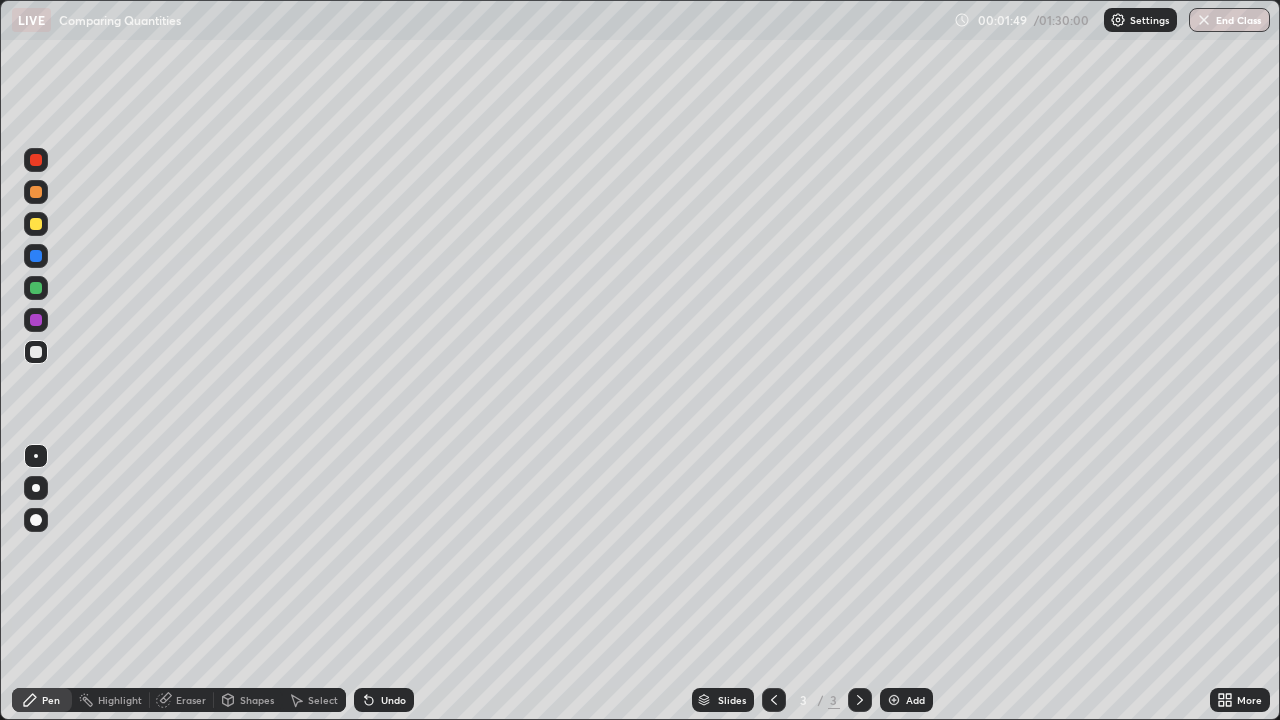 click on "Shapes" at bounding box center (257, 700) 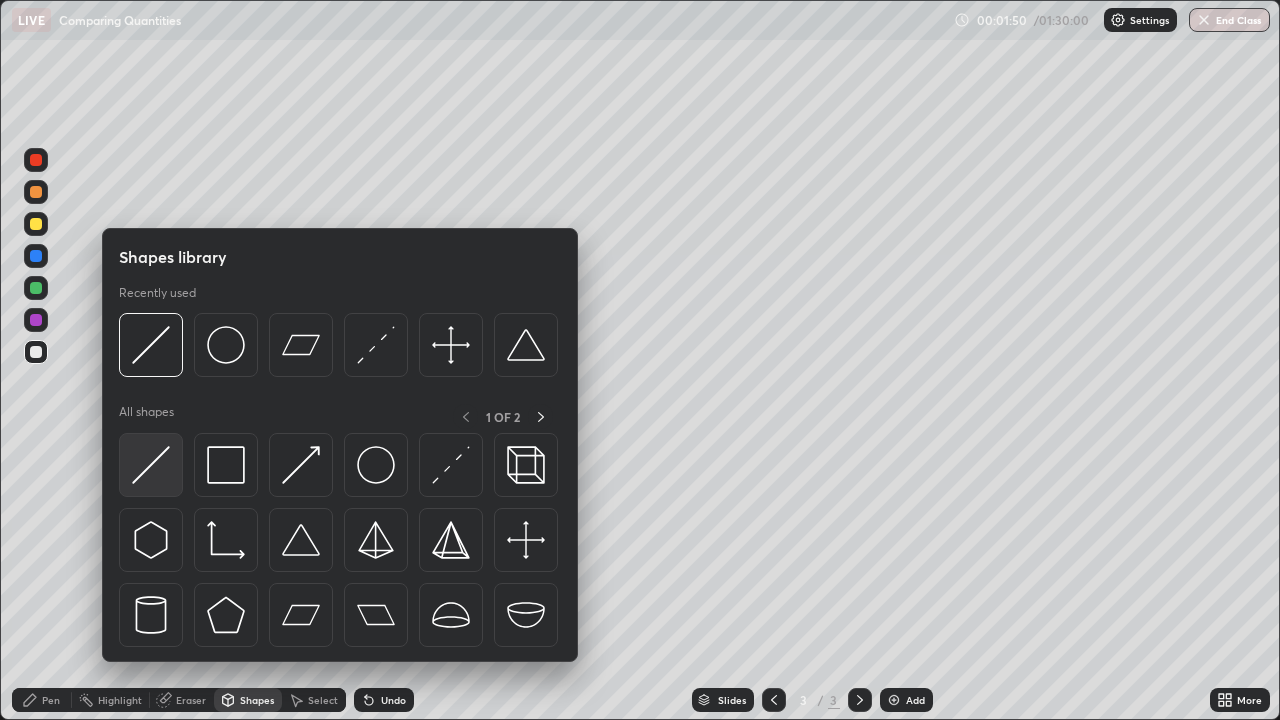 click at bounding box center [151, 465] 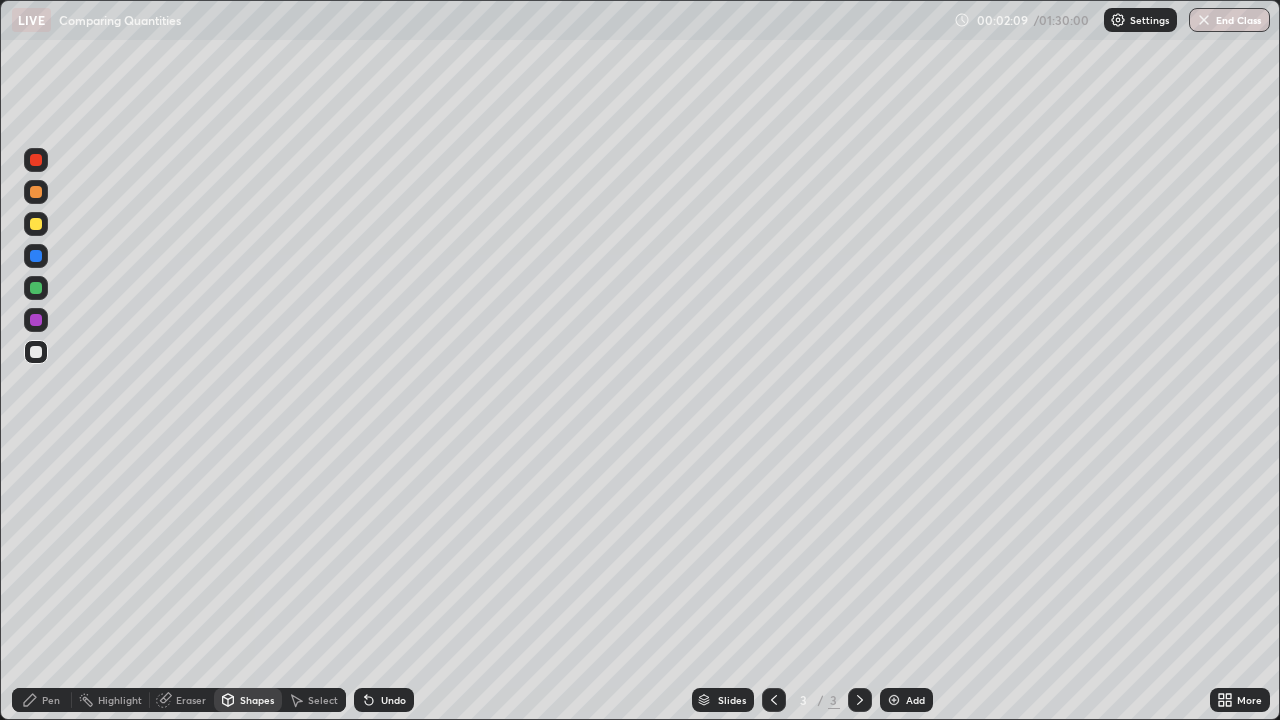 click at bounding box center [36, 224] 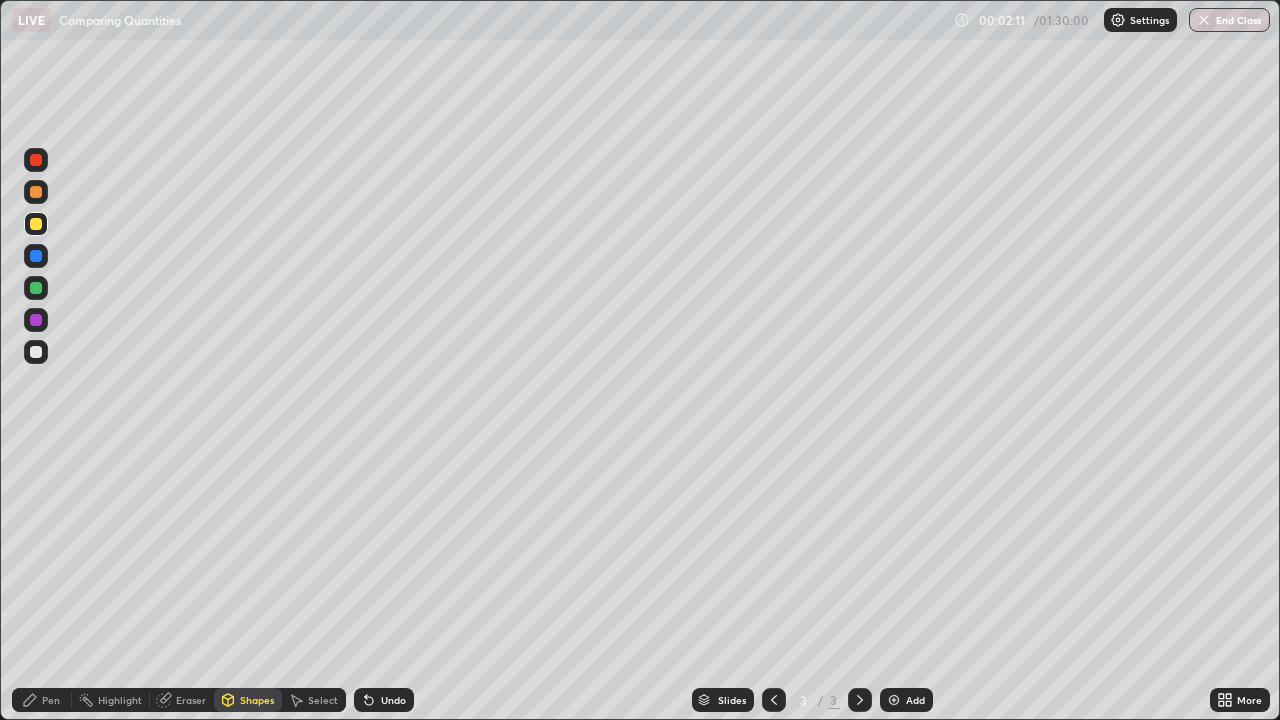 click on "Undo" at bounding box center [393, 700] 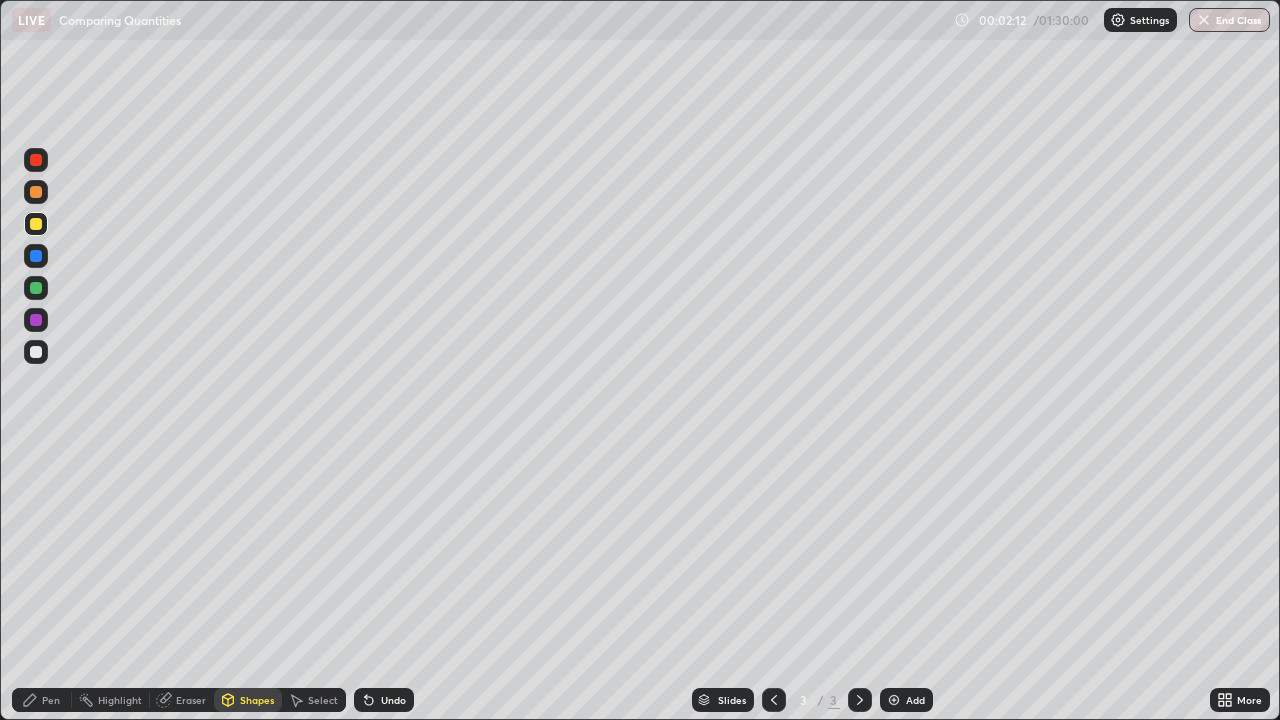 click on "Pen" at bounding box center [51, 700] 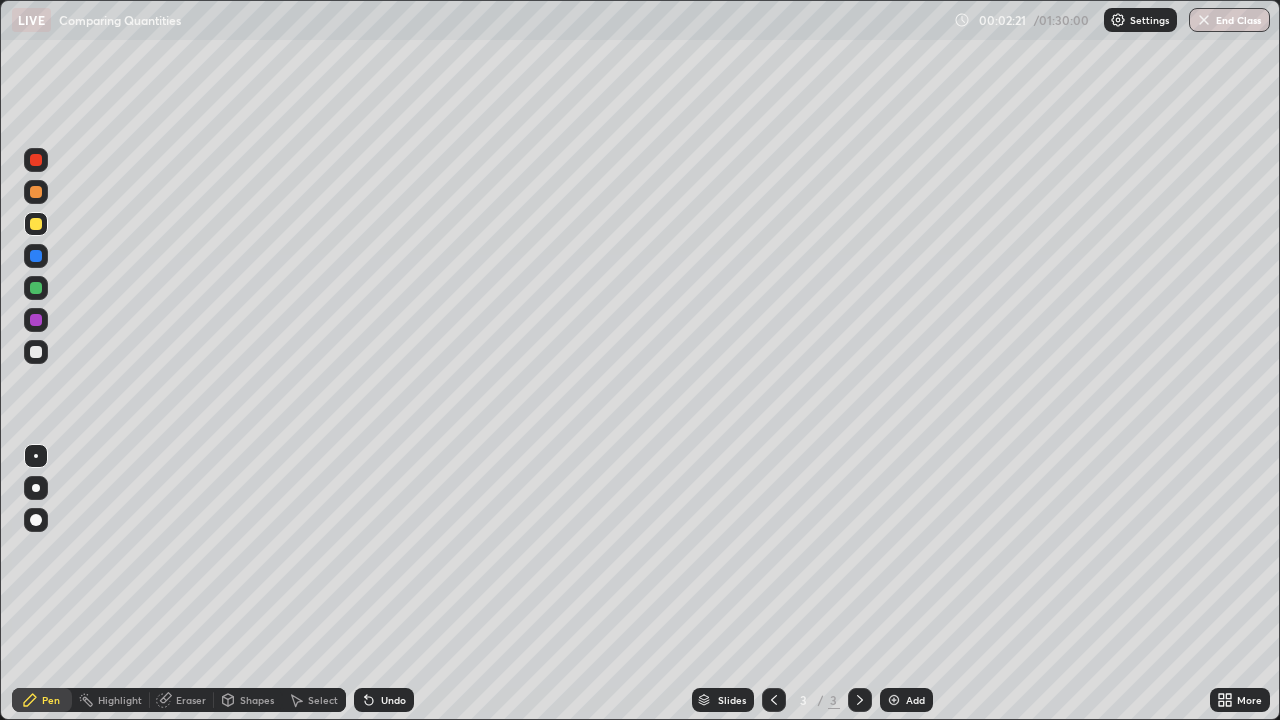 click at bounding box center (36, 352) 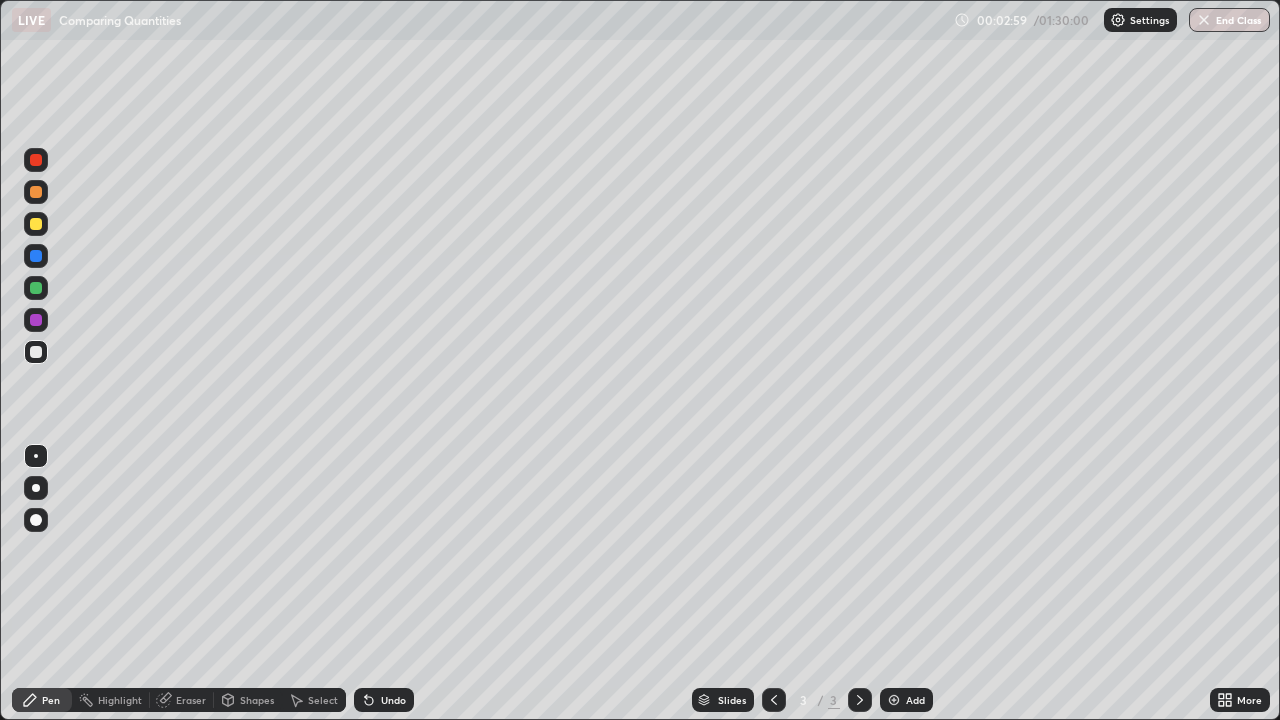 click at bounding box center [36, 224] 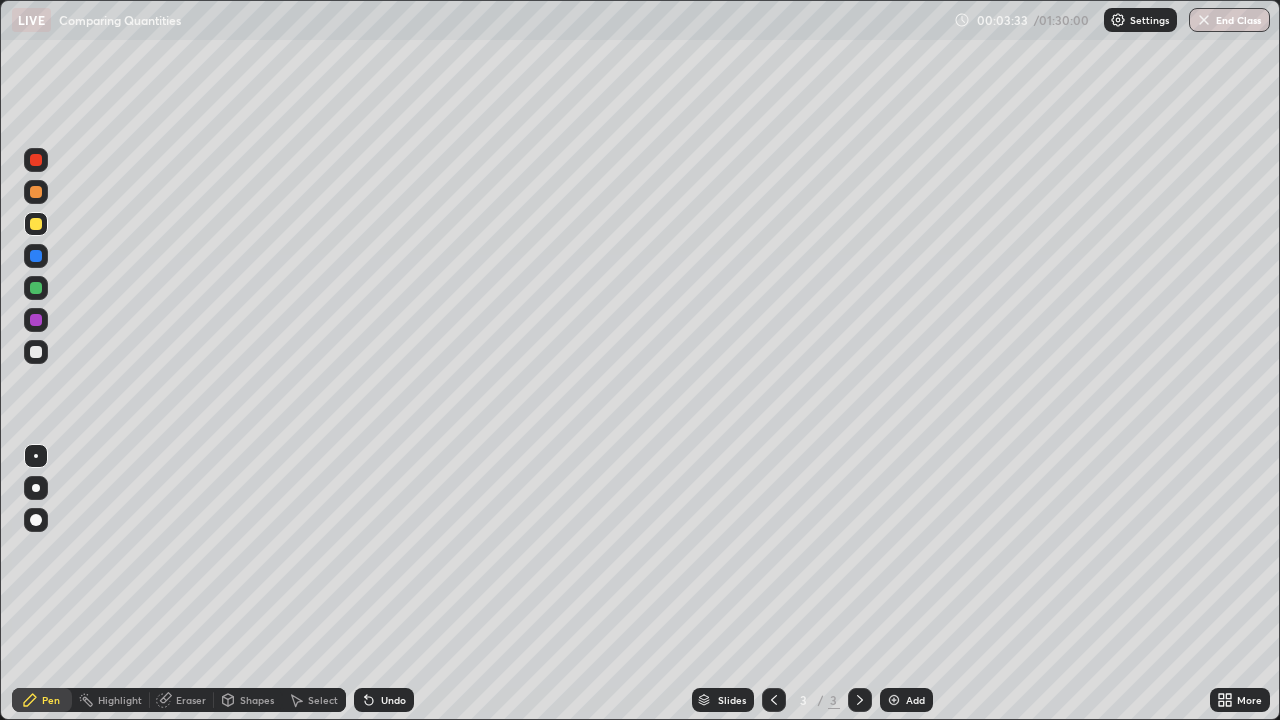 click on "Setting up your live class" at bounding box center (640, 360) 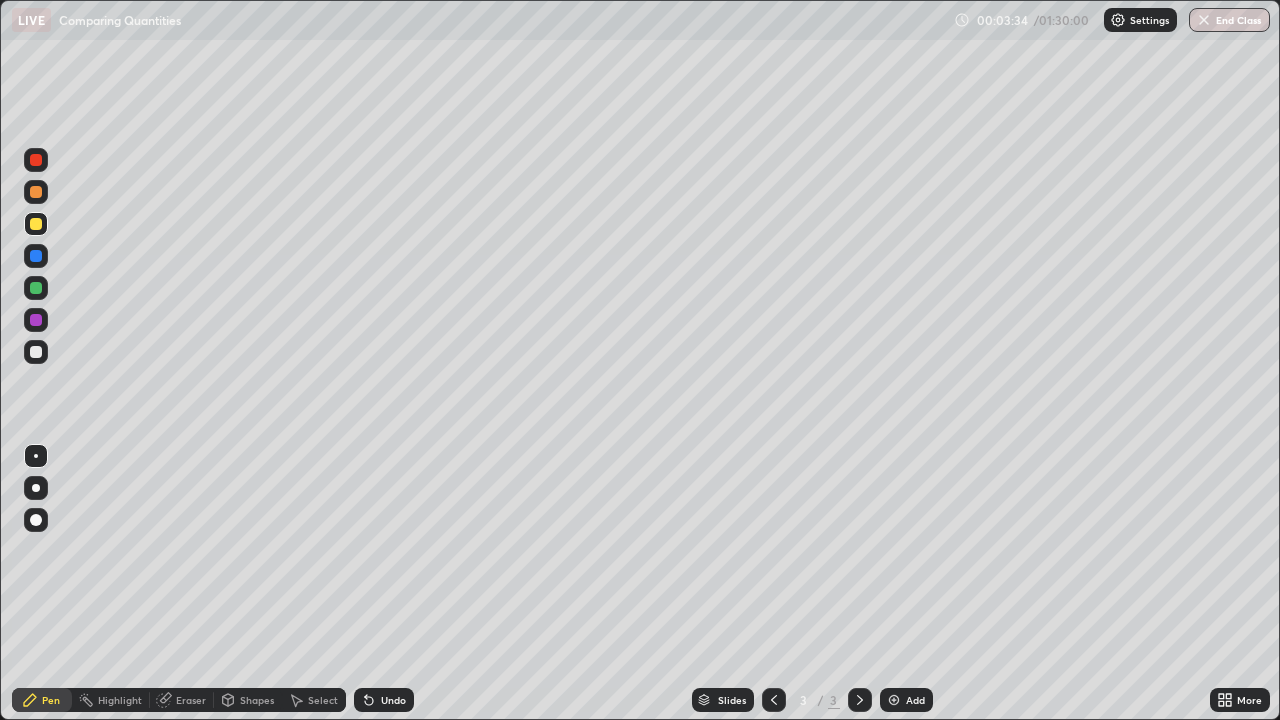 click at bounding box center (36, 352) 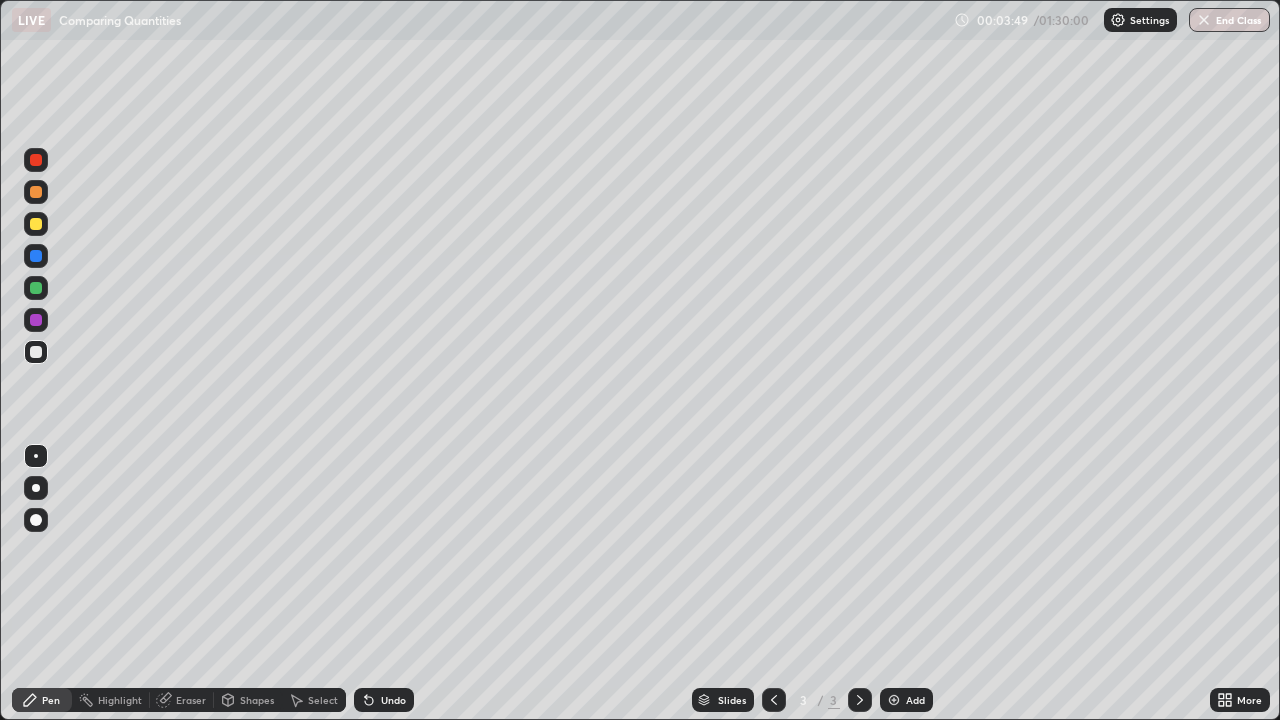 click on "Select" at bounding box center [323, 700] 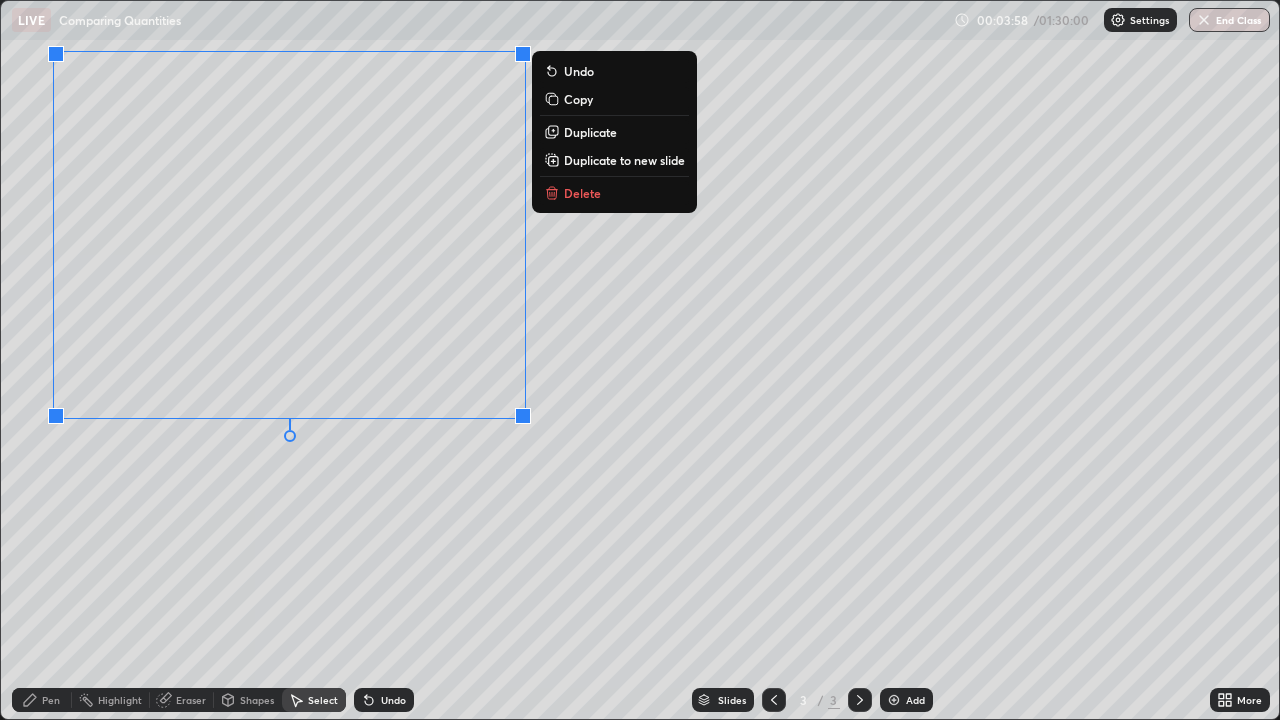 click on "0 ° Undo Copy Duplicate Duplicate to new slide Delete" at bounding box center (640, 360) 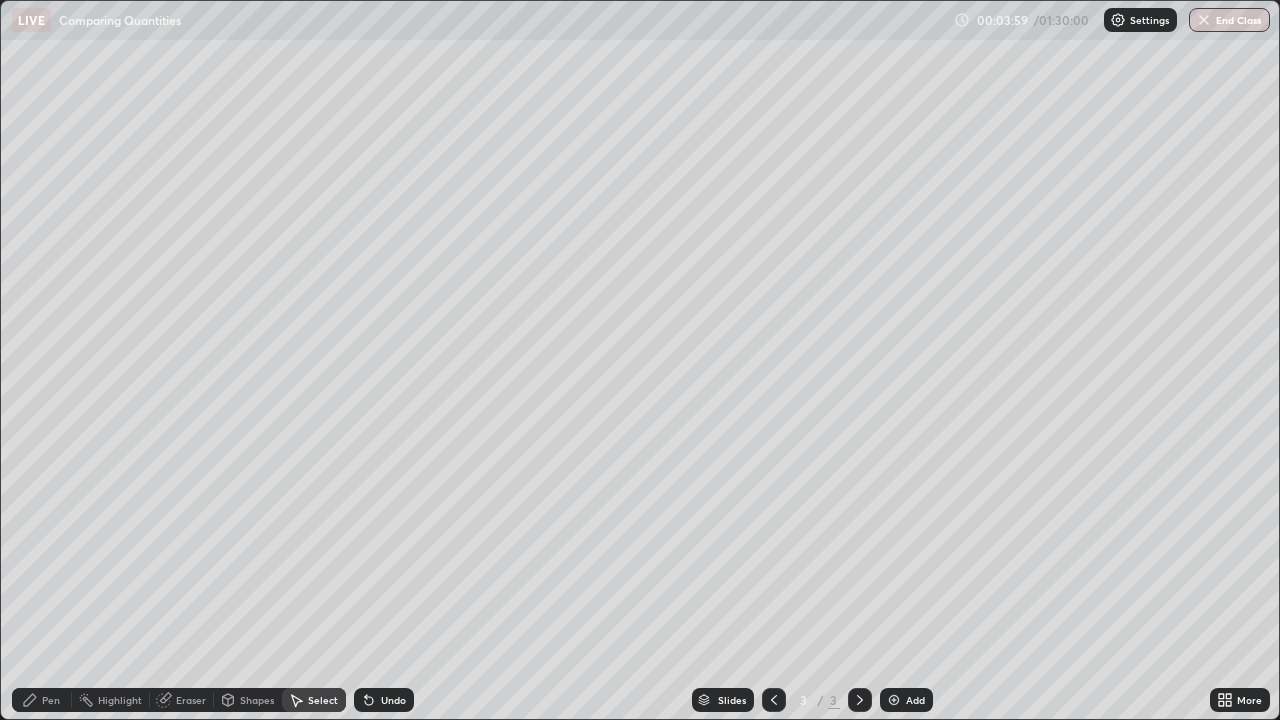 click on "Pen" at bounding box center (51, 700) 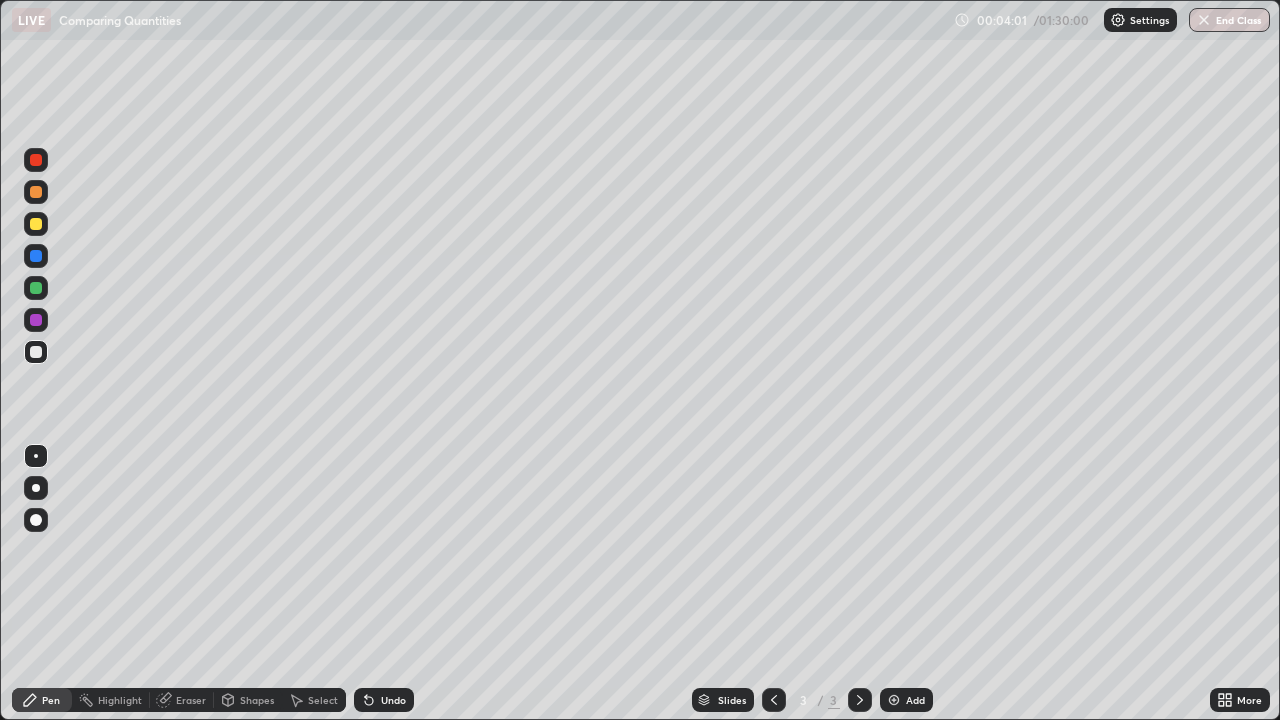 click at bounding box center [36, 224] 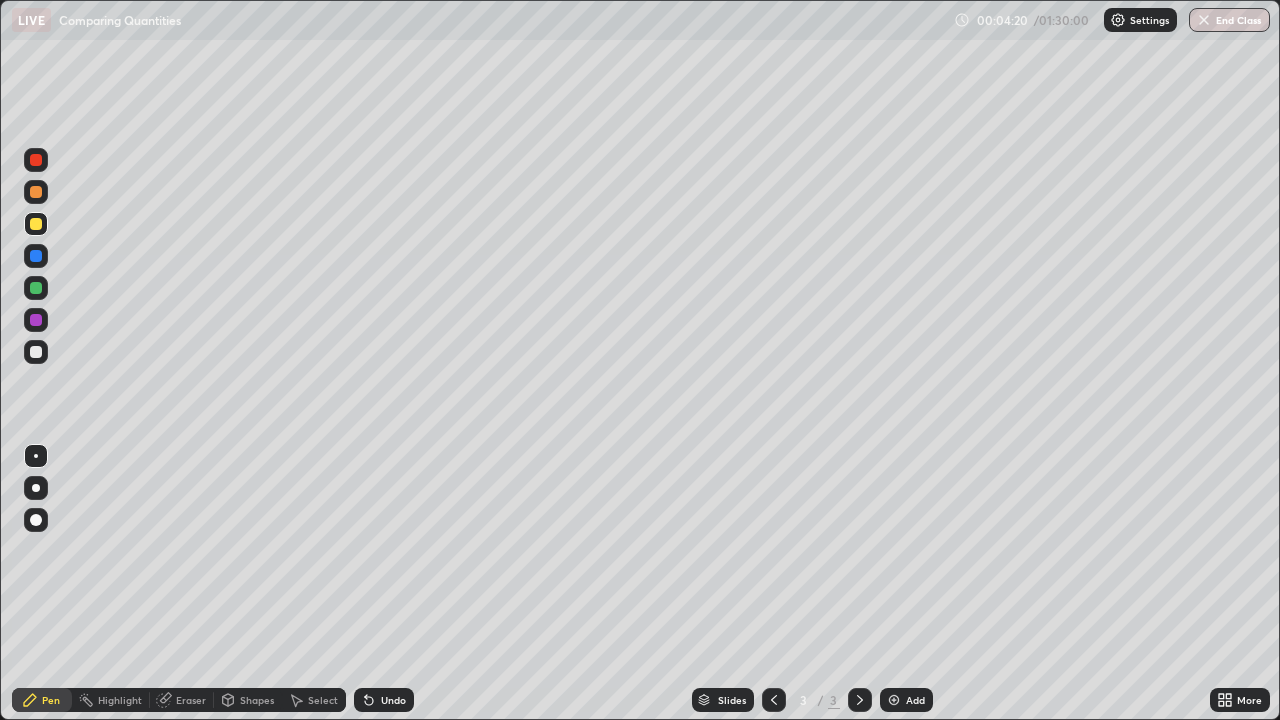 click at bounding box center (36, 160) 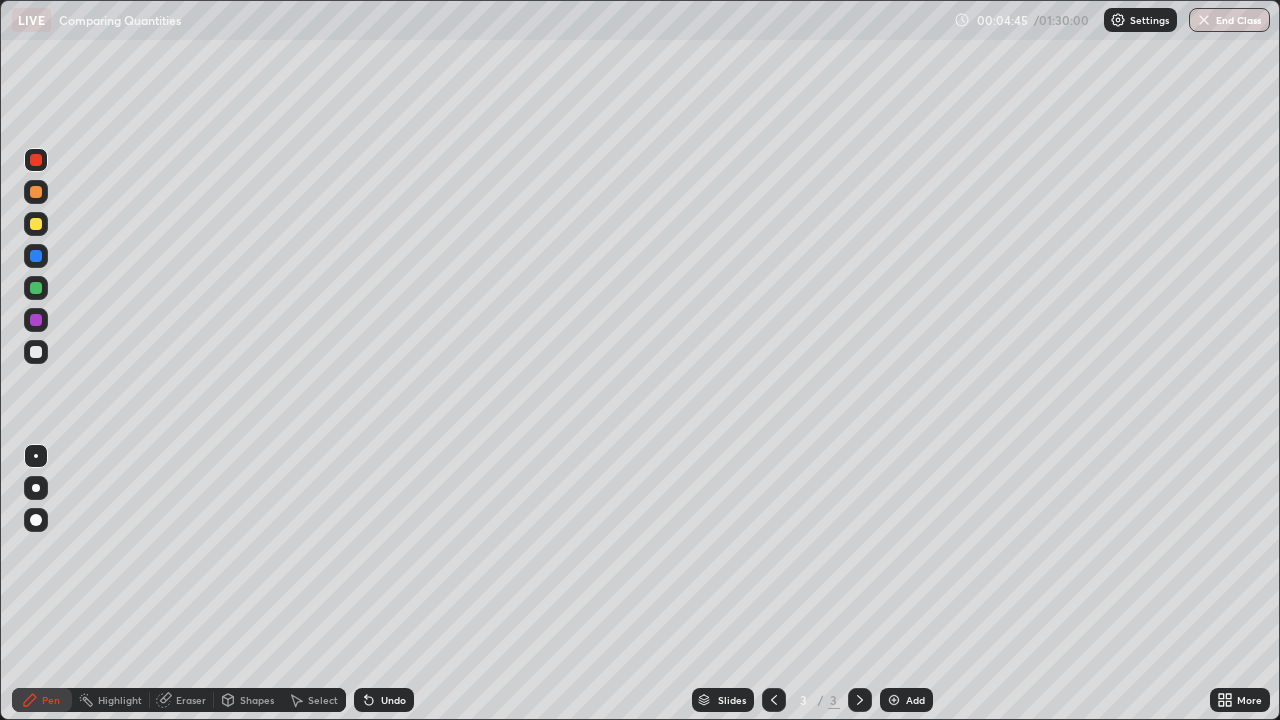 click at bounding box center [36, 352] 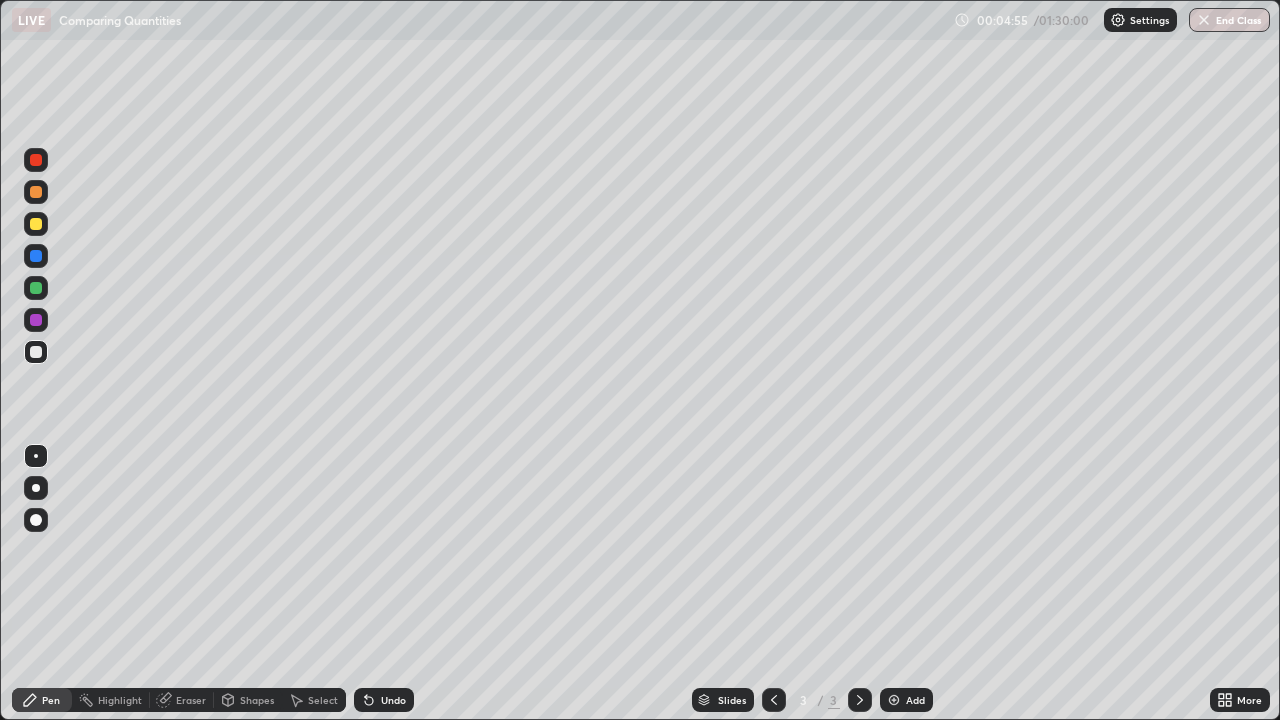 click at bounding box center [36, 224] 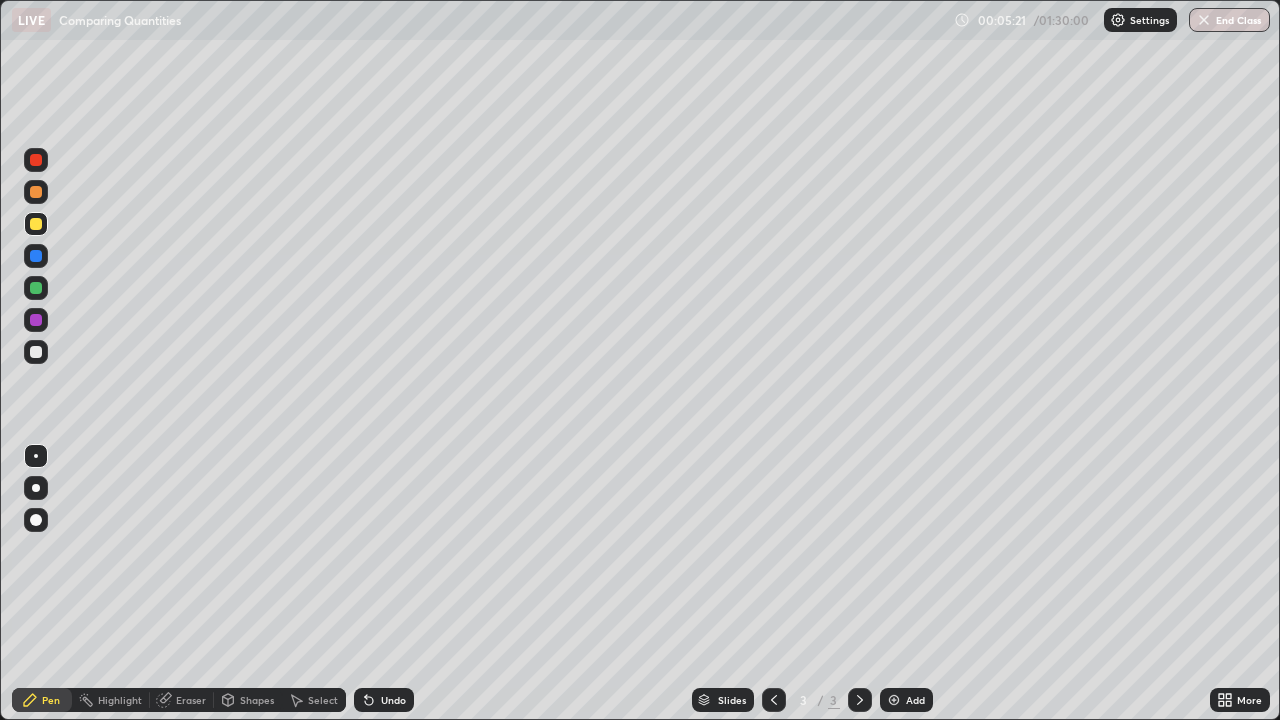 click at bounding box center [36, 352] 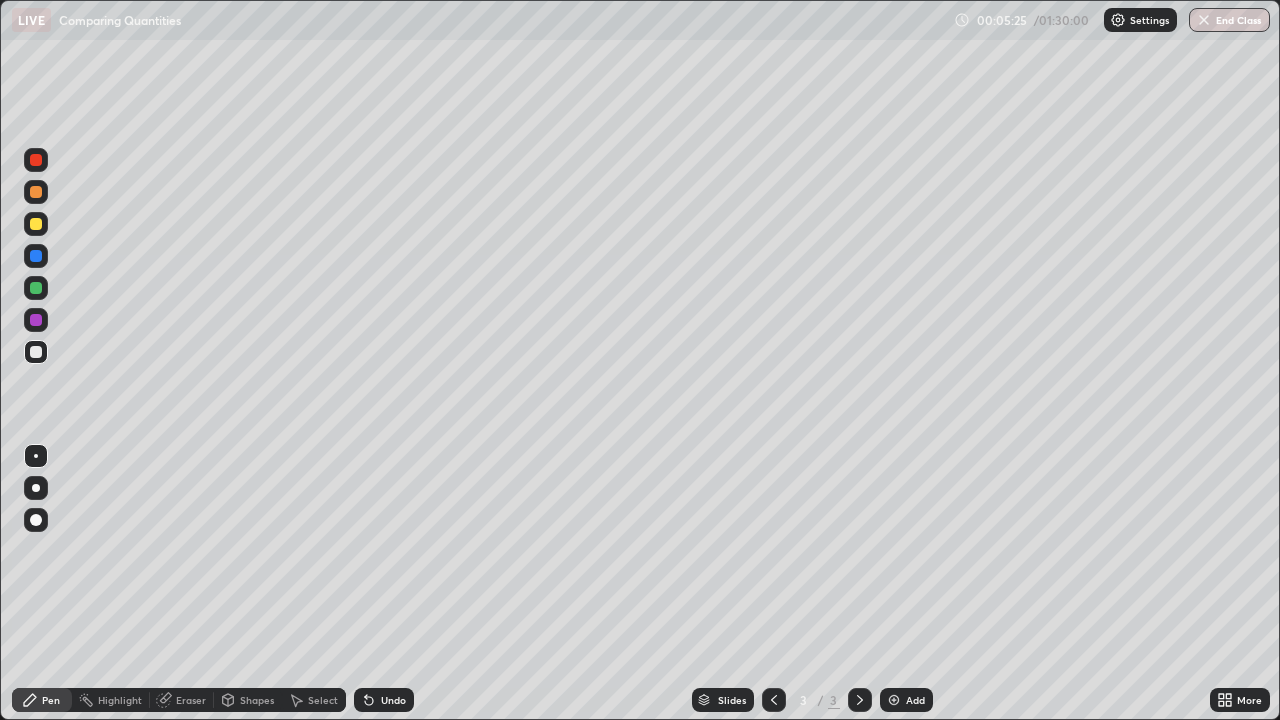 click at bounding box center [36, 224] 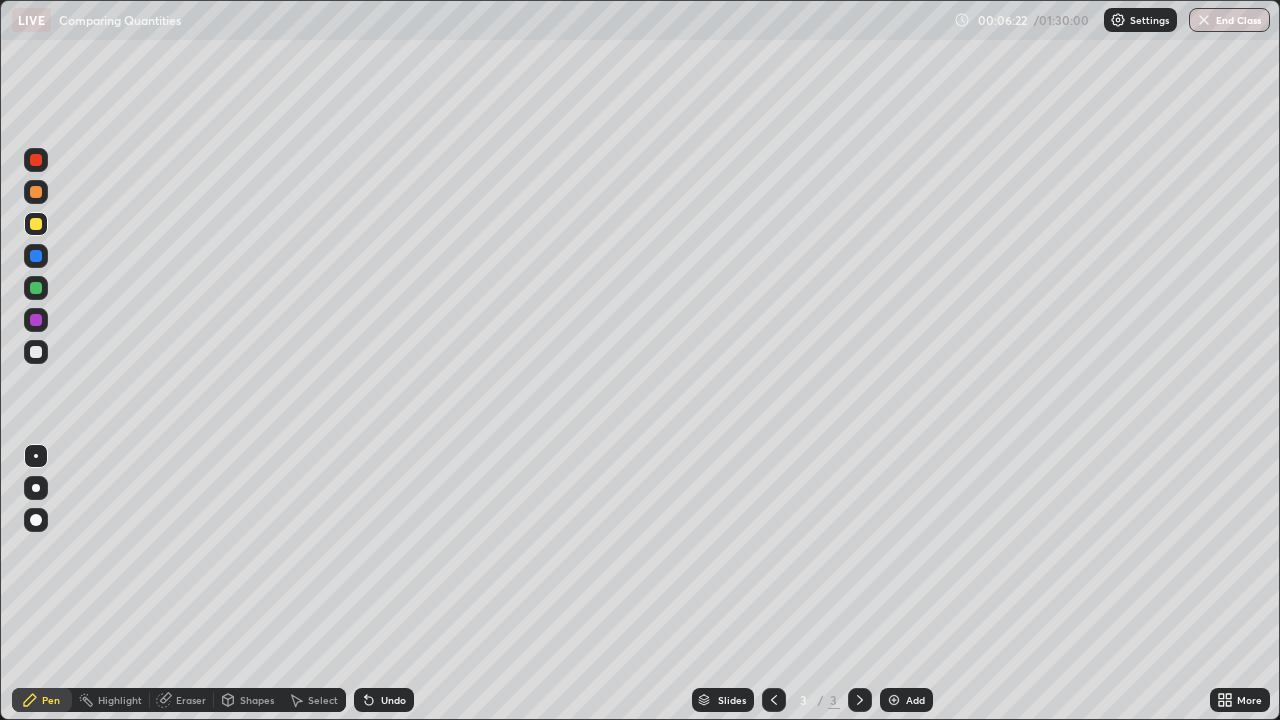 click at bounding box center (36, 352) 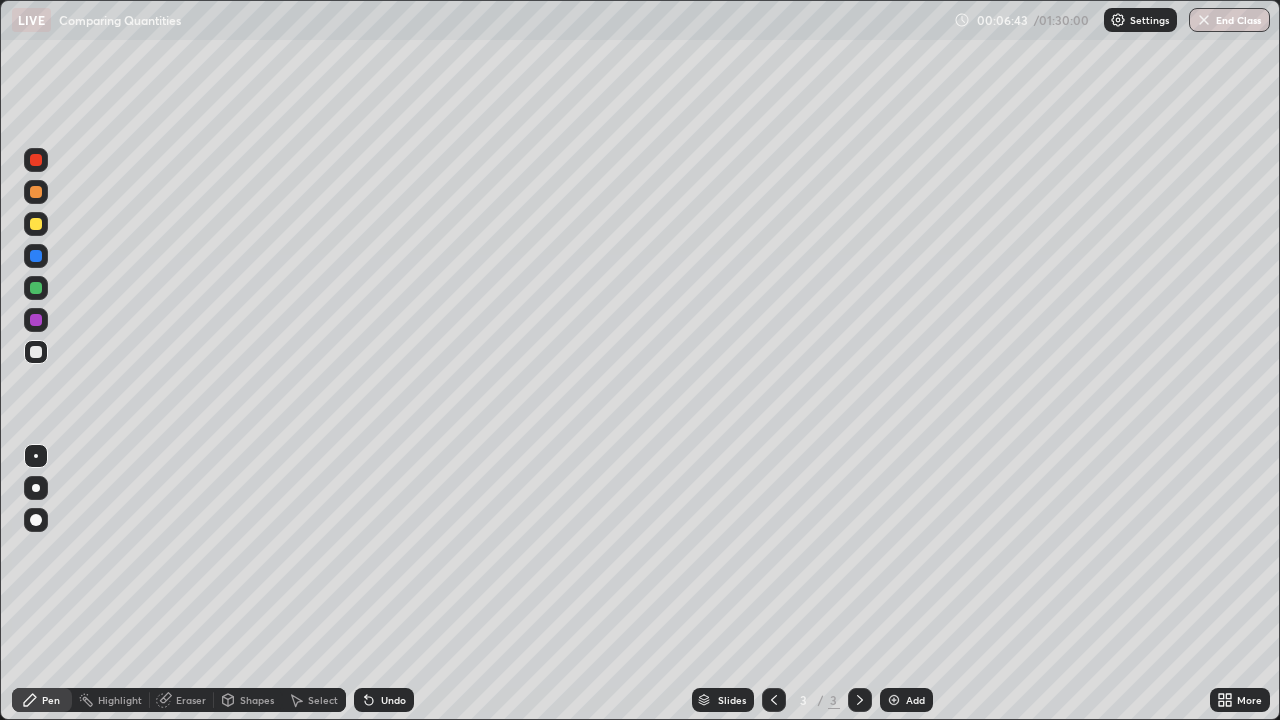 click on "Select" at bounding box center [323, 700] 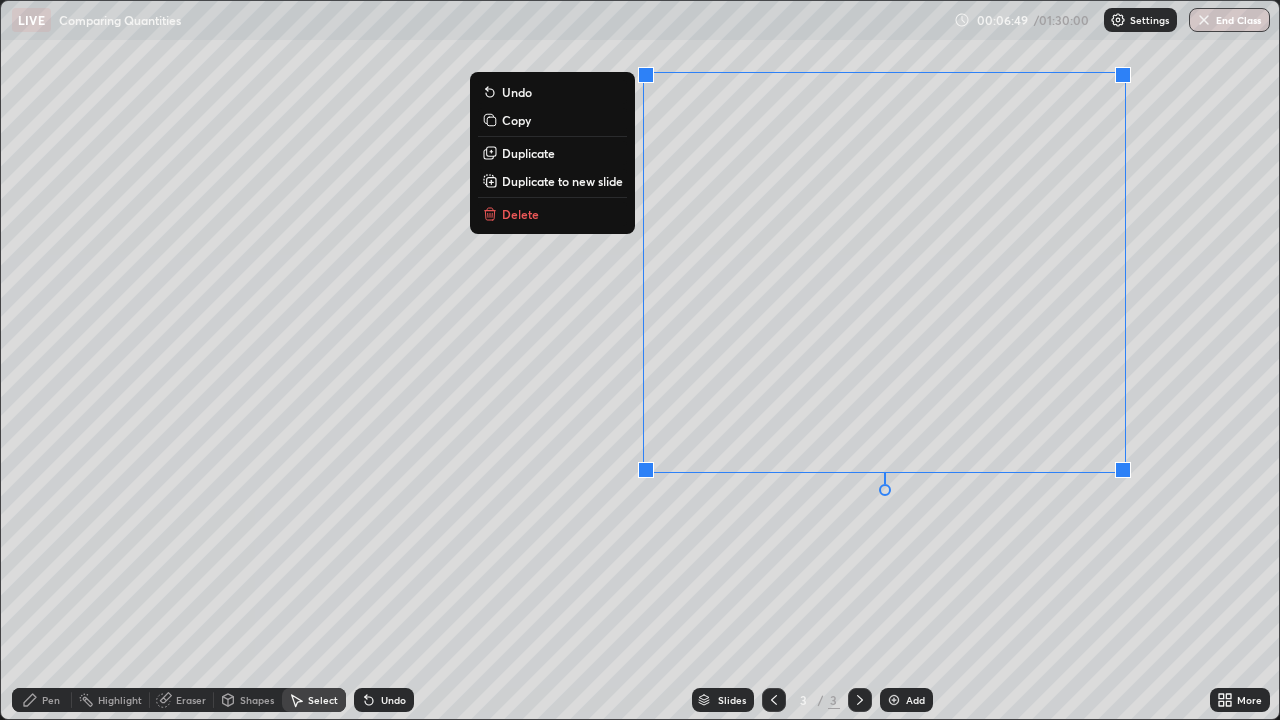 click on "0 ° Undo Copy Duplicate Duplicate to new slide Delete" at bounding box center (640, 360) 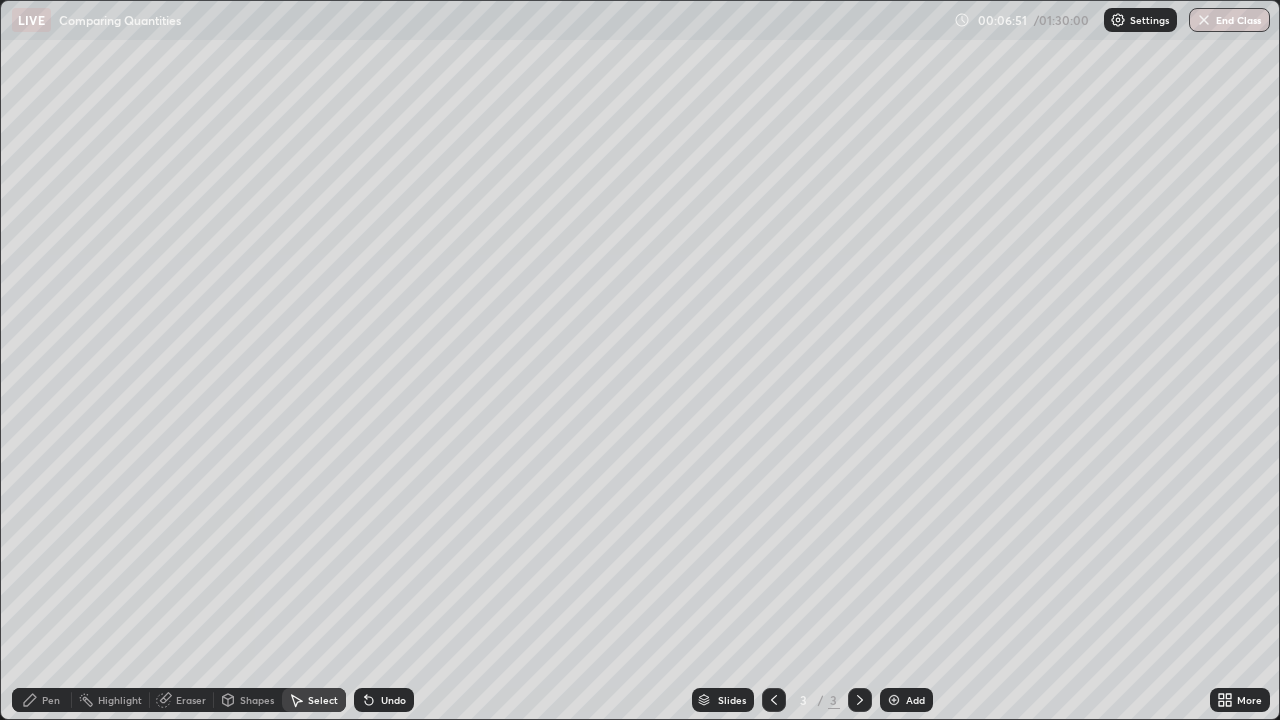 click on "Pen" at bounding box center (51, 700) 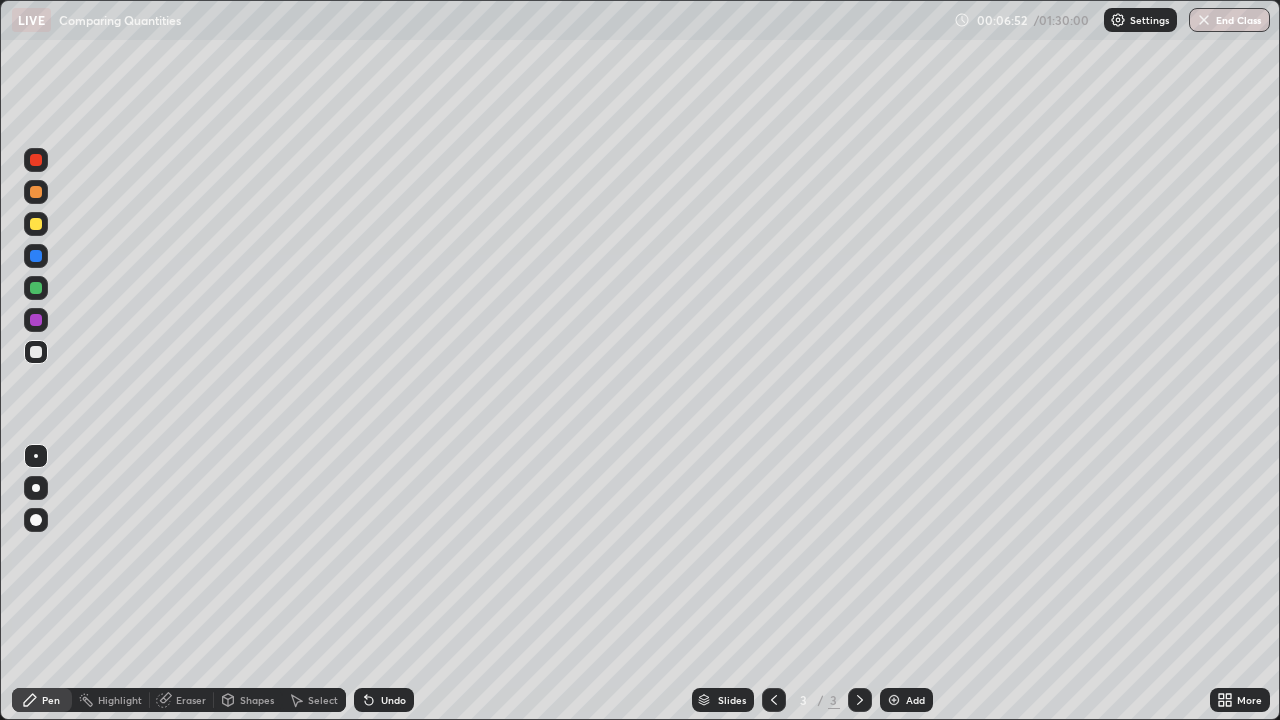 click at bounding box center [36, 224] 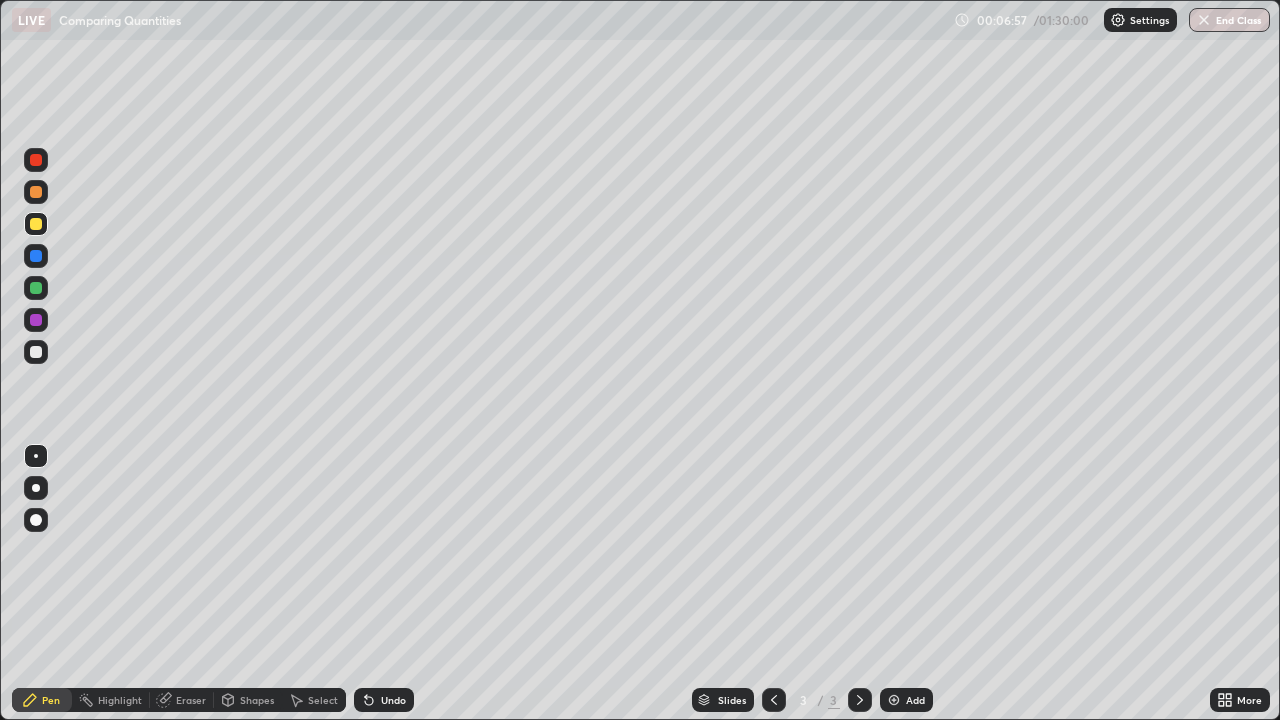 click on "Undo" at bounding box center (393, 700) 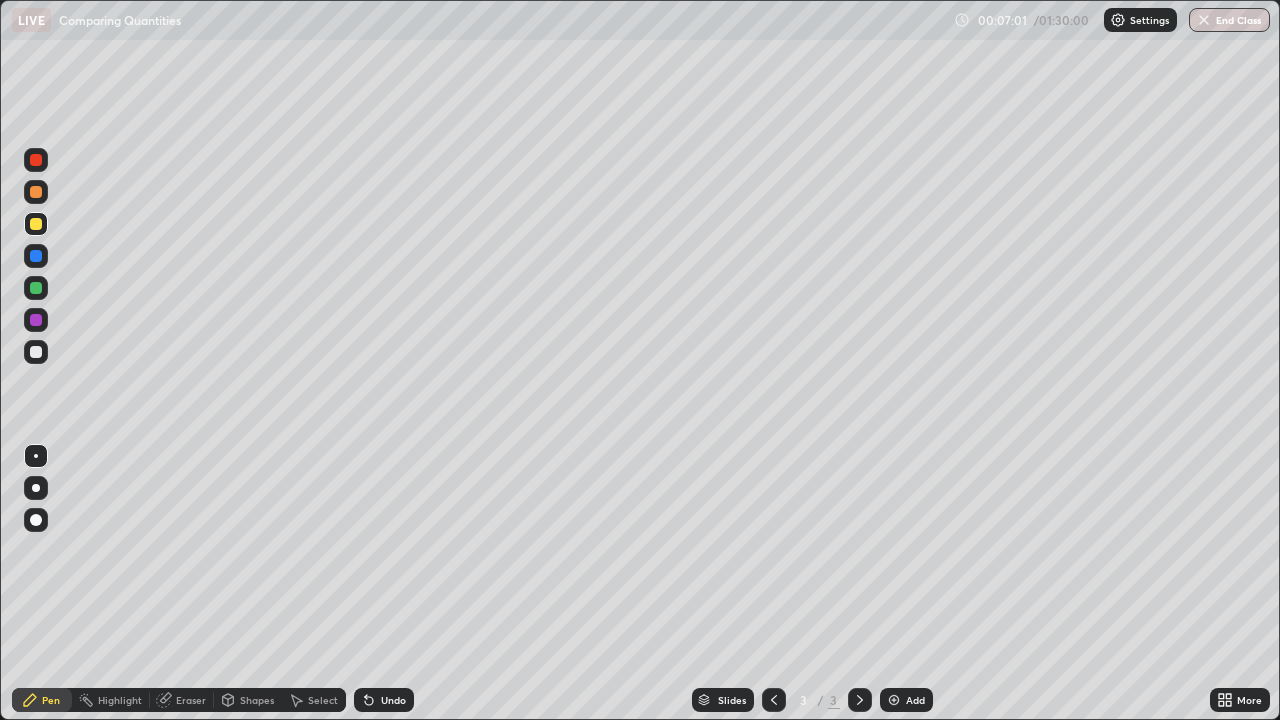 click on "Undo" at bounding box center [393, 700] 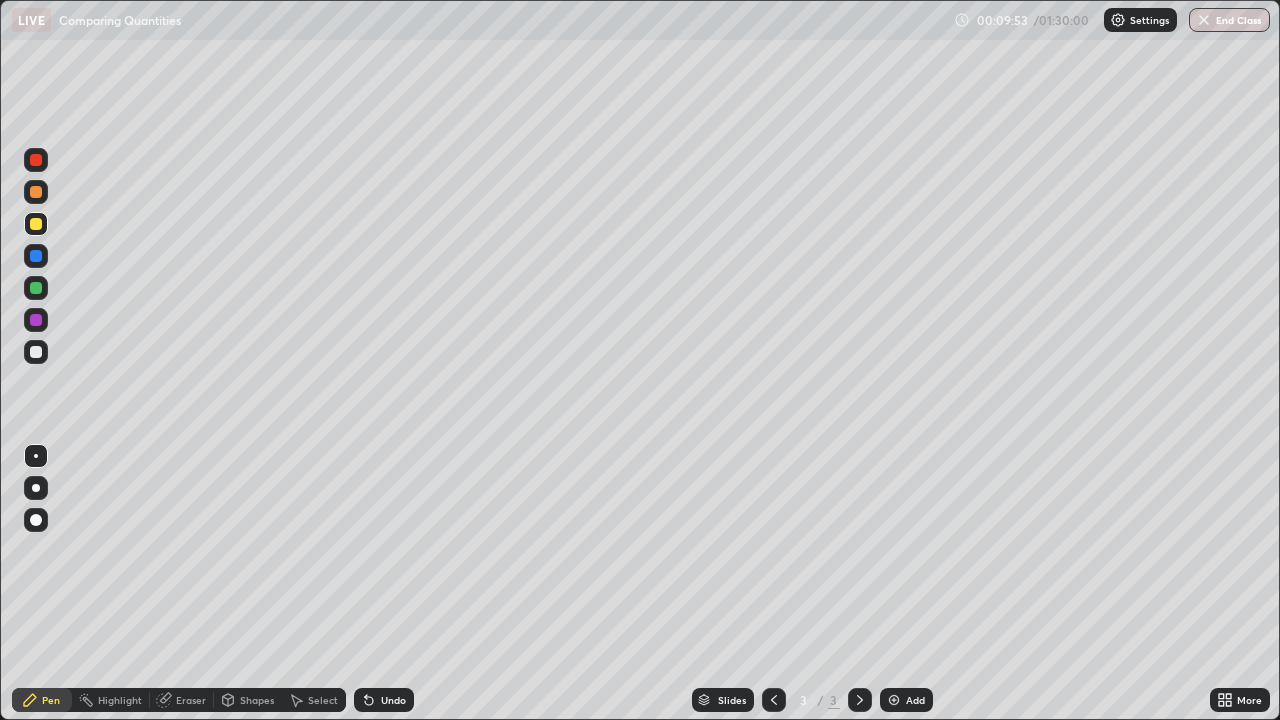 click at bounding box center [36, 352] 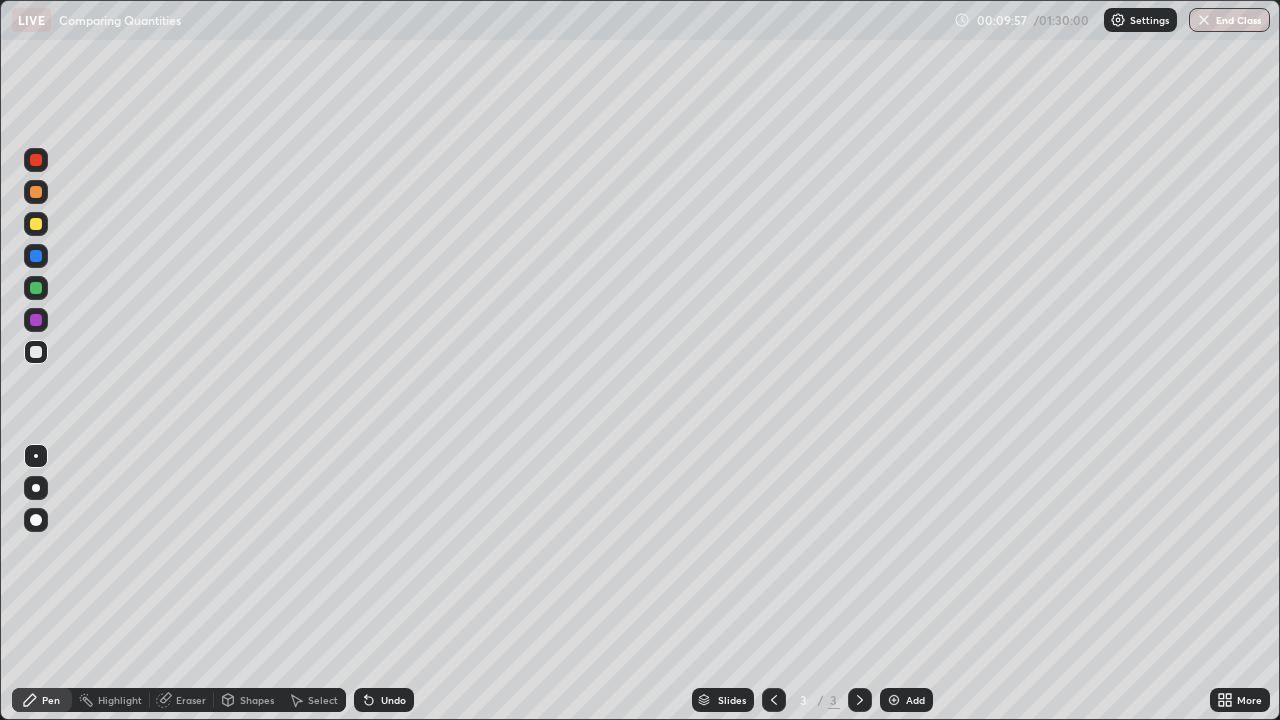click at bounding box center [36, 160] 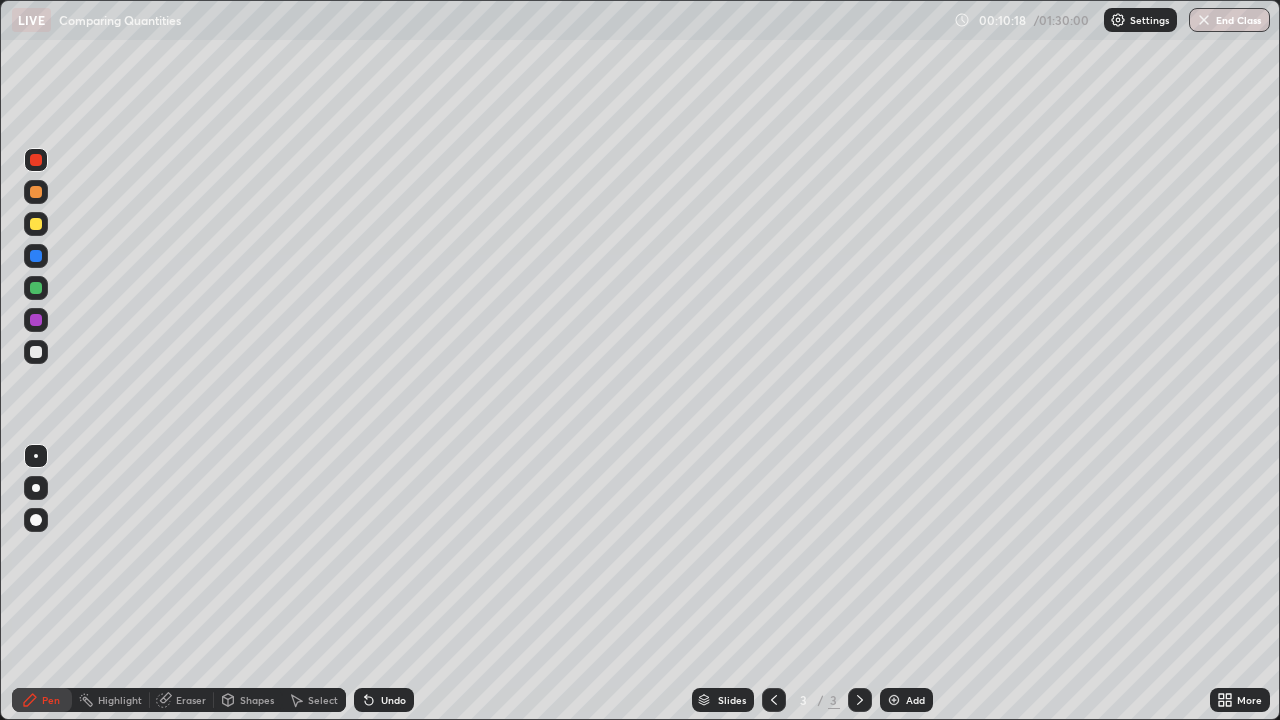 click on "Undo" at bounding box center (393, 700) 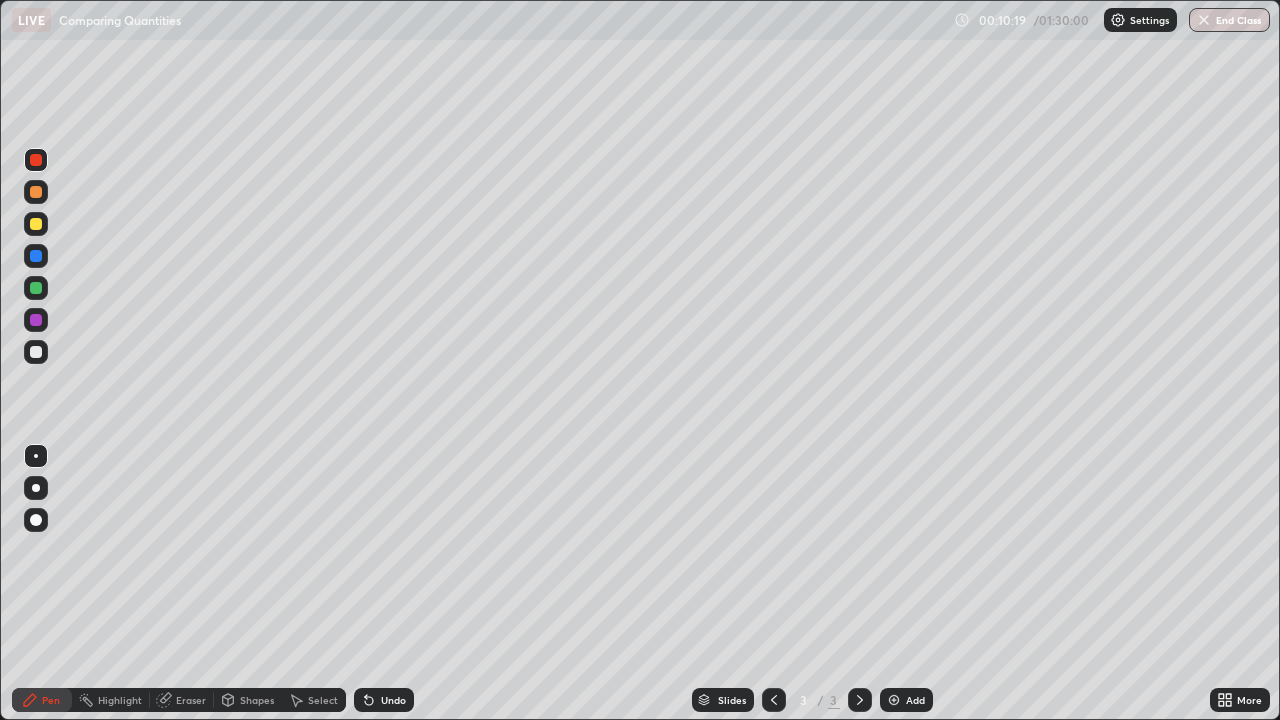 click on "Undo" at bounding box center [393, 700] 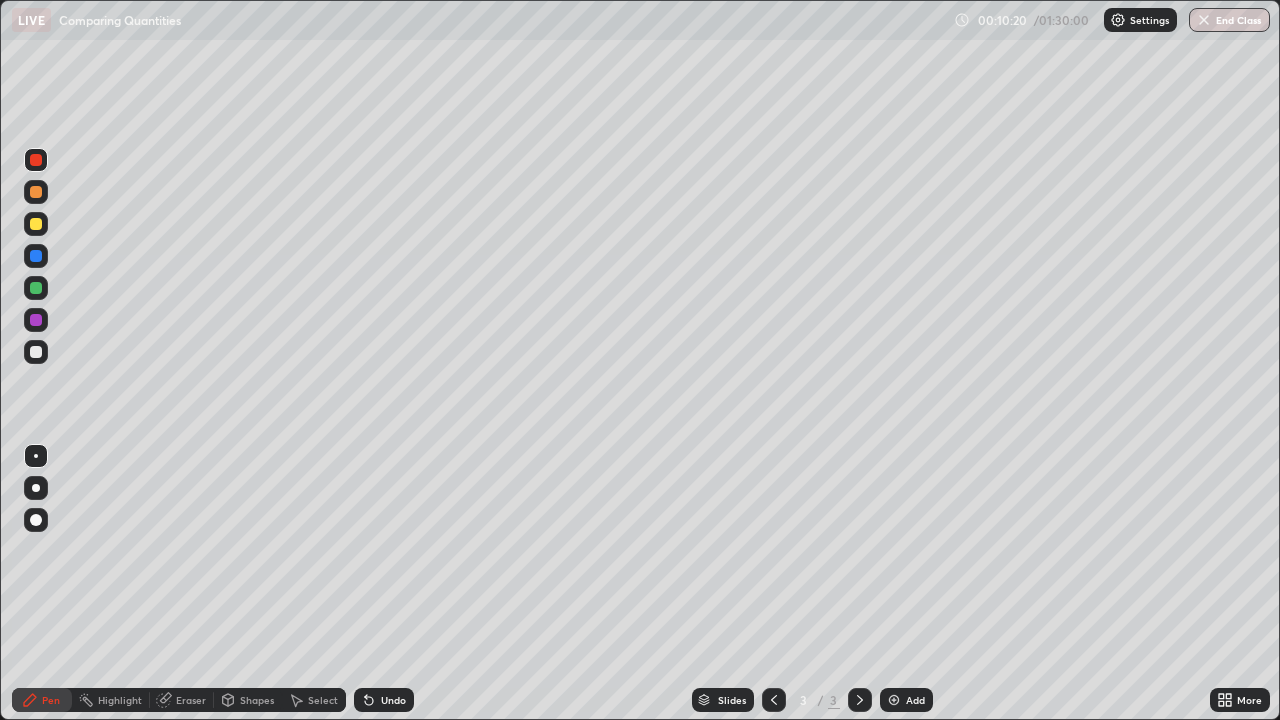 click on "Undo" at bounding box center (393, 700) 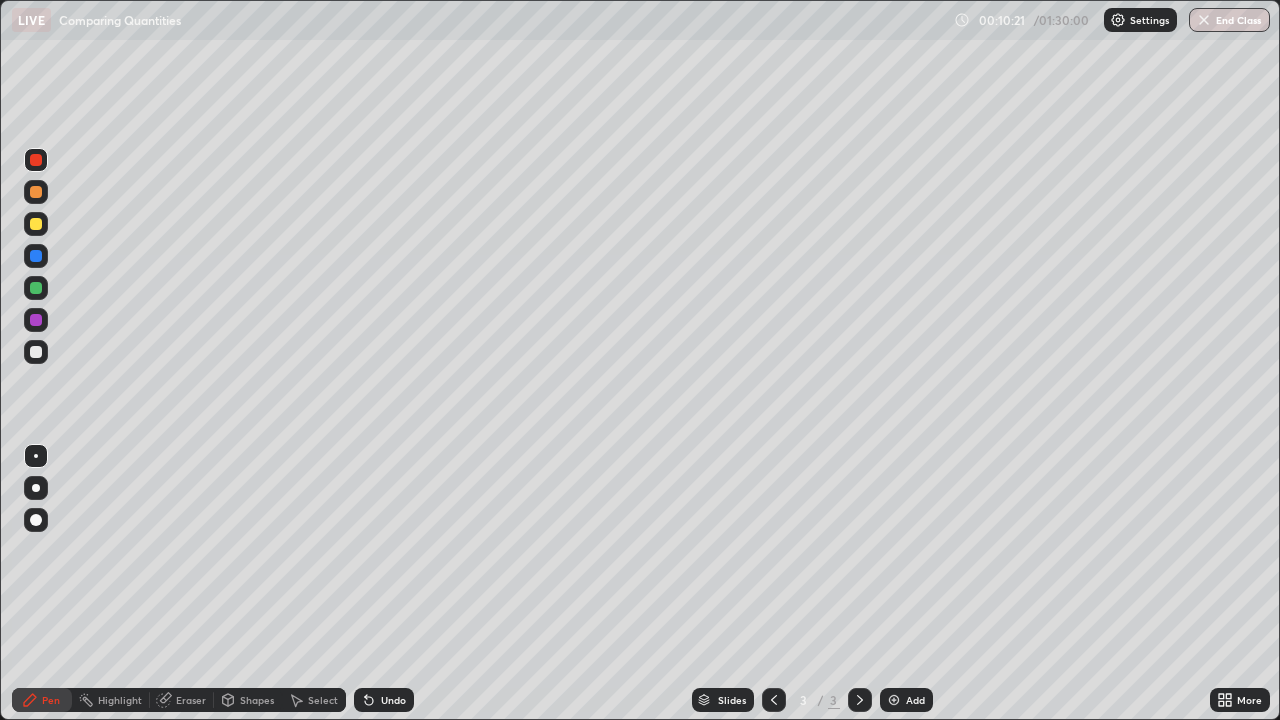 click on "Undo" at bounding box center [393, 700] 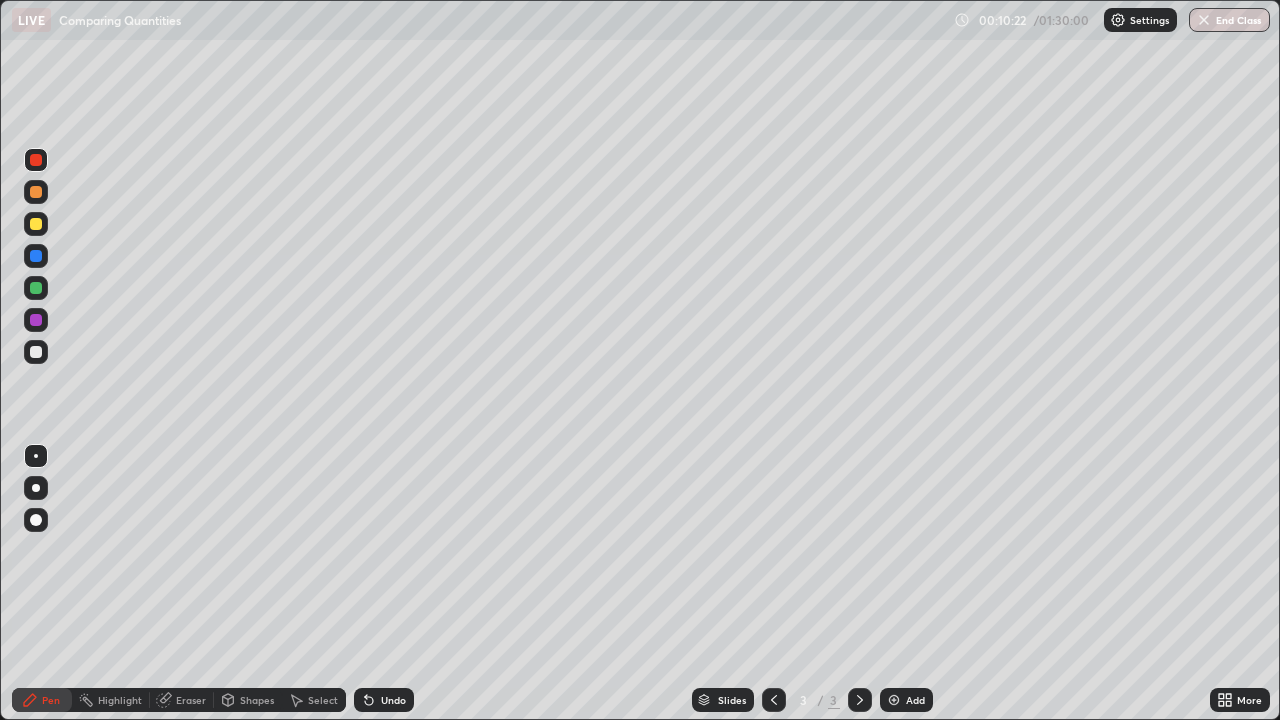 click on "Undo" at bounding box center [393, 700] 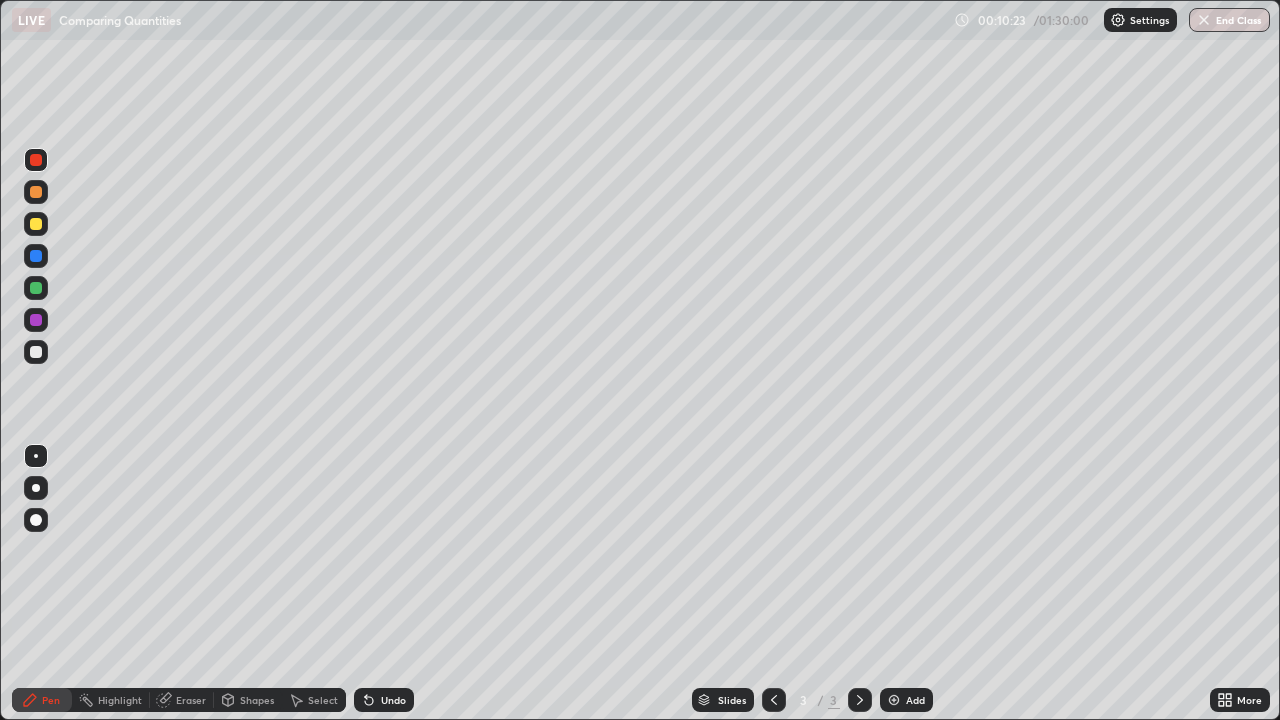 click on "Undo" at bounding box center [393, 700] 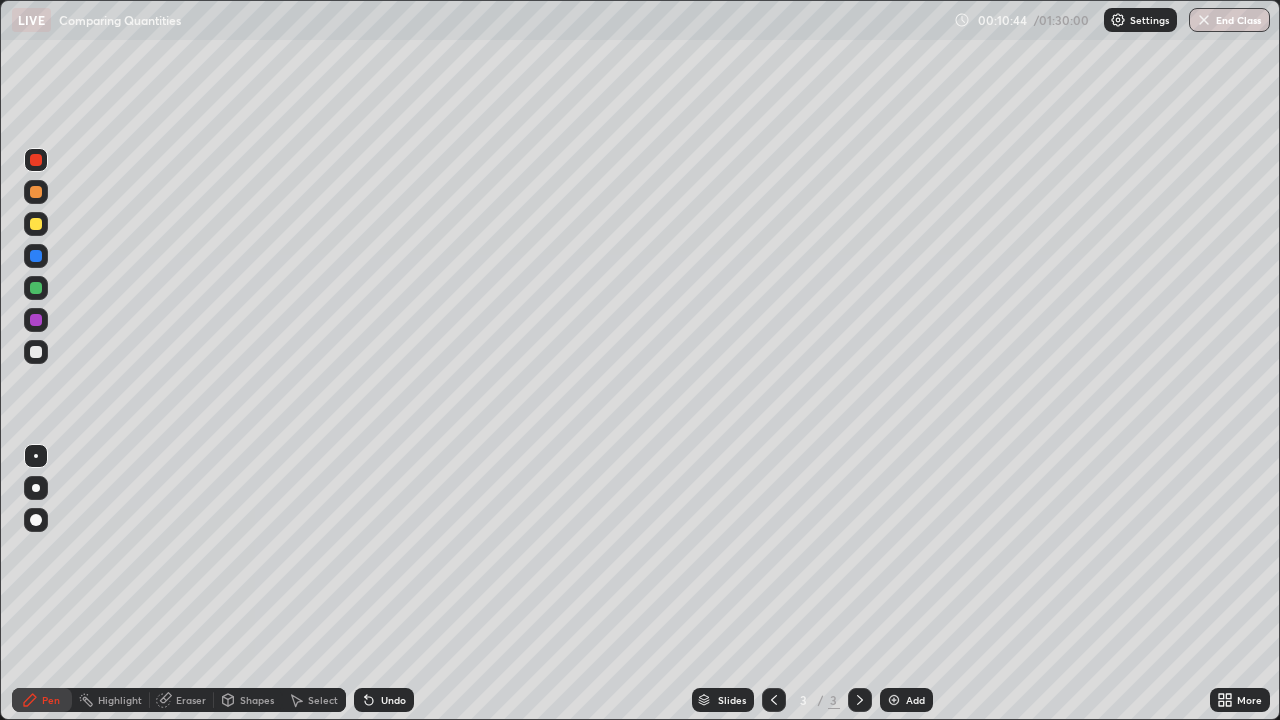 click on "Eraser" at bounding box center [191, 700] 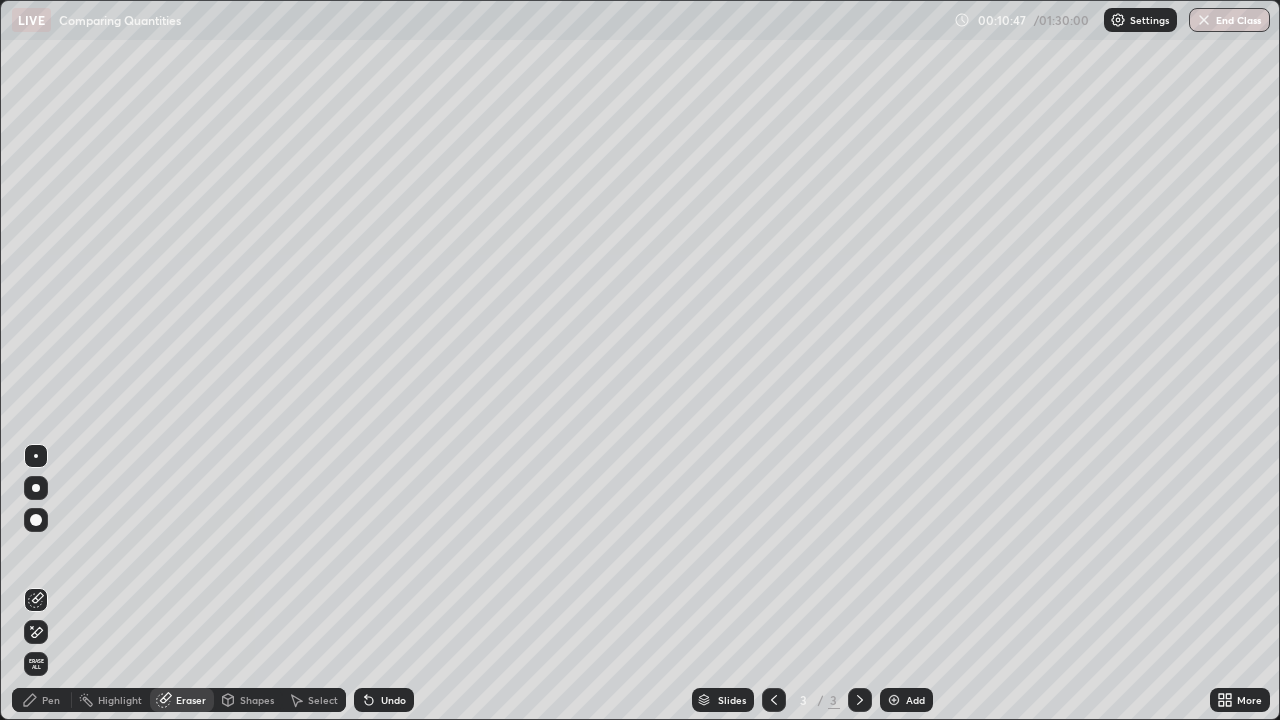 click on "Pen" at bounding box center (51, 700) 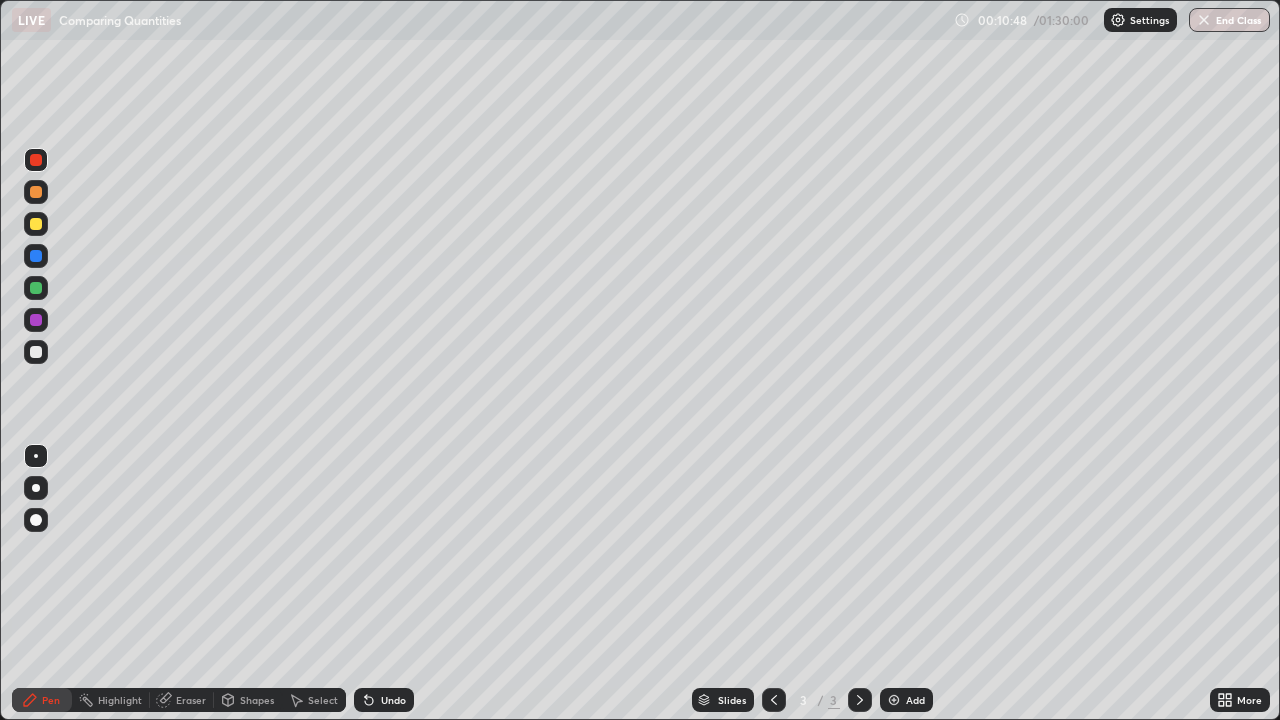 click at bounding box center [36, 352] 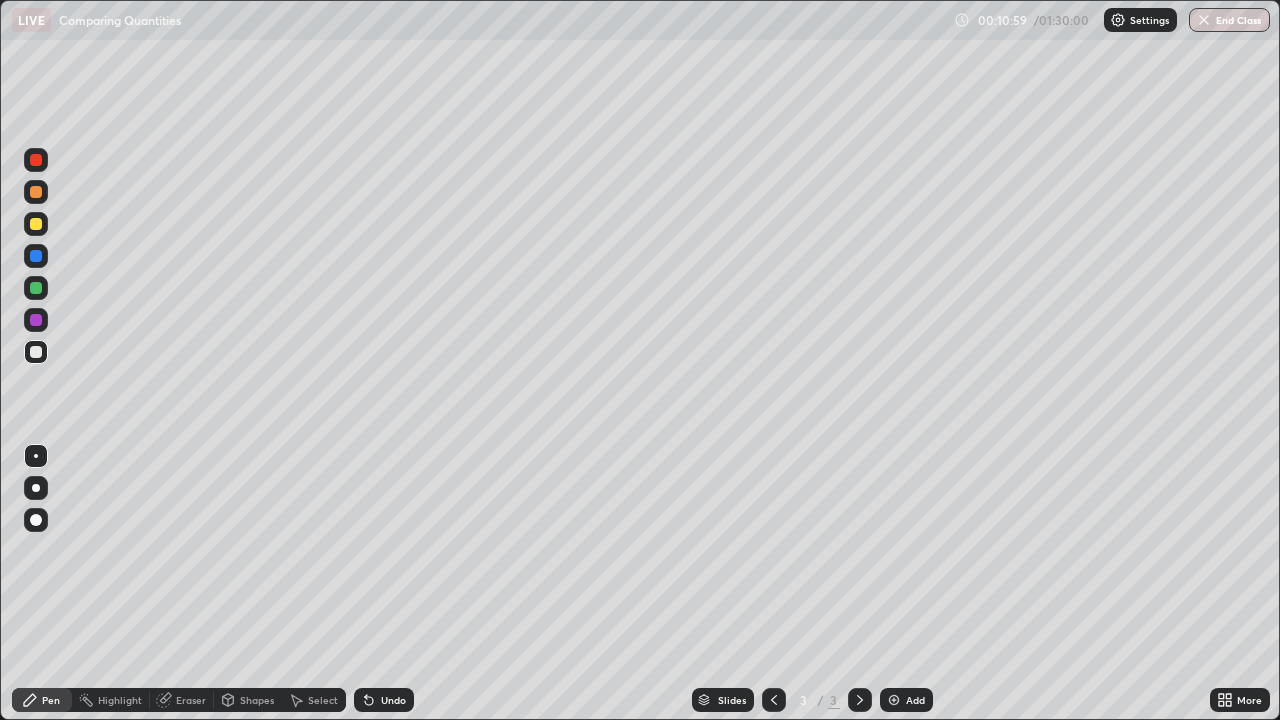 click on "Undo" at bounding box center (393, 700) 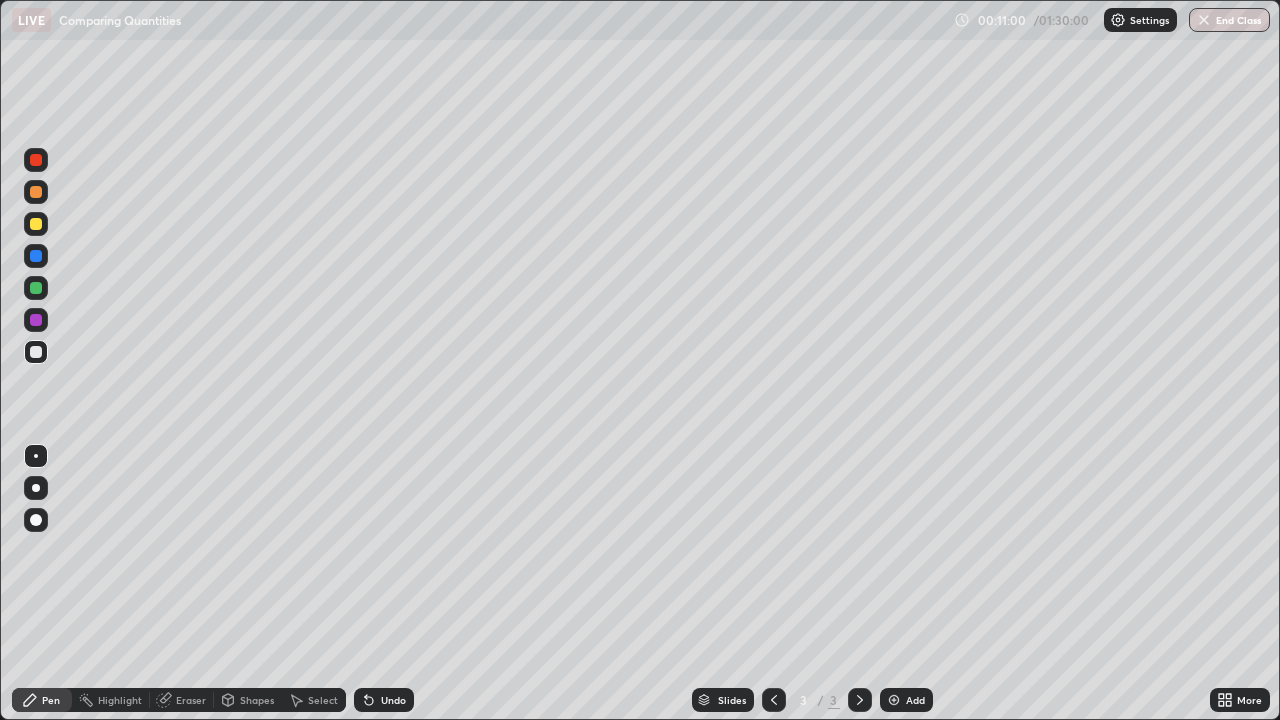 click on "Undo" at bounding box center (393, 700) 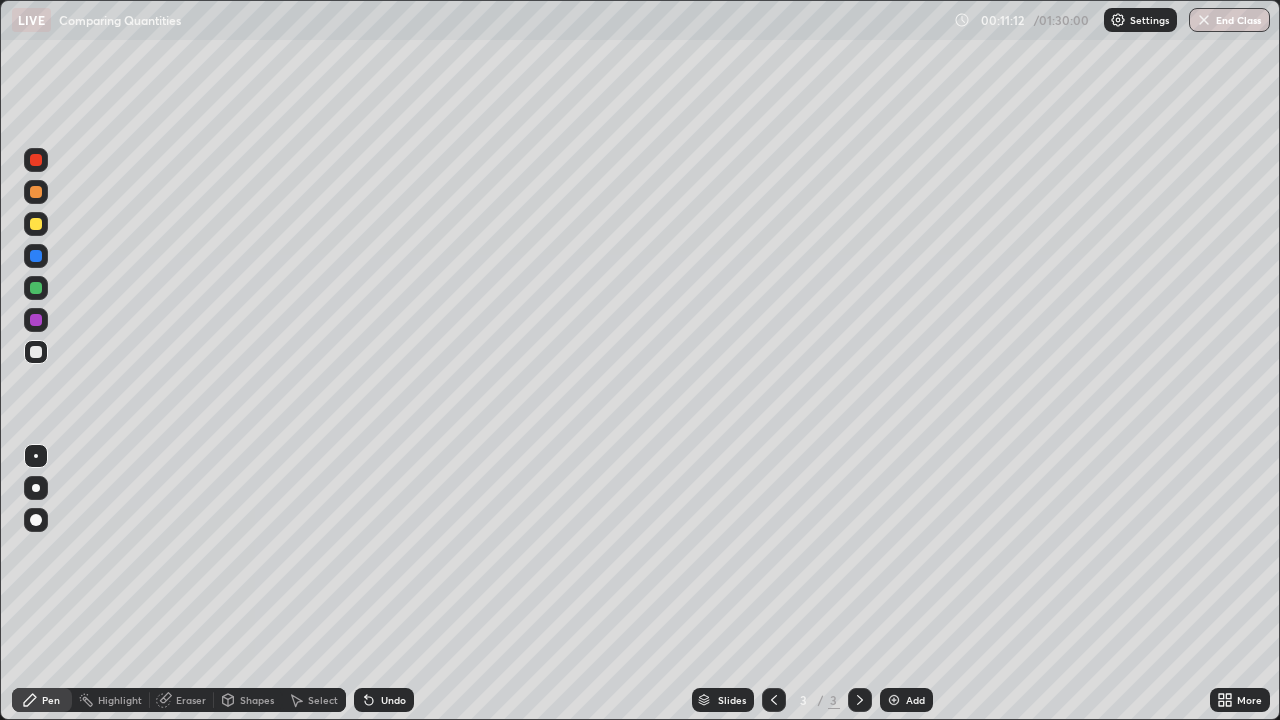 click on "Eraser" at bounding box center [191, 700] 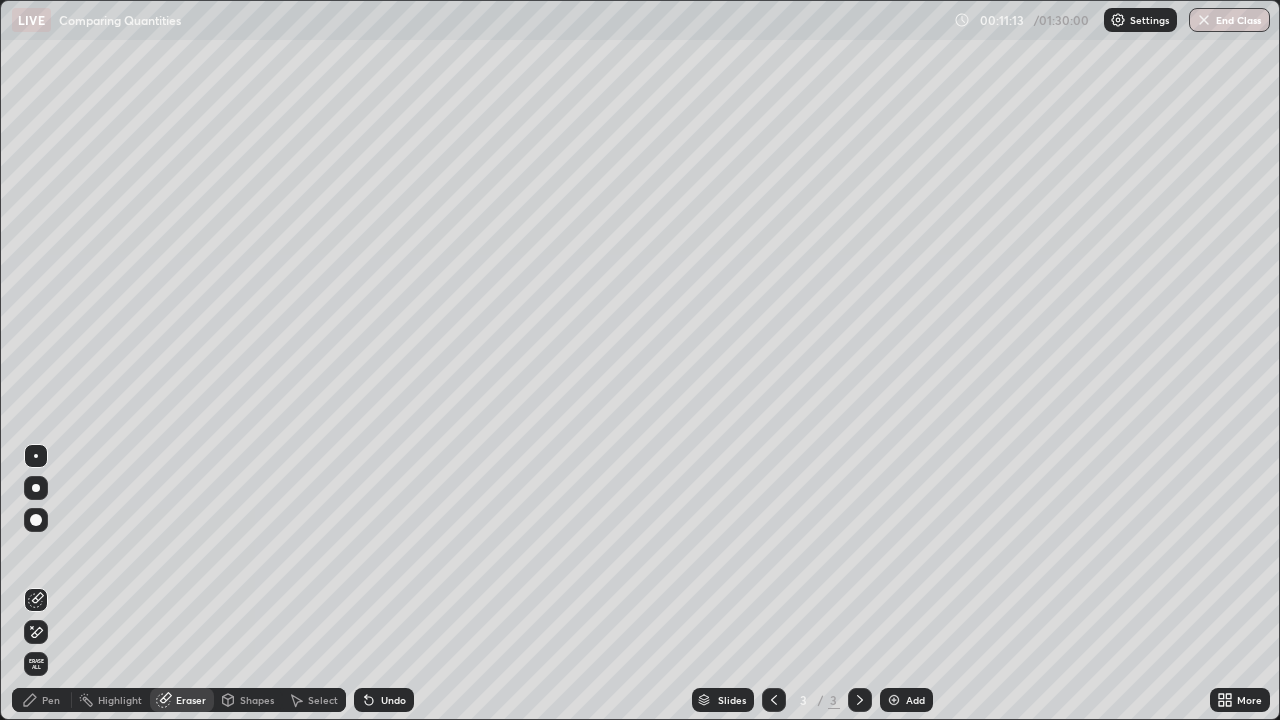 click on "Pen" at bounding box center (51, 700) 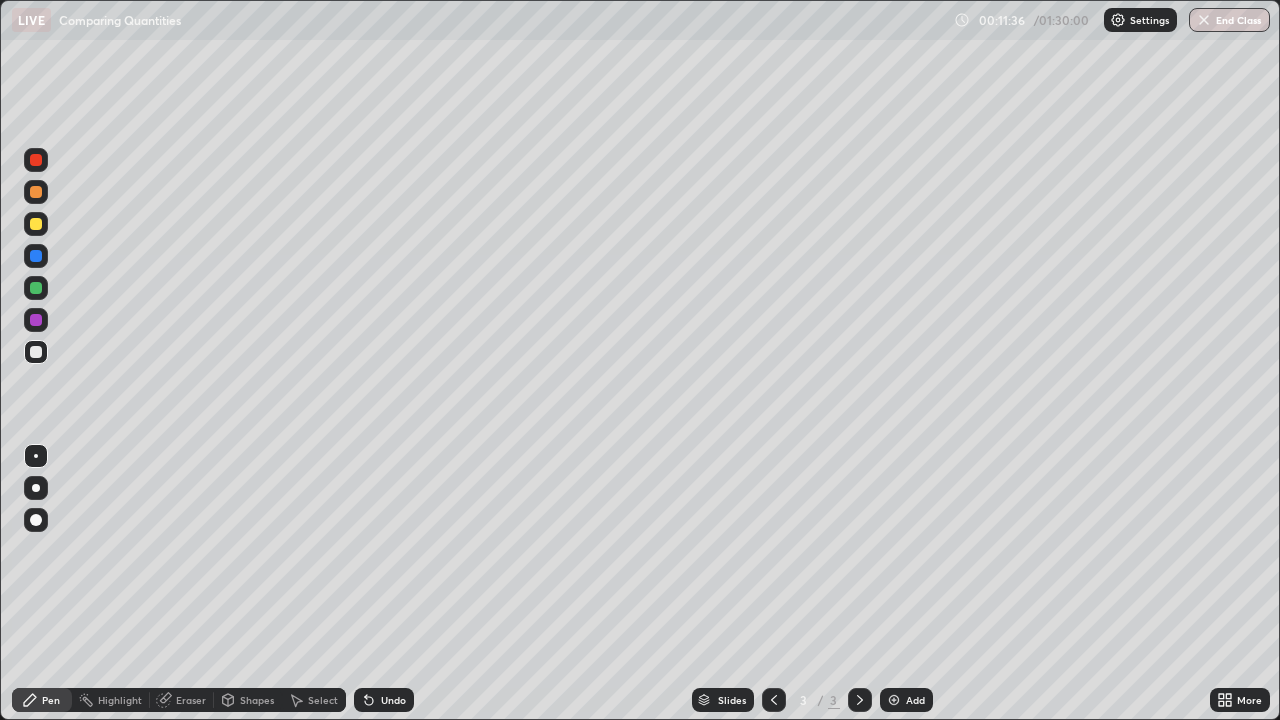click at bounding box center [36, 320] 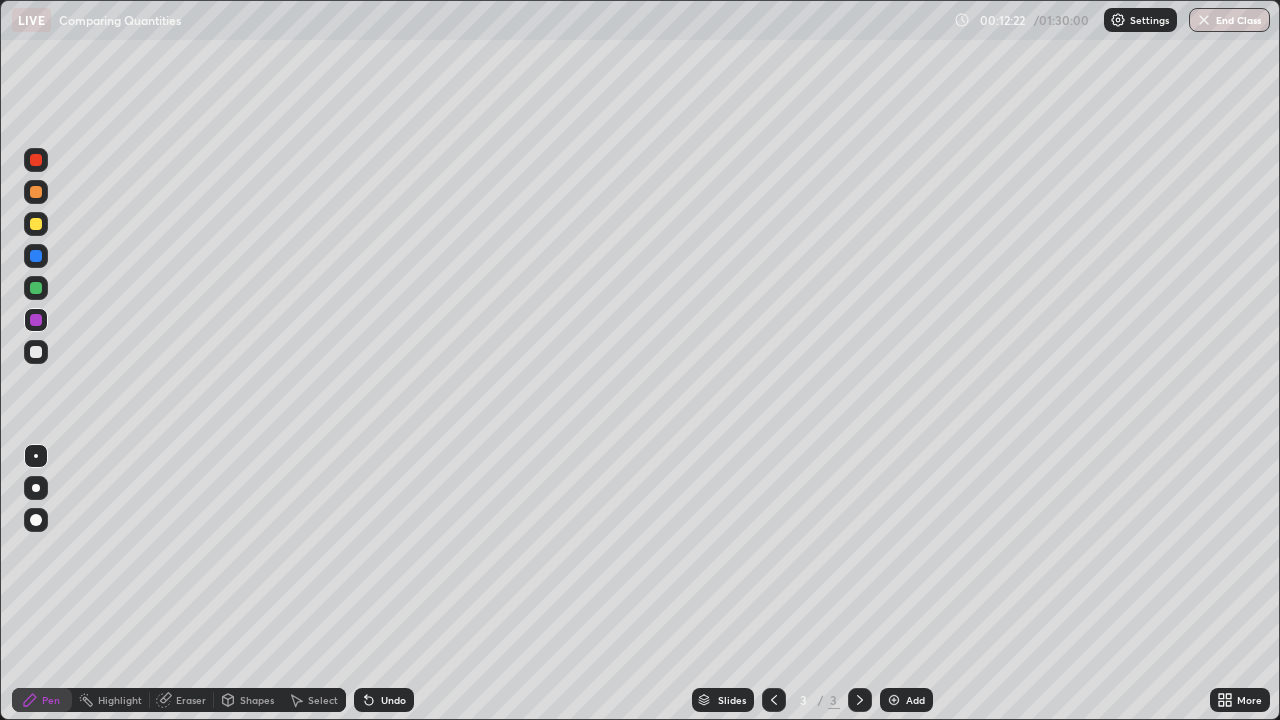 click on "Eraser" at bounding box center [191, 700] 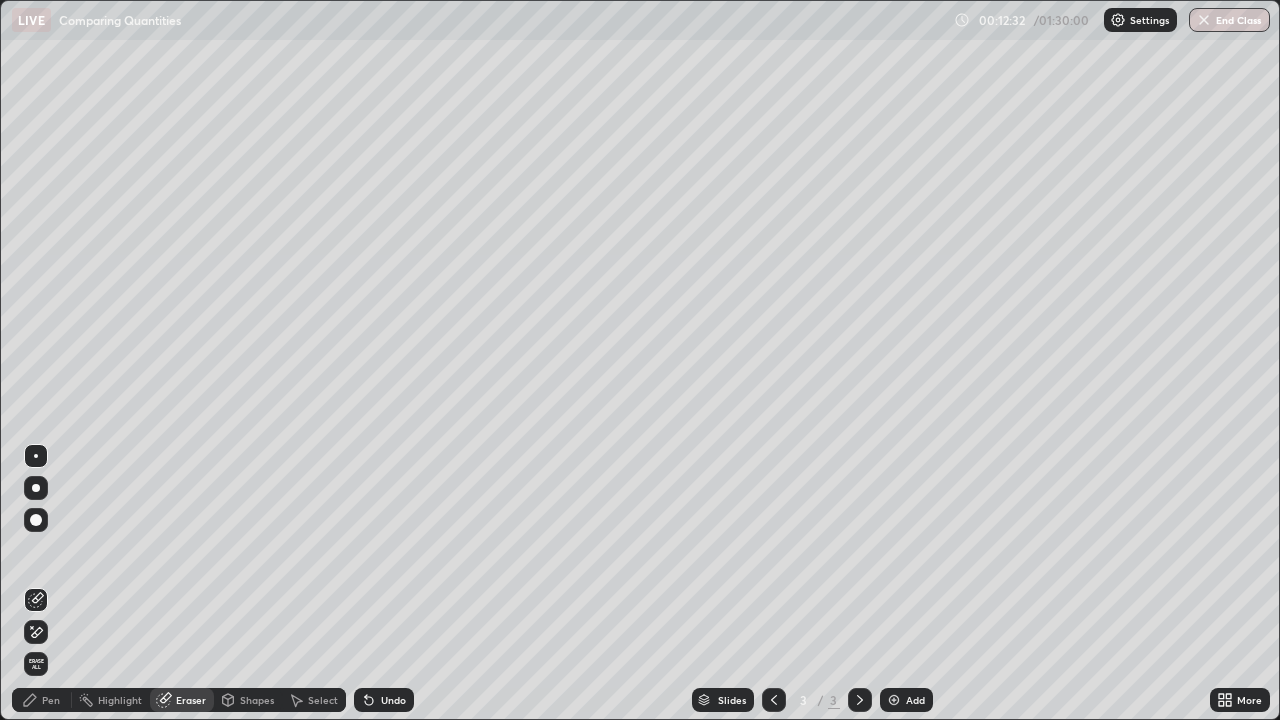 click 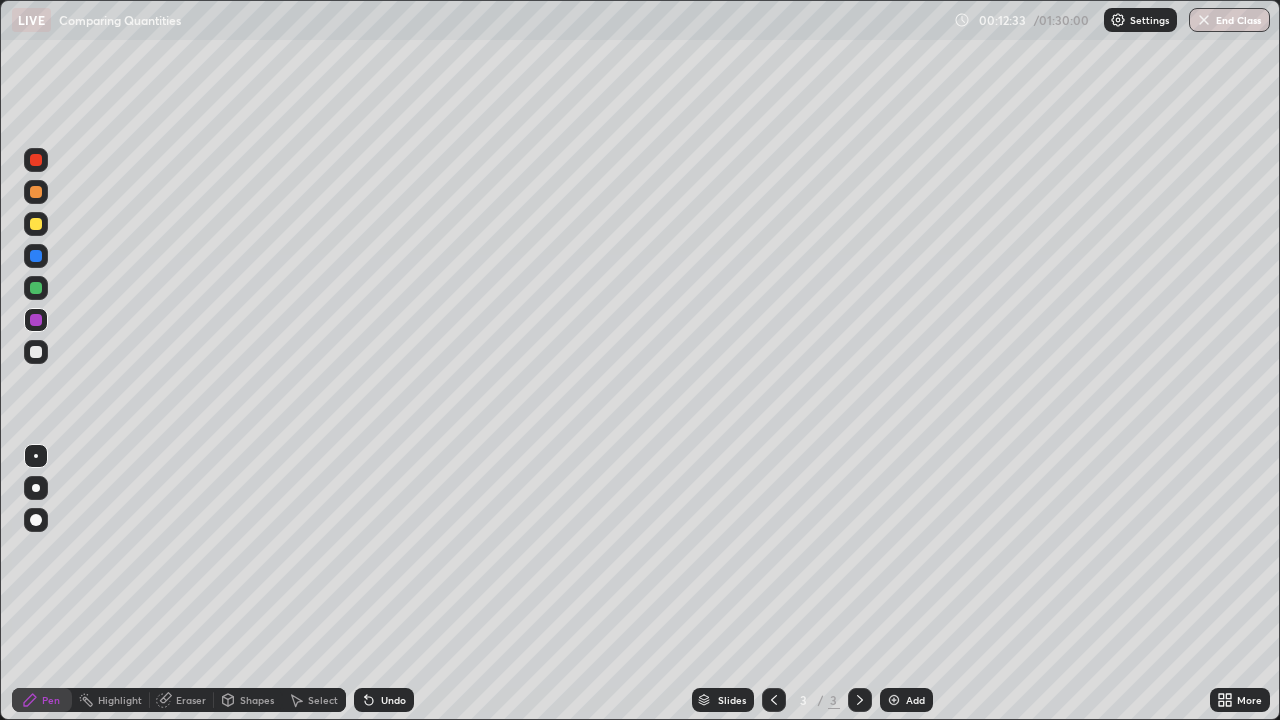 click at bounding box center (36, 352) 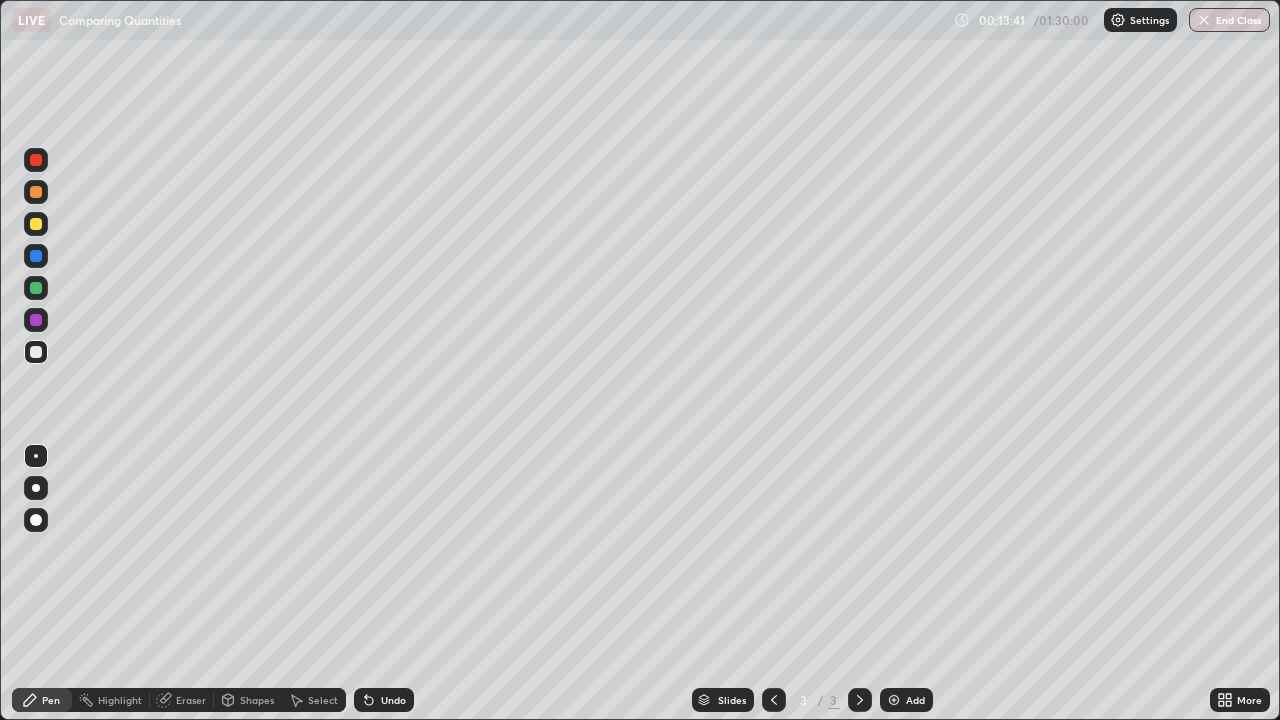 click on "Eraser" at bounding box center [191, 700] 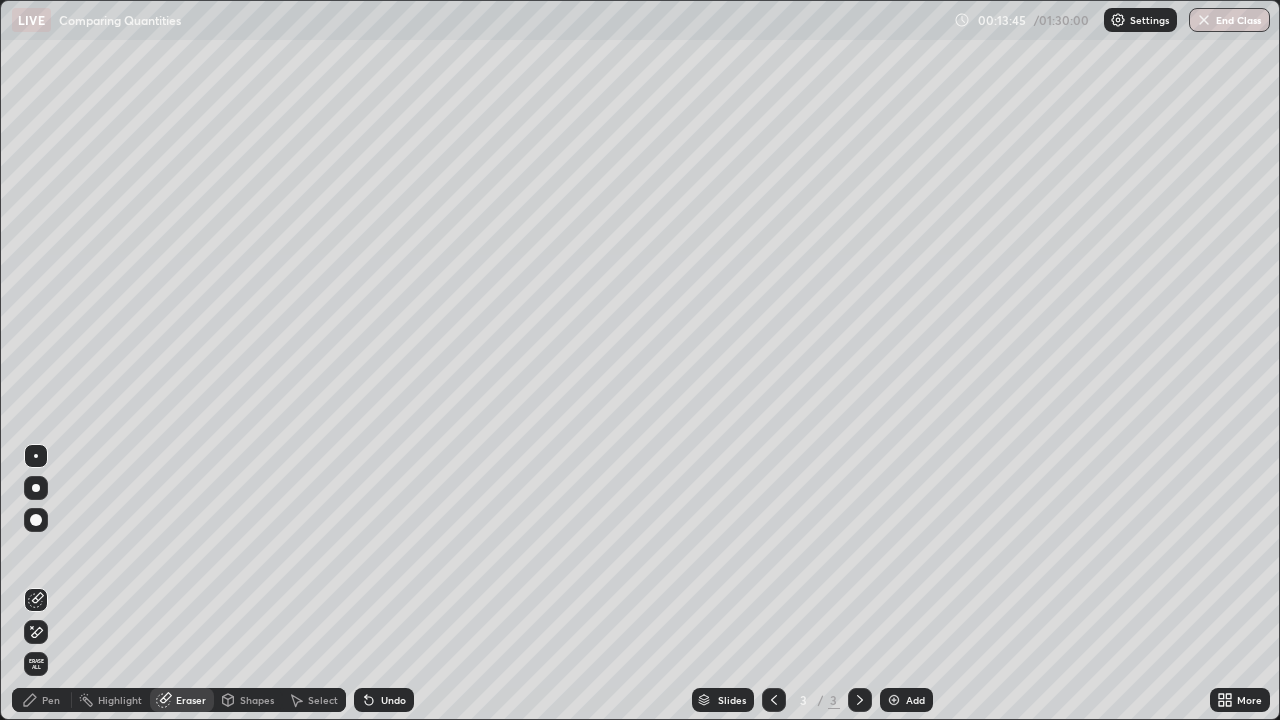 click on "Pen" at bounding box center [51, 700] 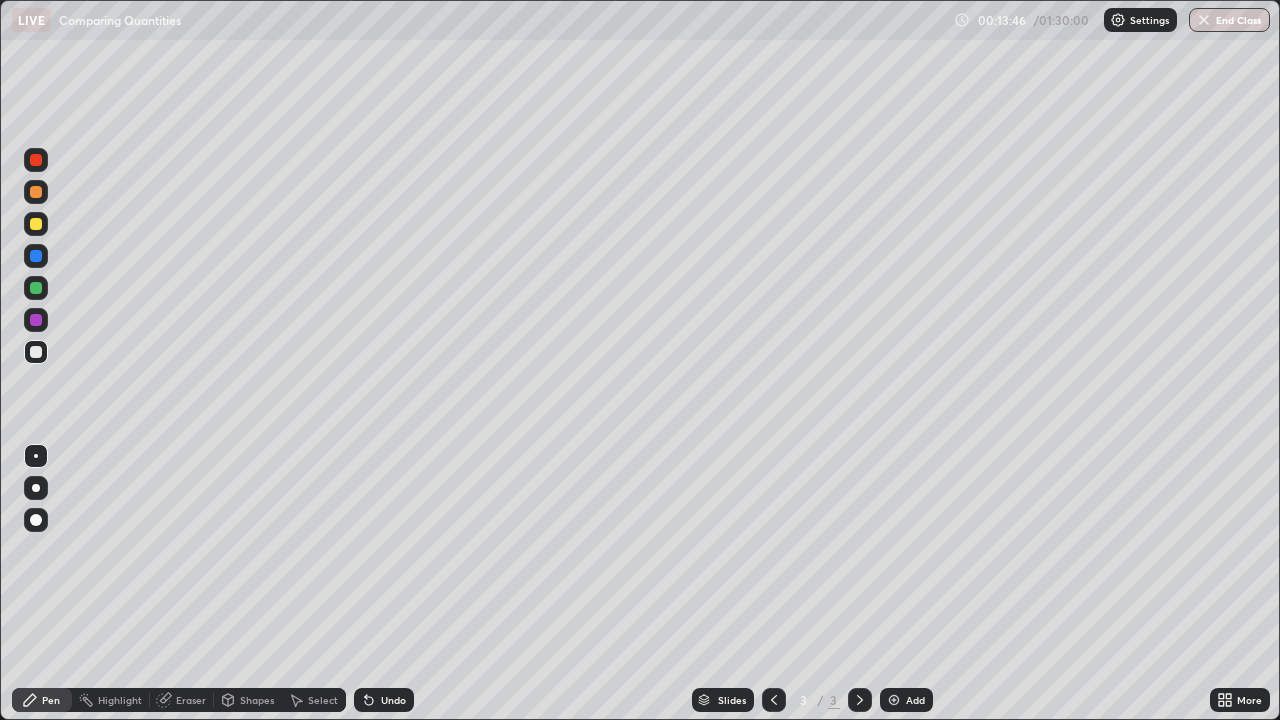 click at bounding box center (36, 320) 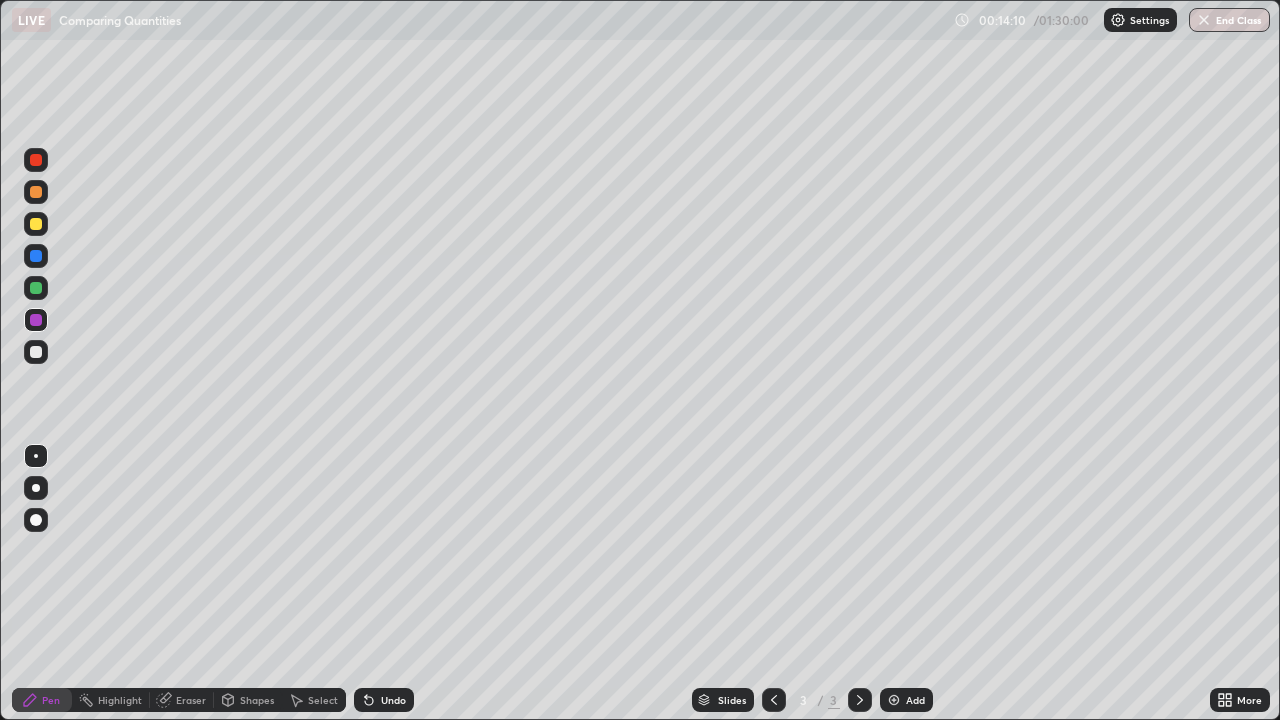 click on "Select" at bounding box center [323, 700] 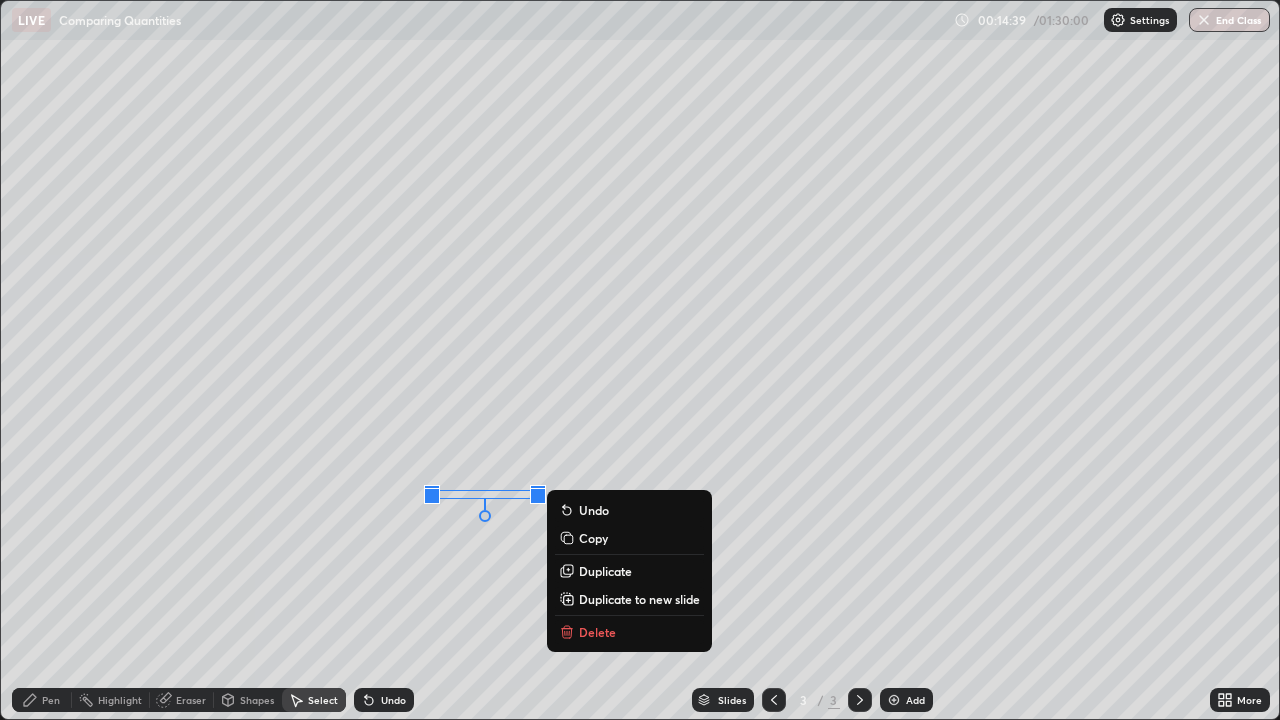 click on "0 ° Undo Copy Duplicate Duplicate to new slide Delete" at bounding box center [640, 360] 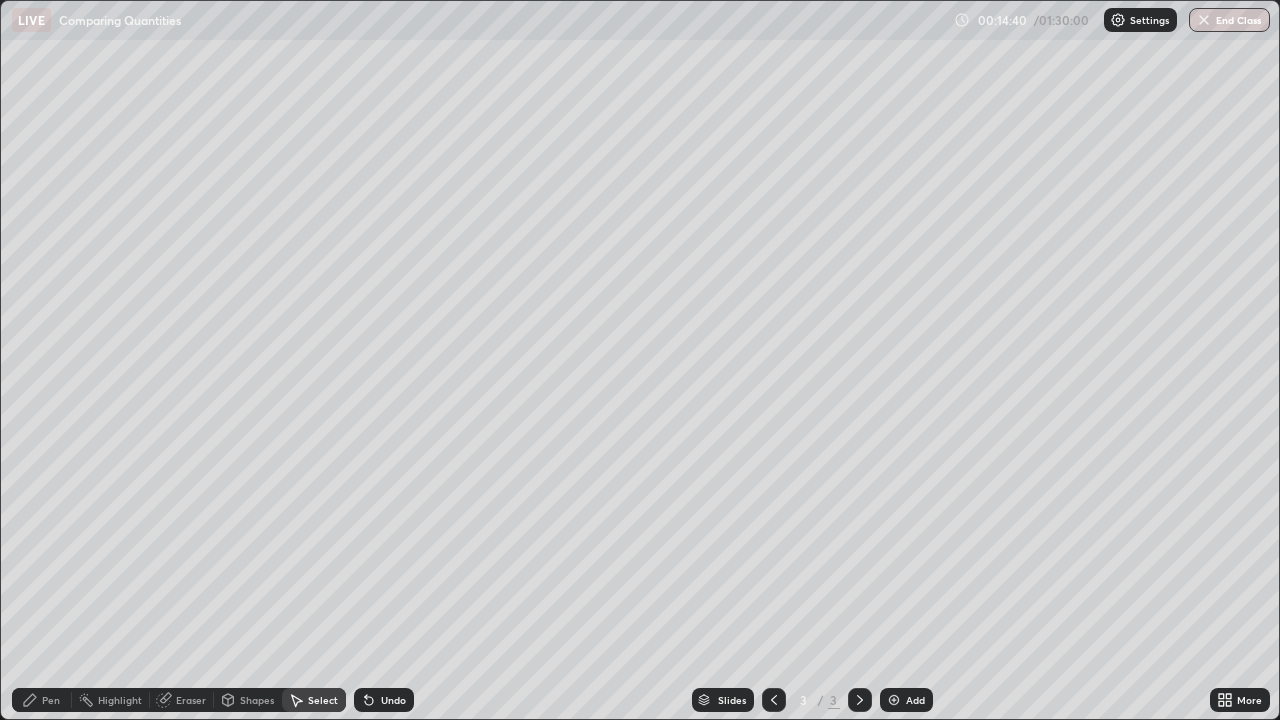 click on "Shapes" at bounding box center [257, 700] 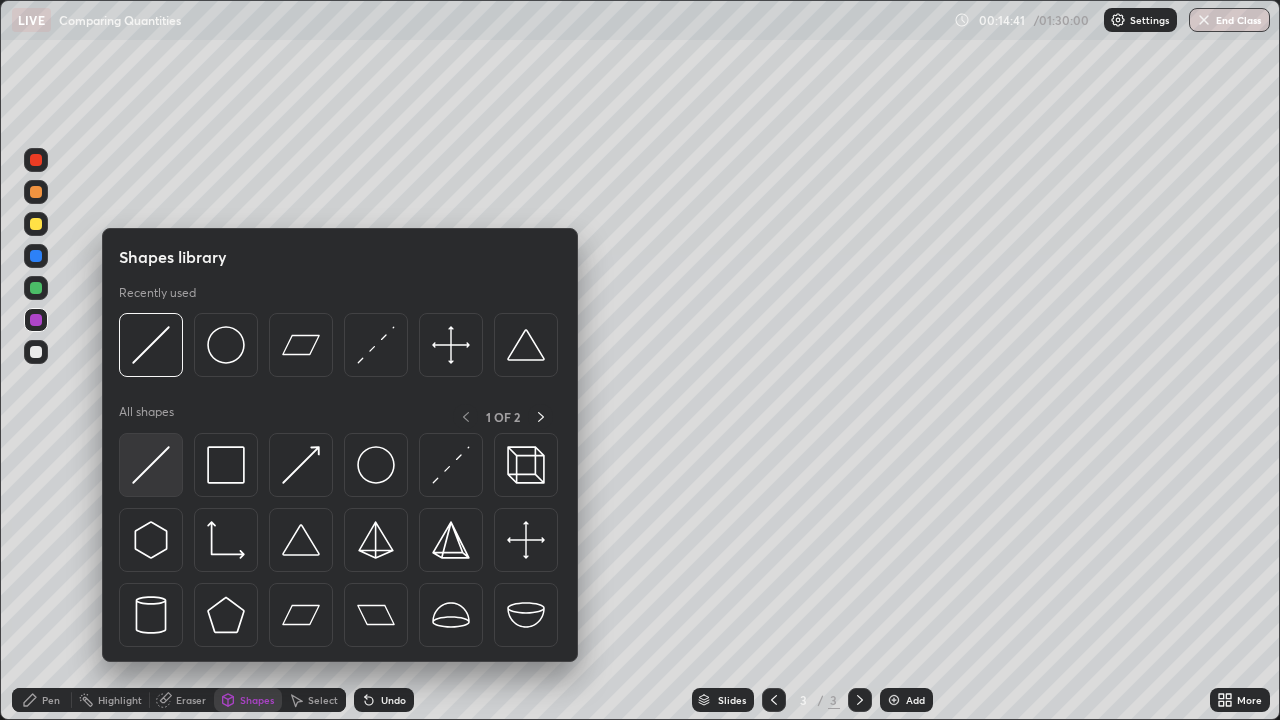 click at bounding box center [151, 465] 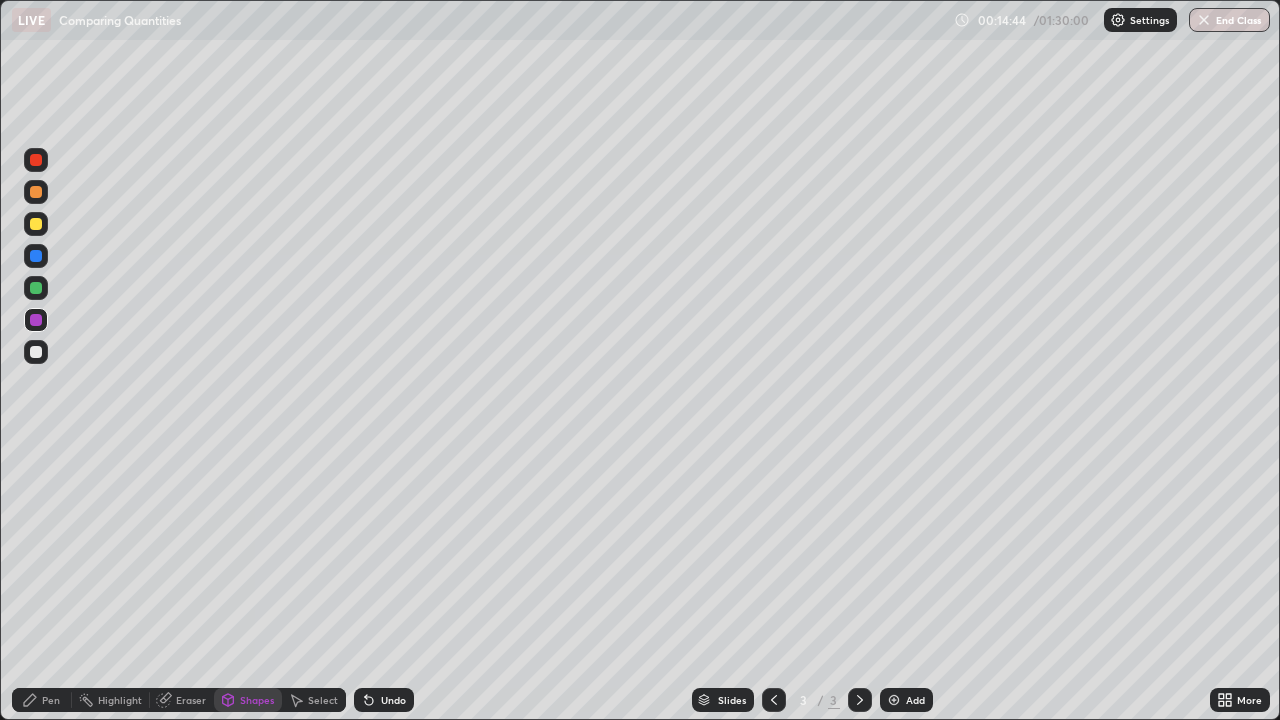 click on "Pen" at bounding box center (51, 700) 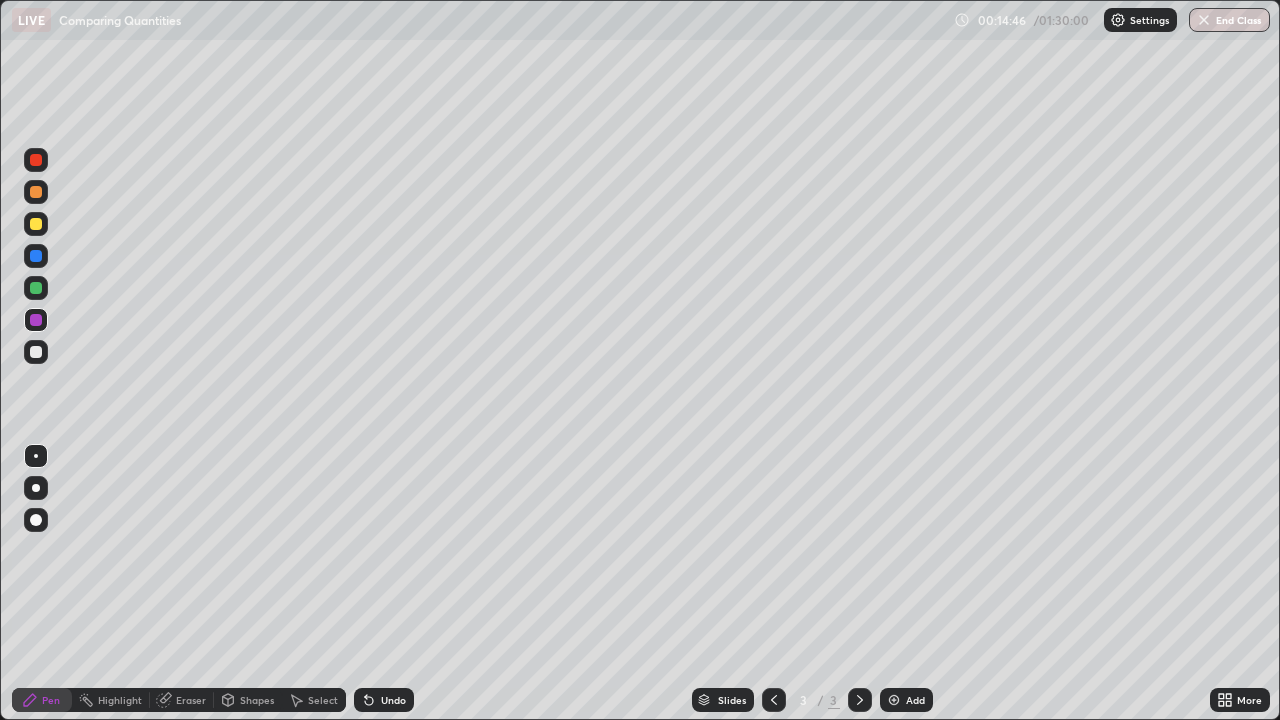click at bounding box center (36, 352) 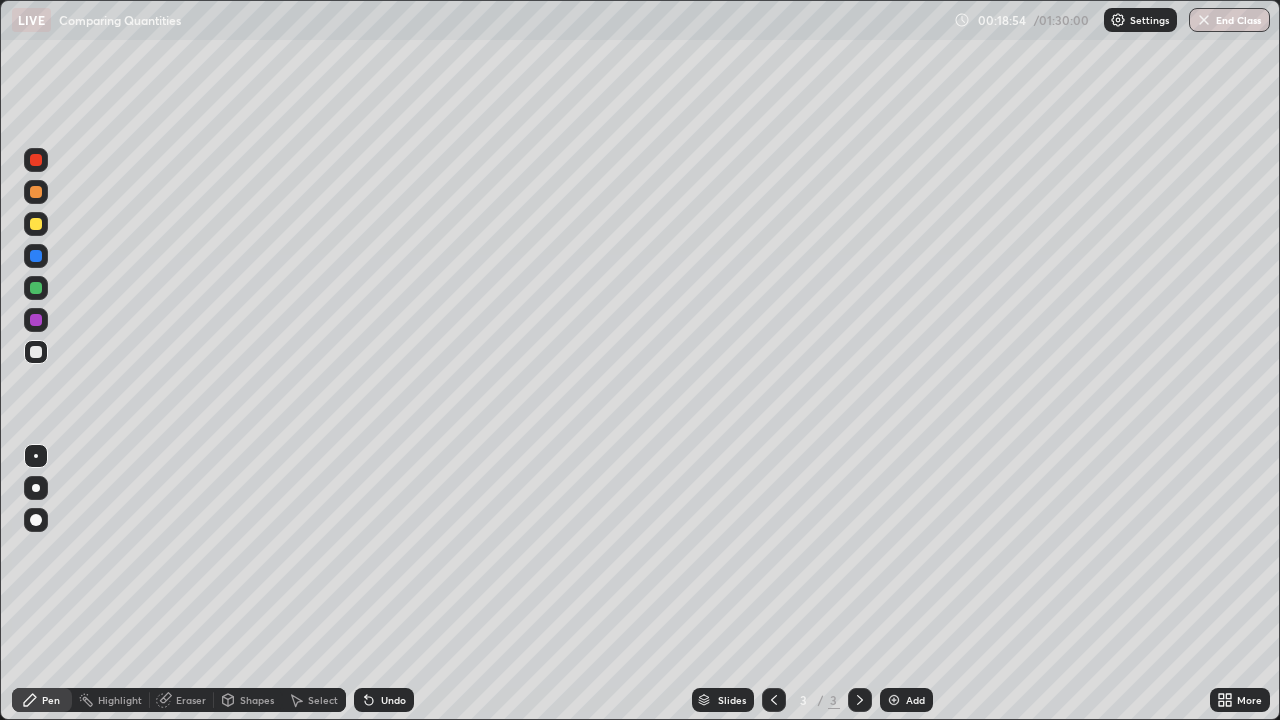 click at bounding box center (894, 700) 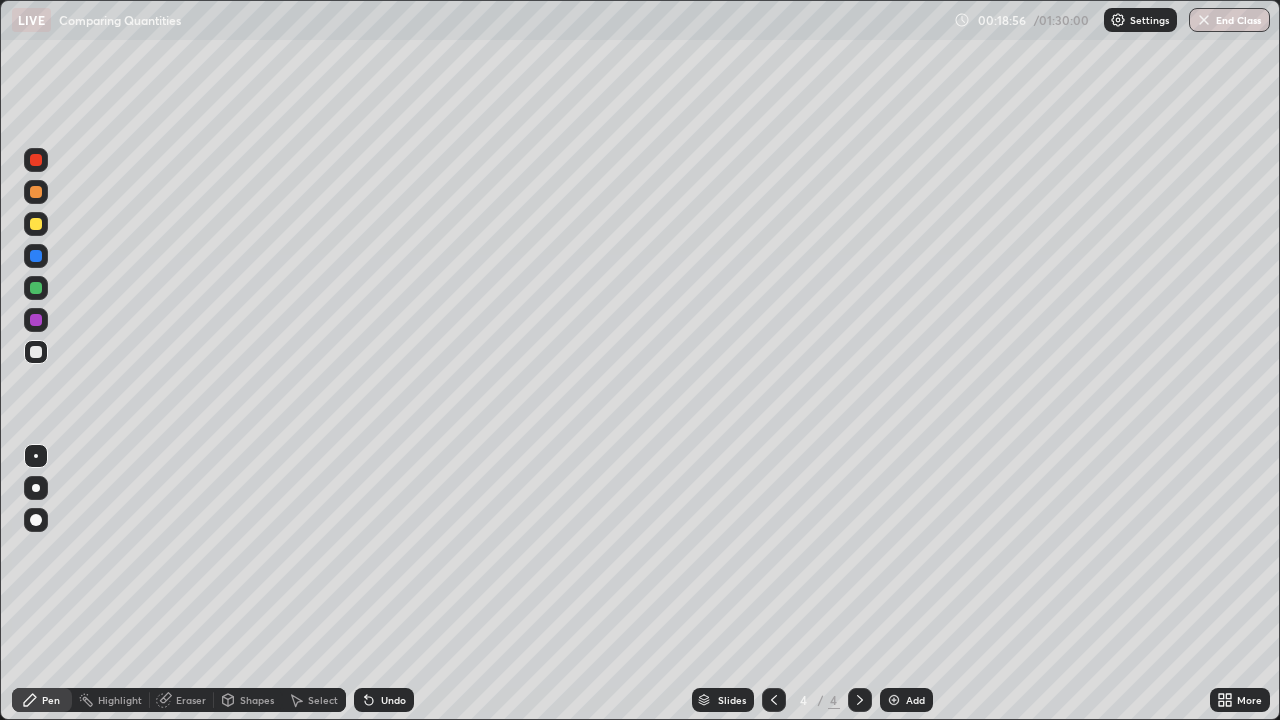 click at bounding box center [36, 224] 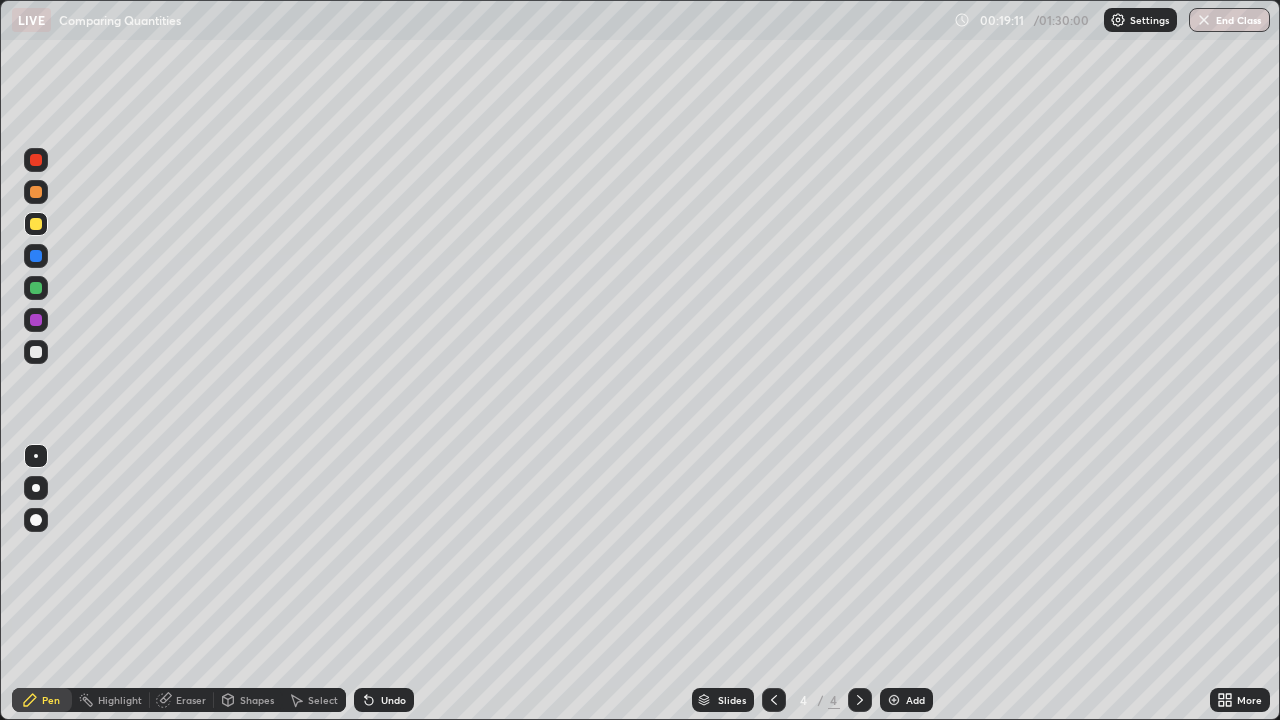 click at bounding box center (36, 352) 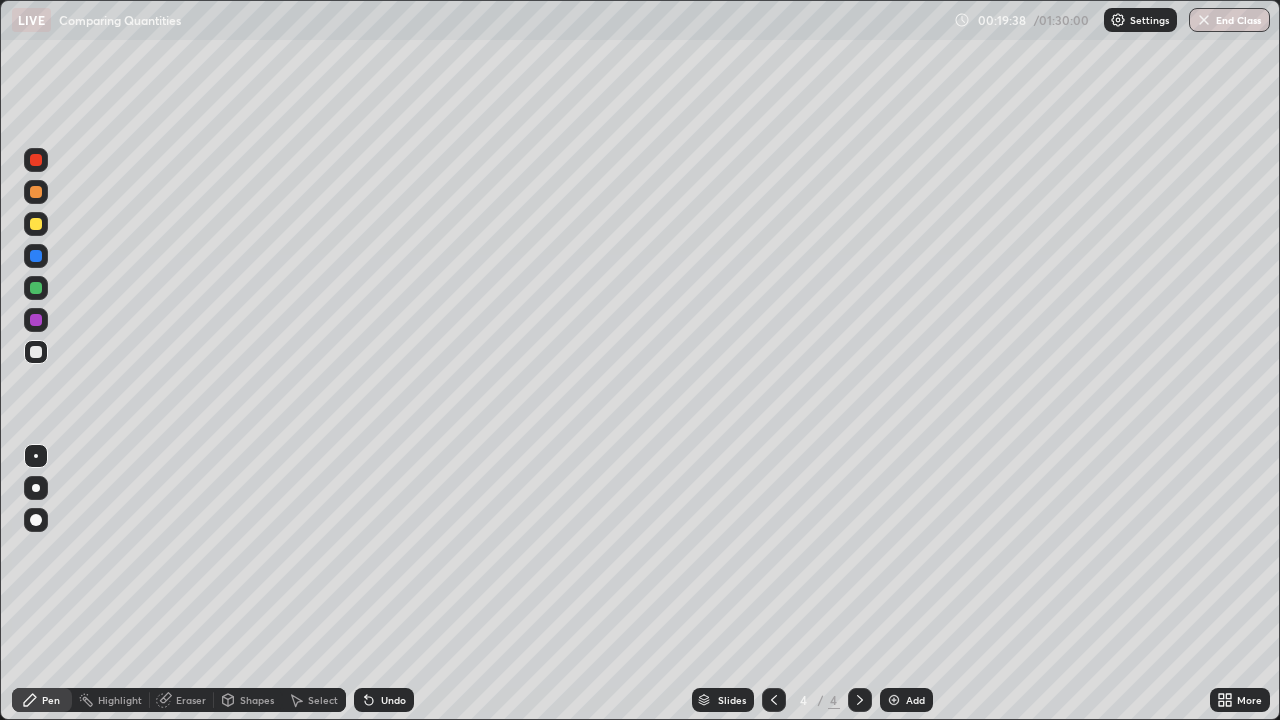 click on "Shapes" at bounding box center (257, 700) 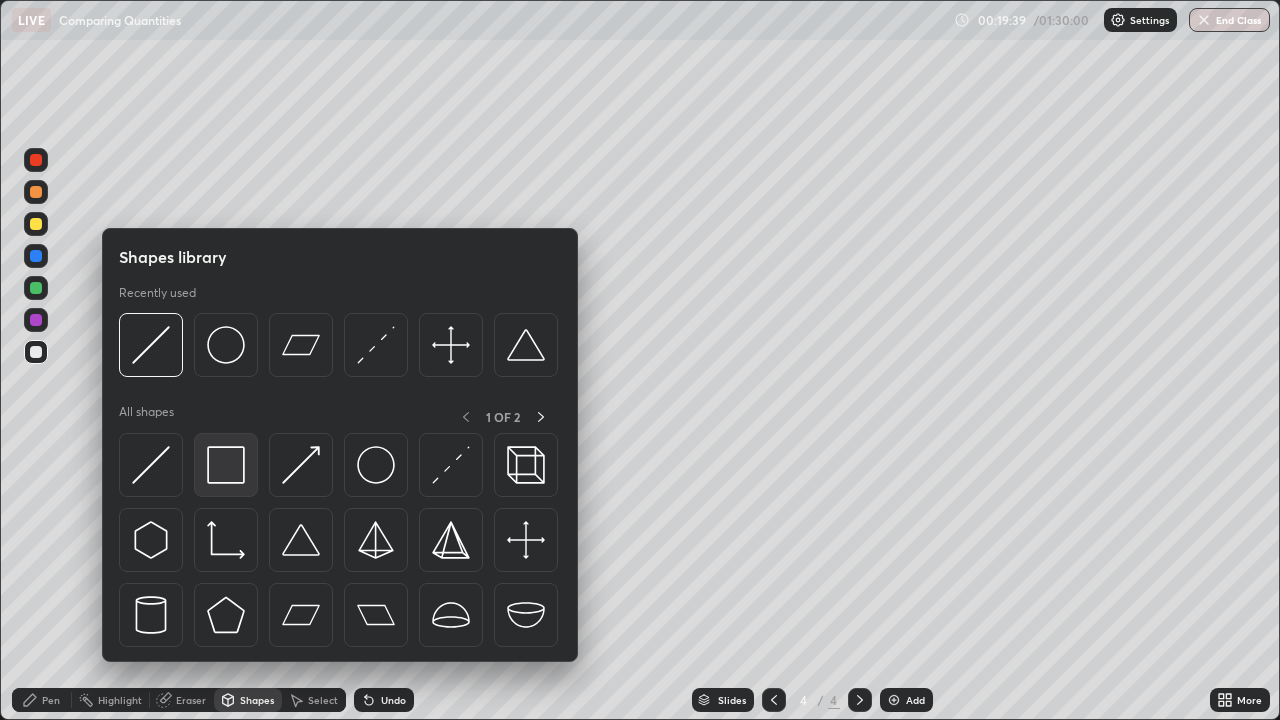 click at bounding box center (226, 465) 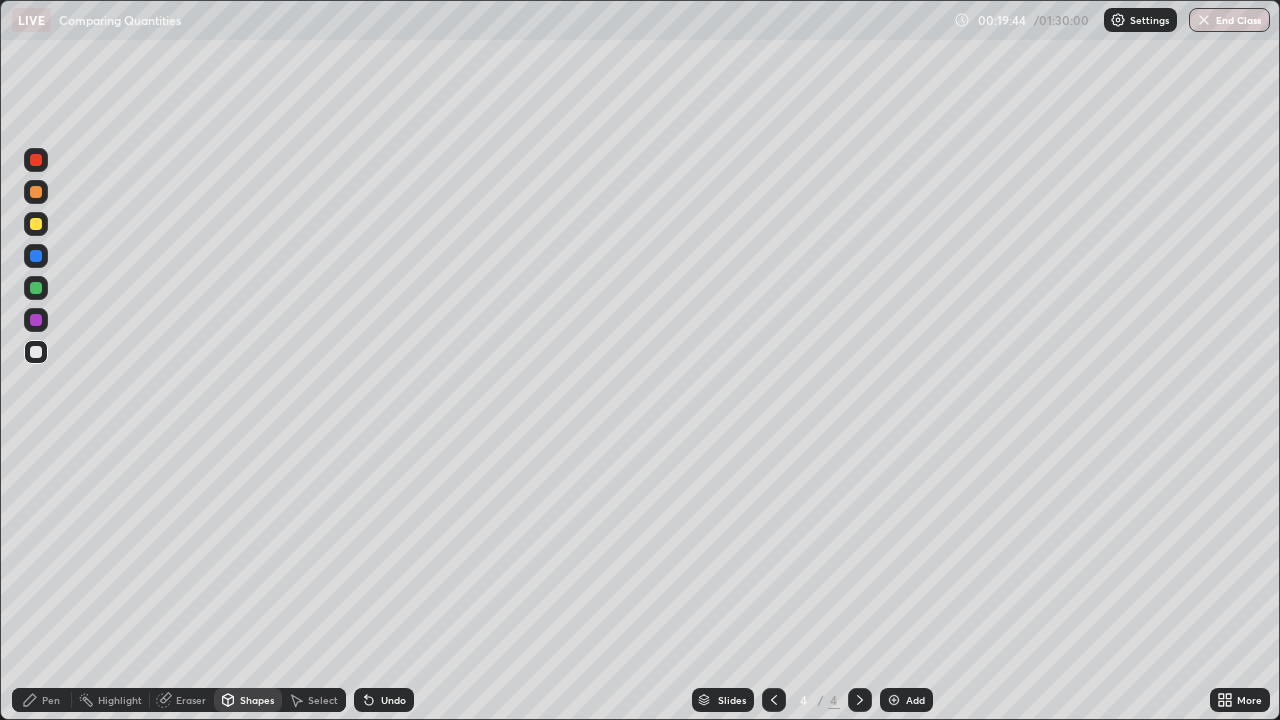 click on "Undo" at bounding box center [393, 700] 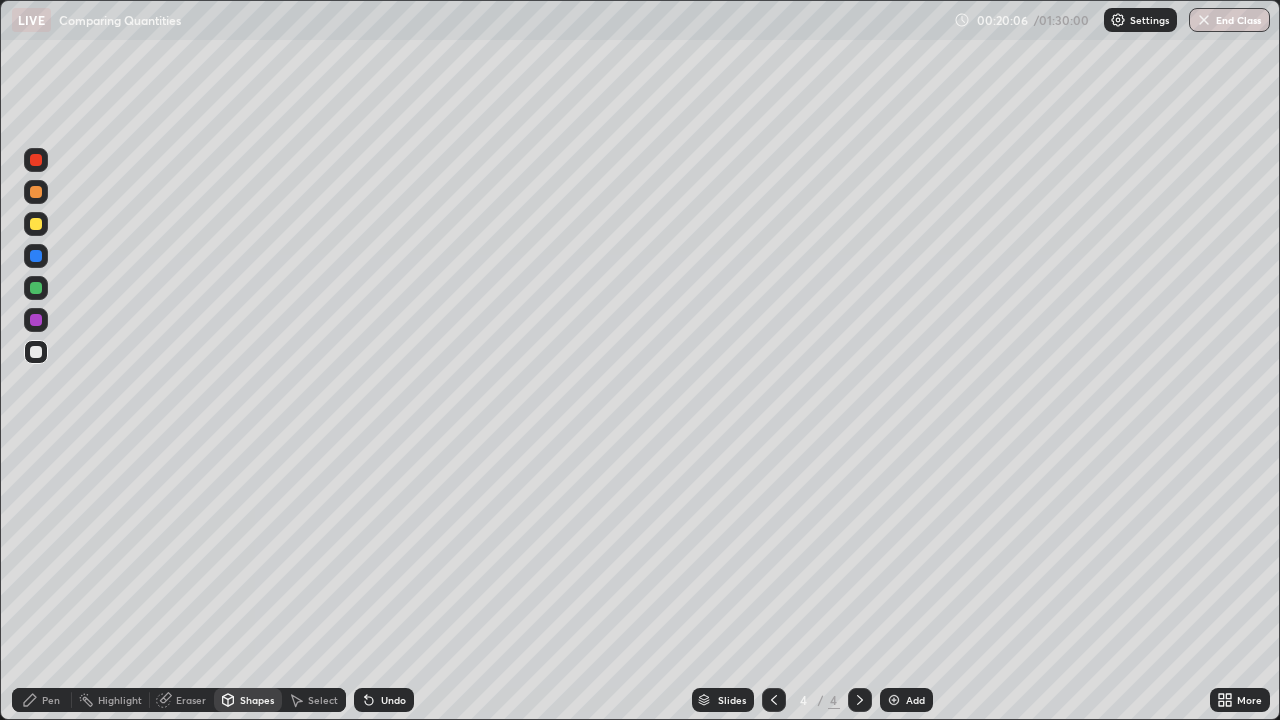 click 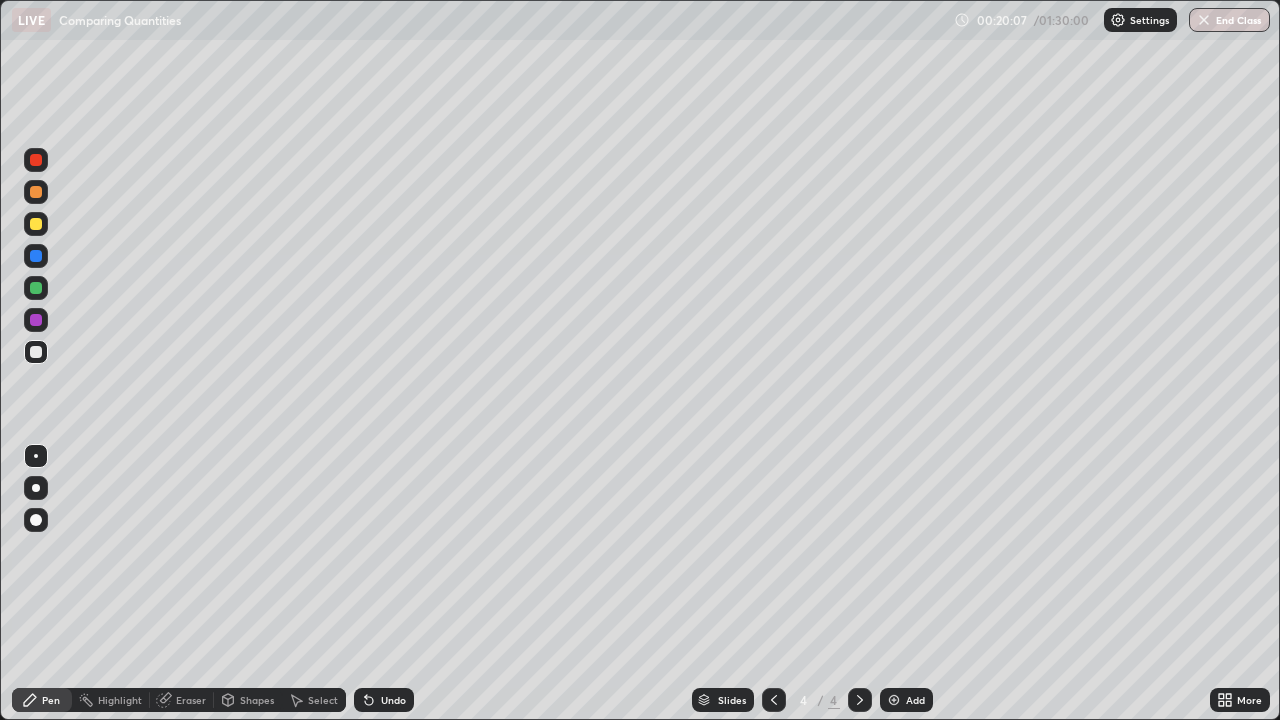 click at bounding box center (36, 224) 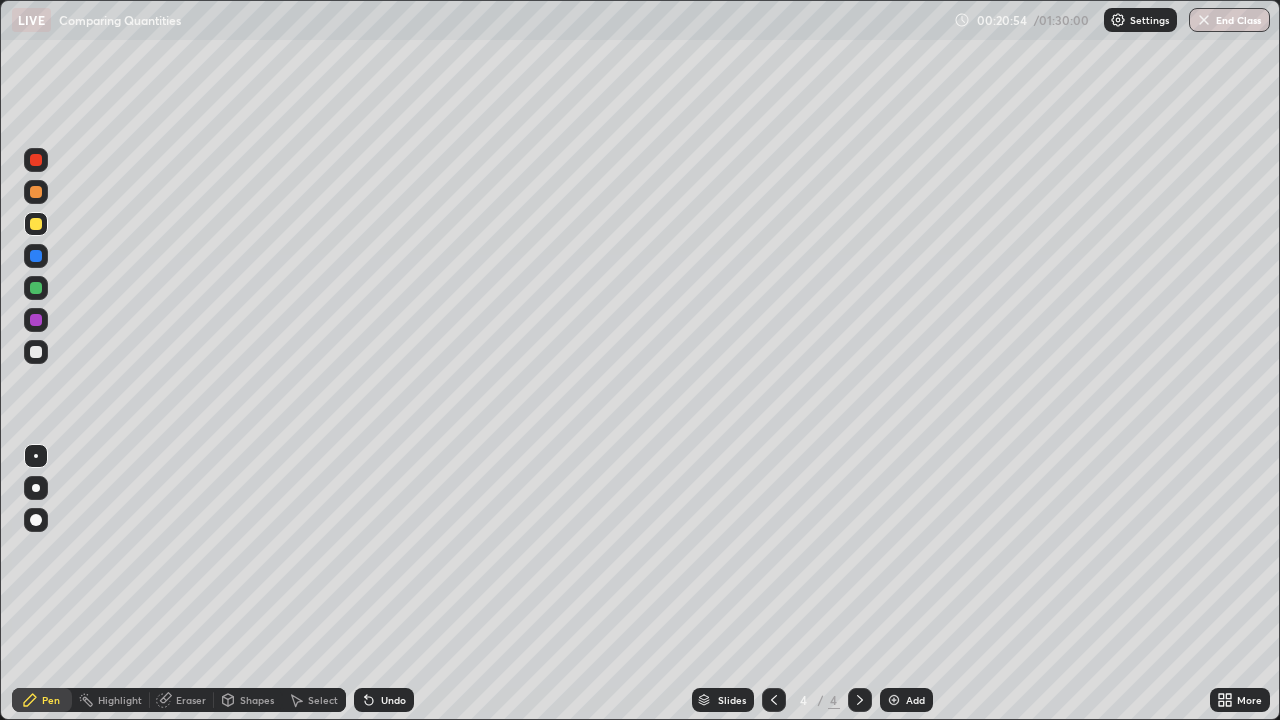 click at bounding box center [36, 352] 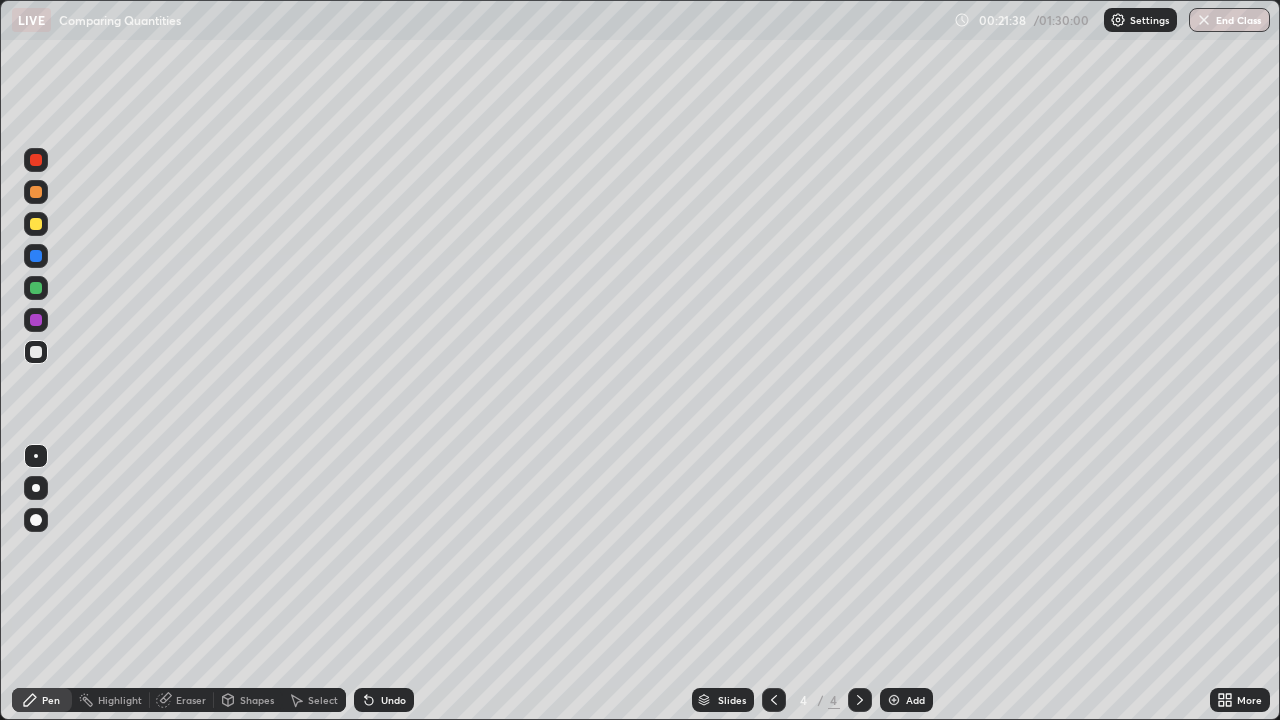 click at bounding box center (36, 224) 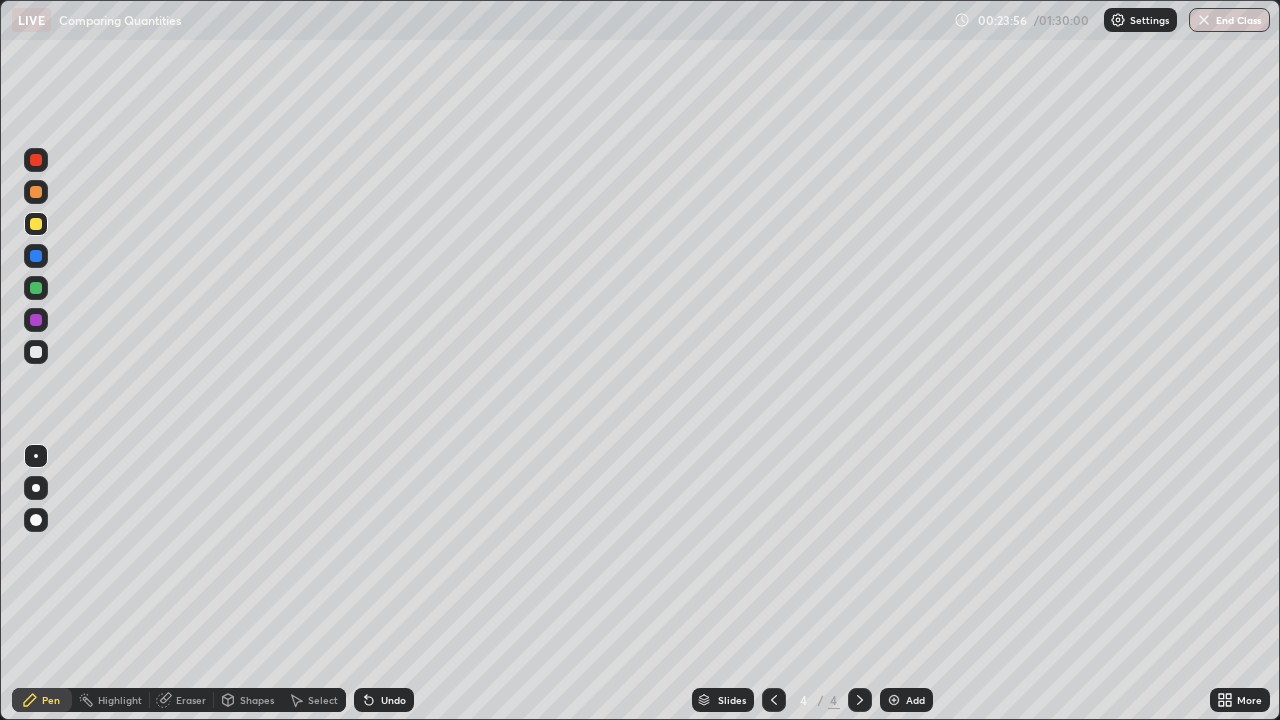 click at bounding box center [36, 352] 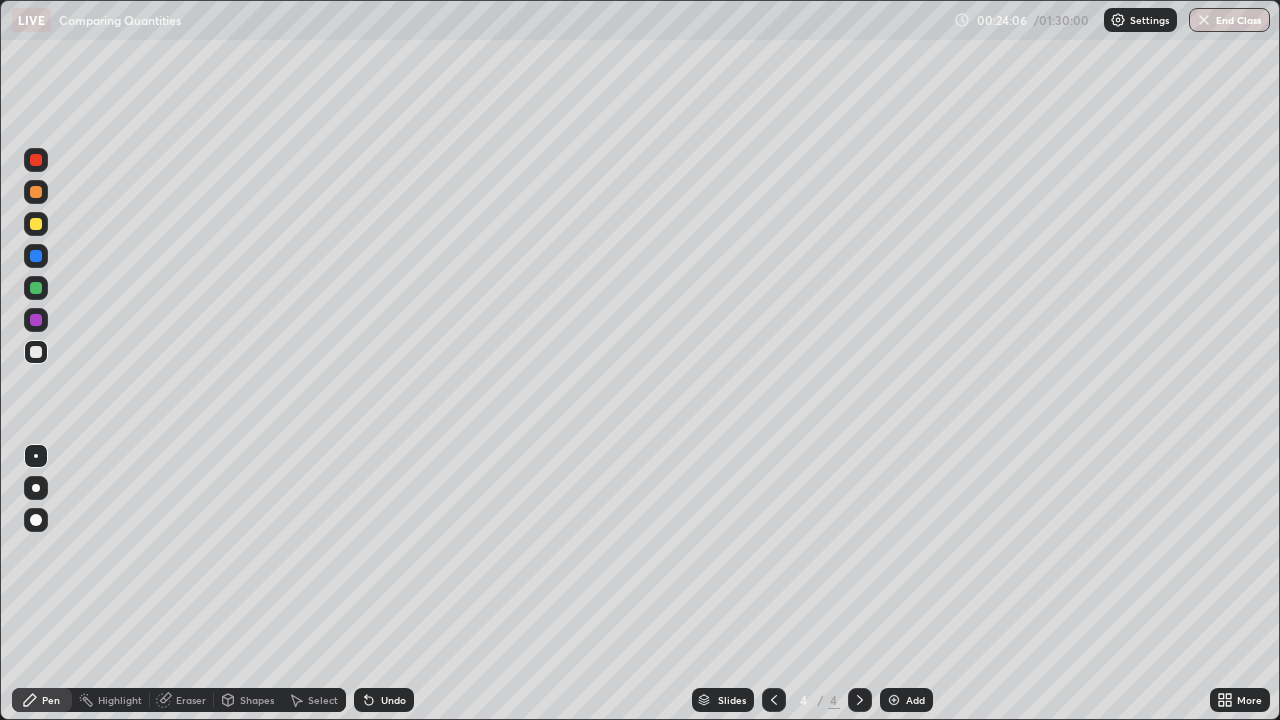 click at bounding box center (36, 224) 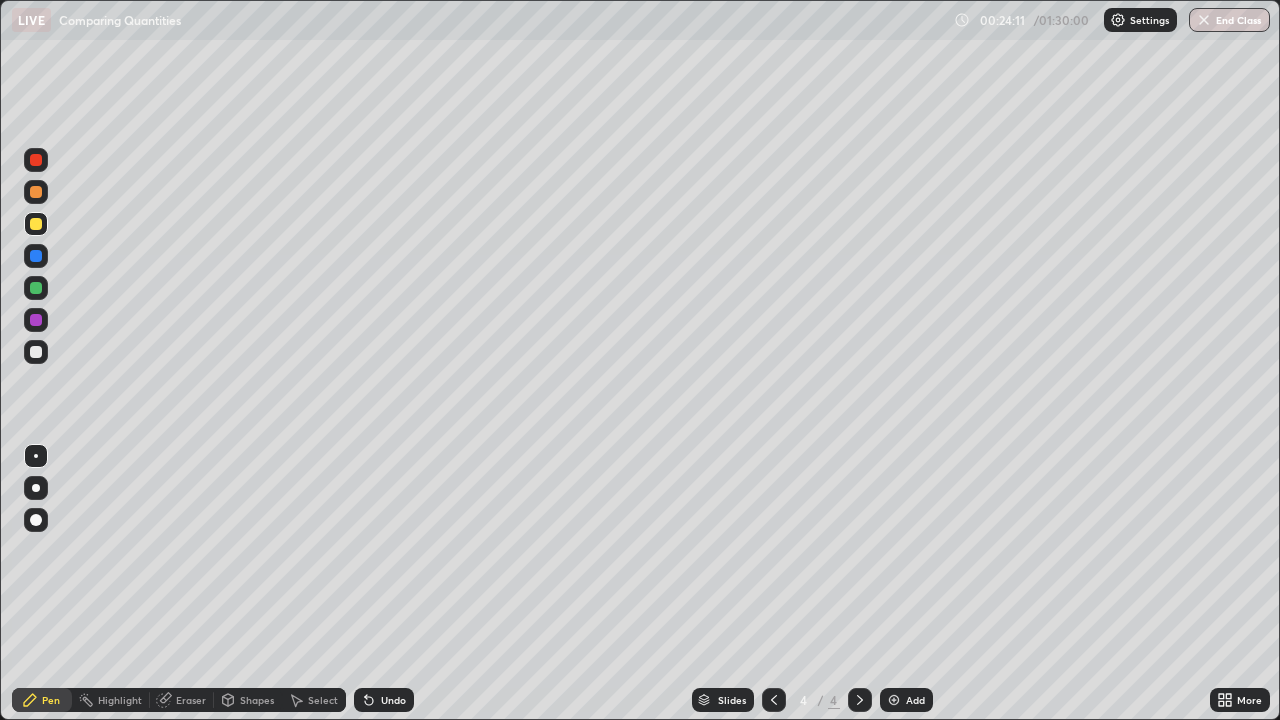 click on "Undo" at bounding box center (384, 700) 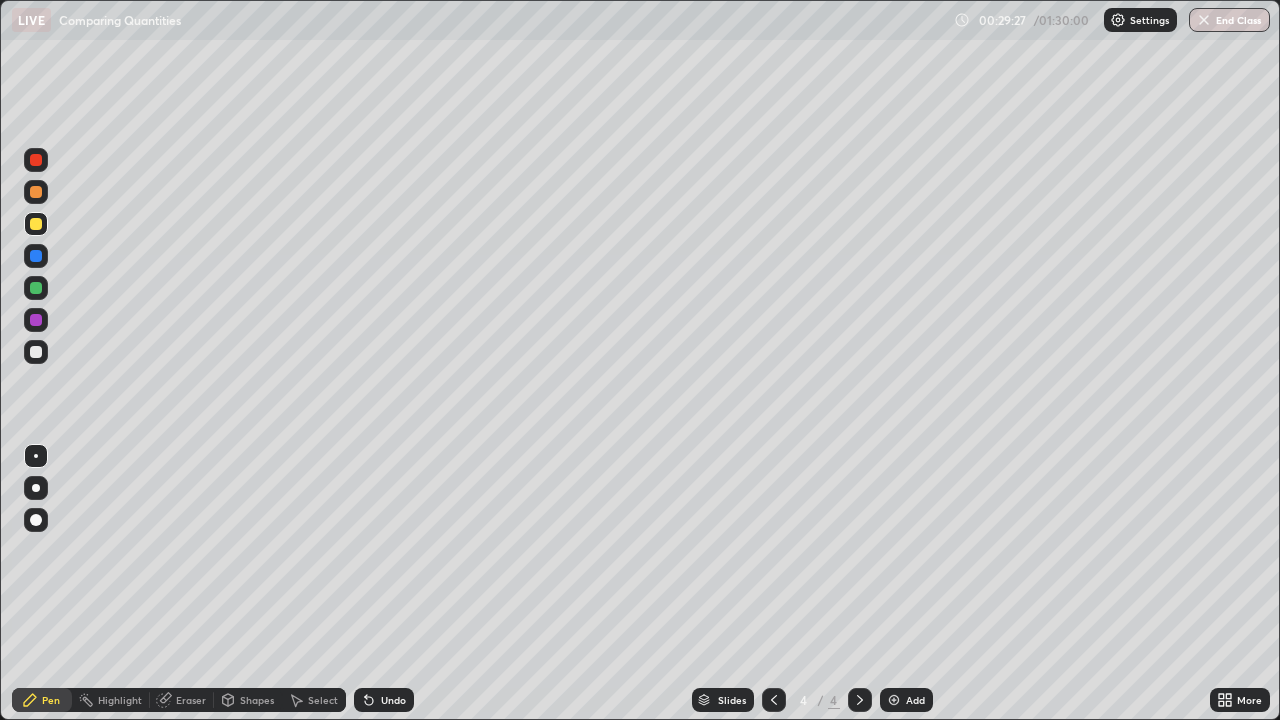click on "Add" at bounding box center [915, 700] 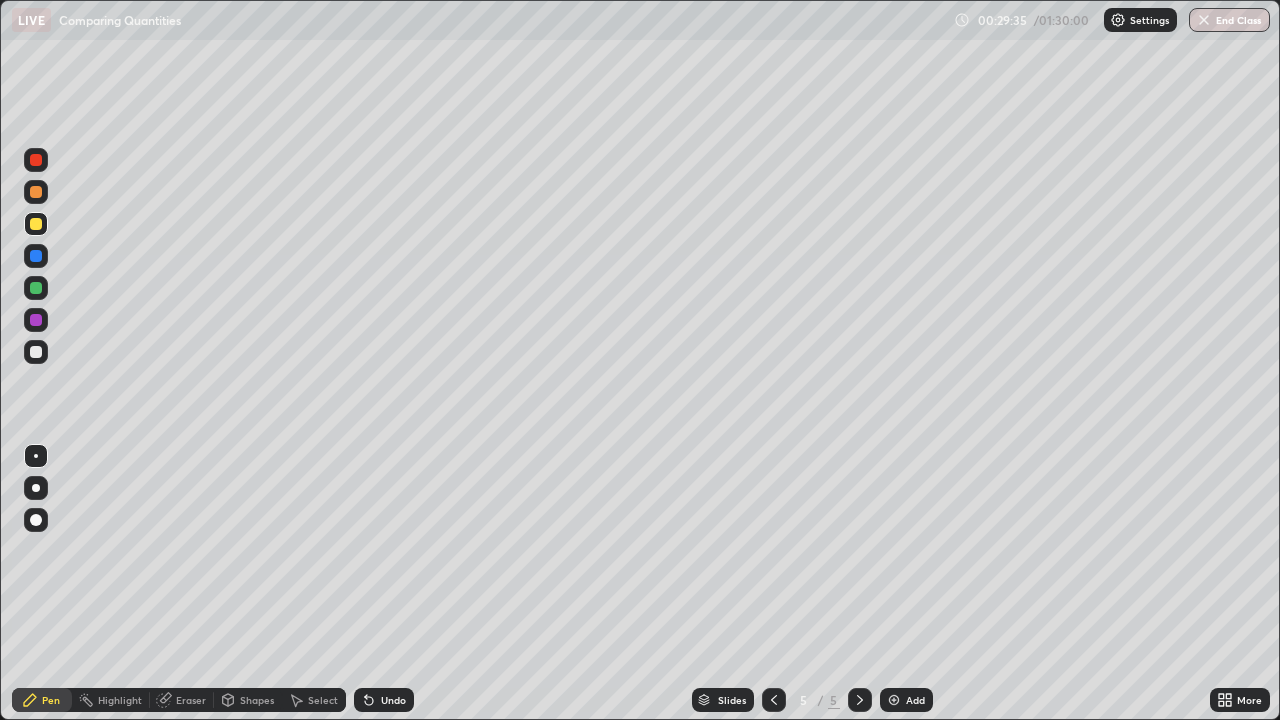 click on "Shapes" at bounding box center [257, 700] 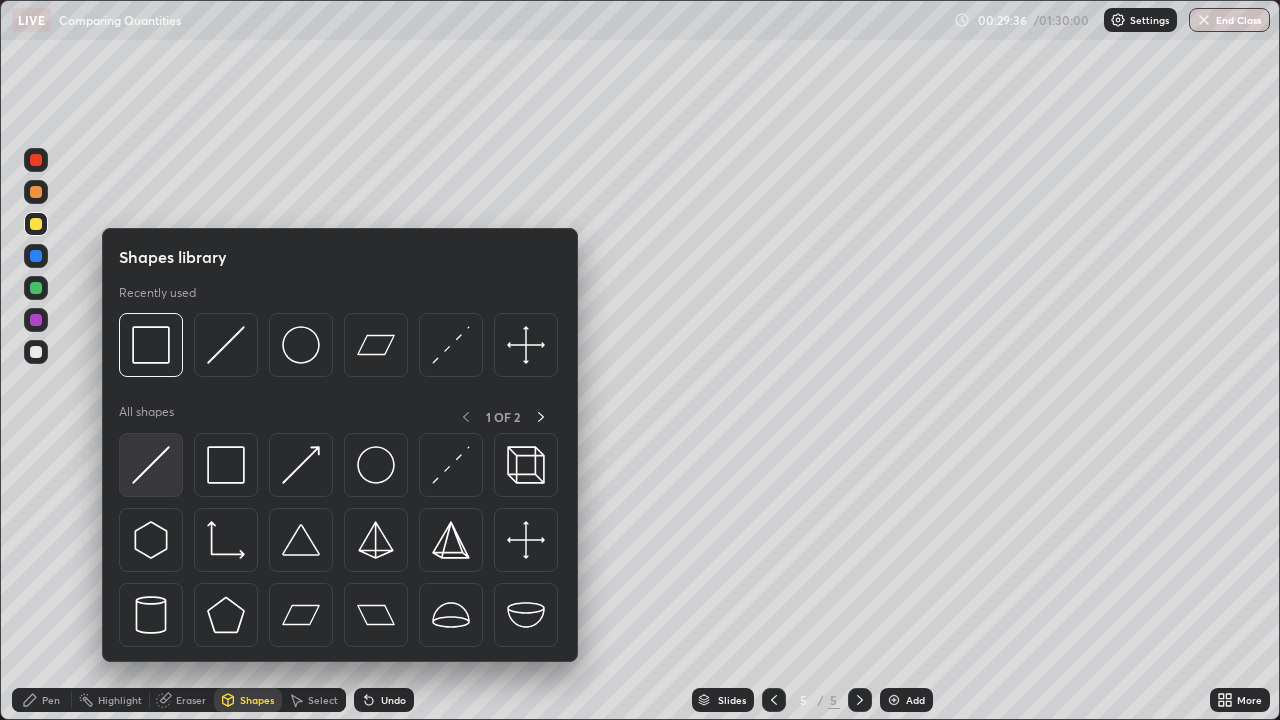 click at bounding box center (151, 465) 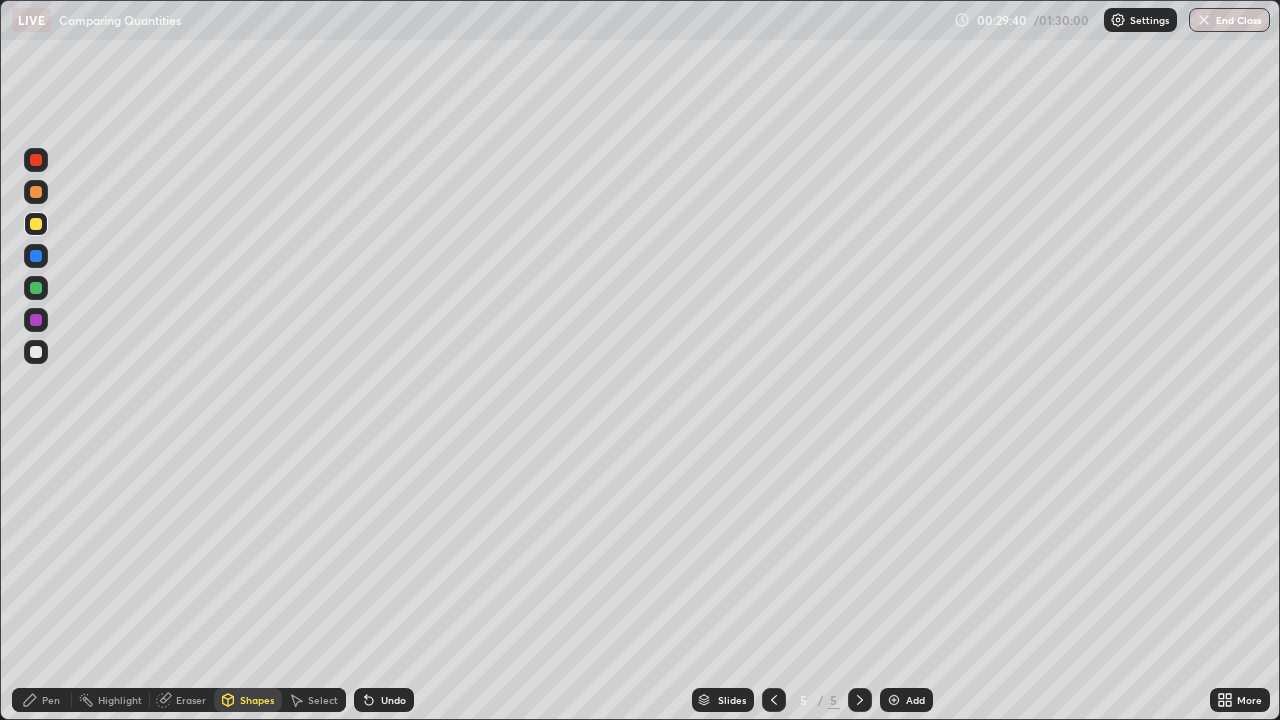 click on "Pen" at bounding box center (51, 700) 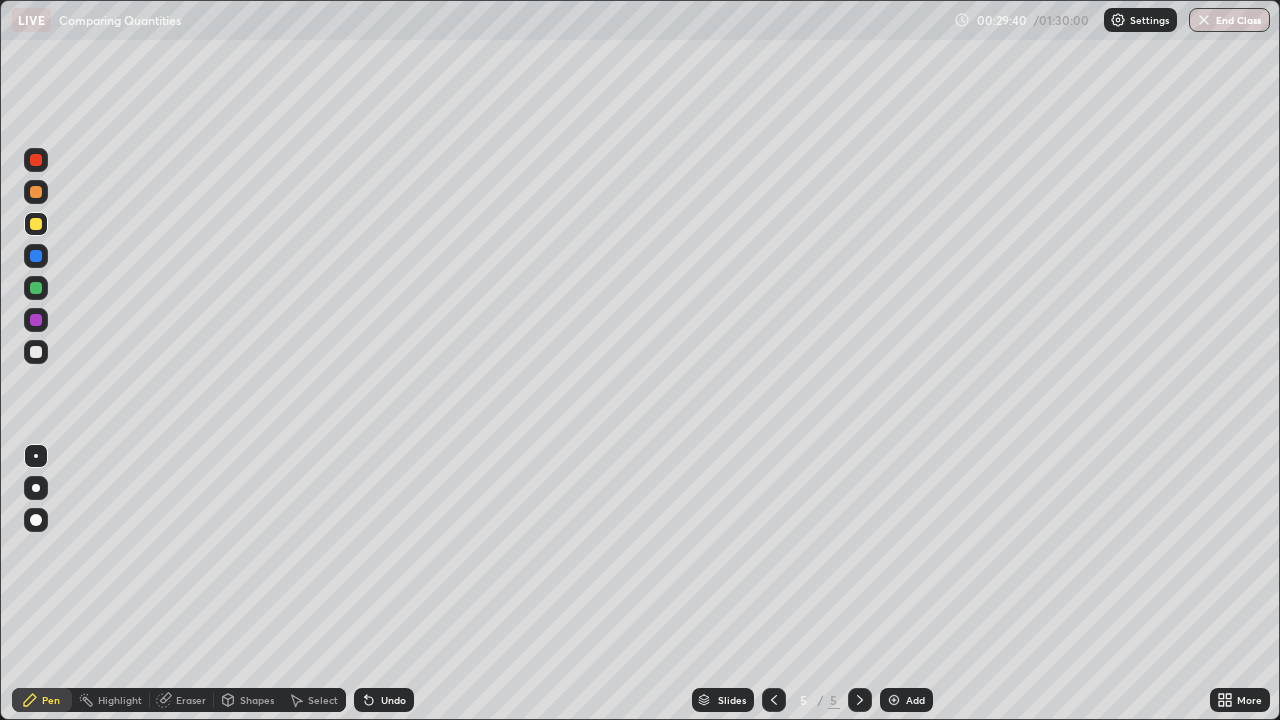 click at bounding box center (36, 352) 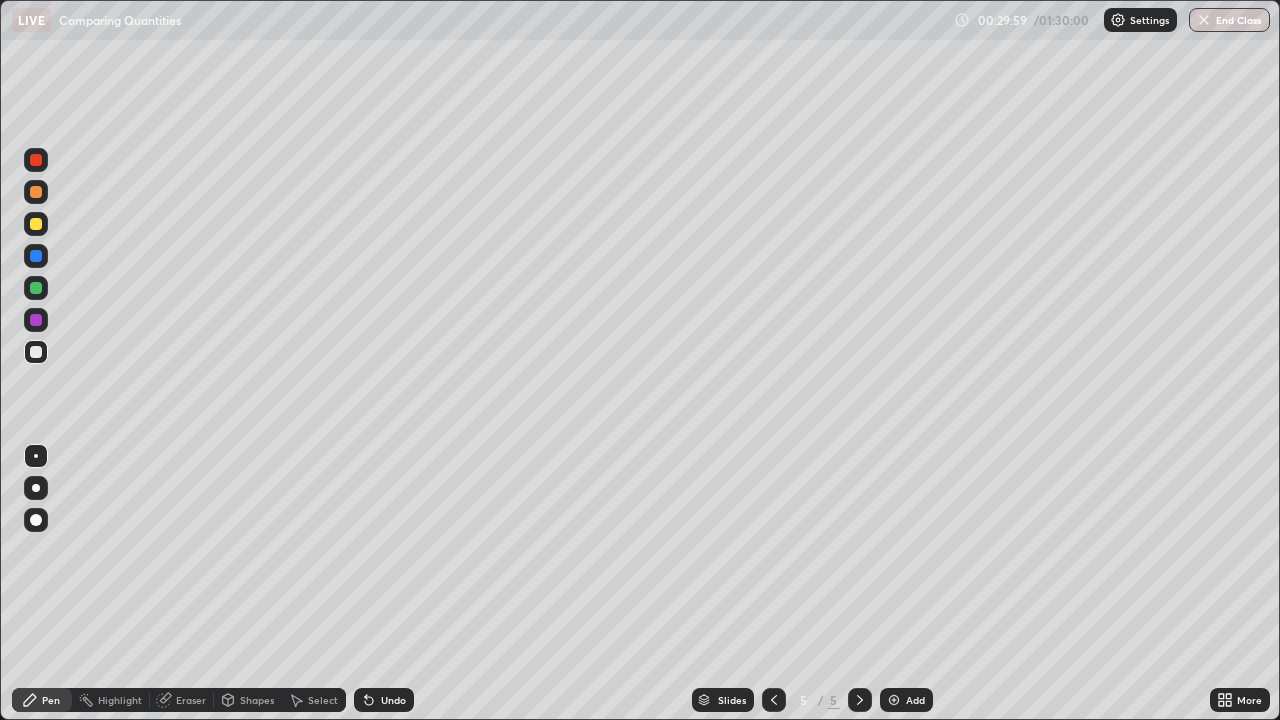 click at bounding box center (36, 224) 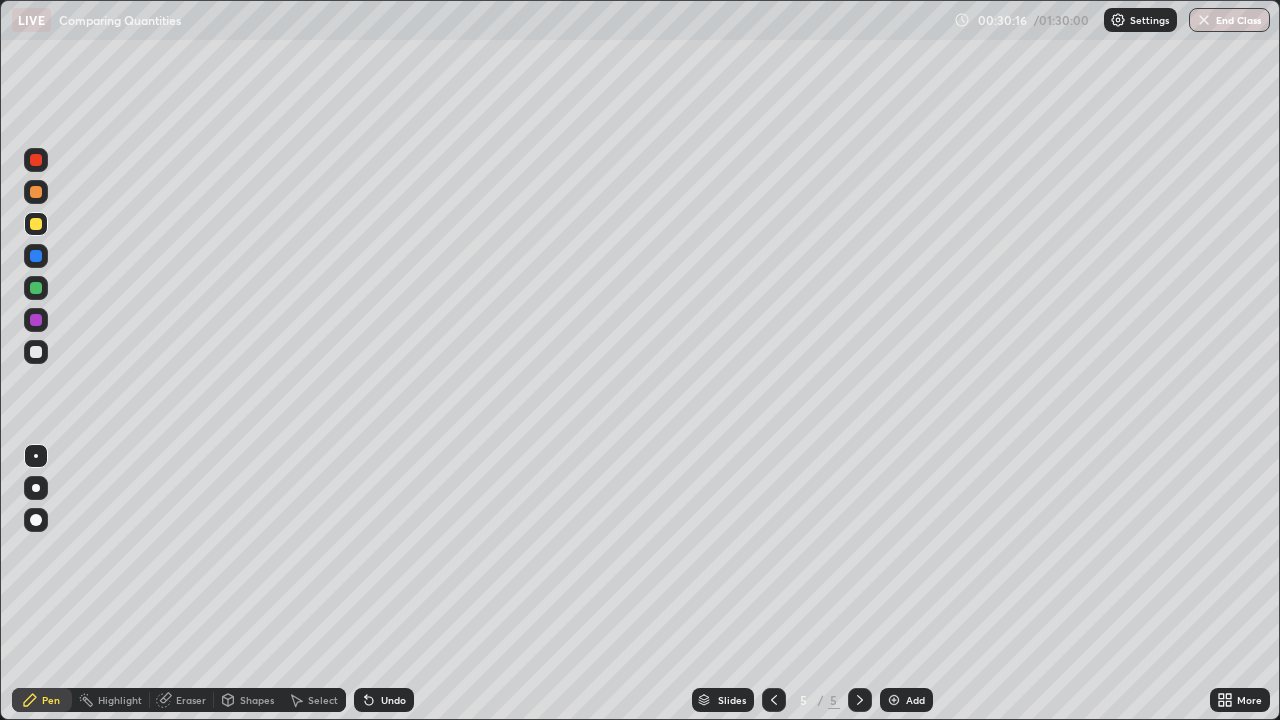 click at bounding box center (36, 352) 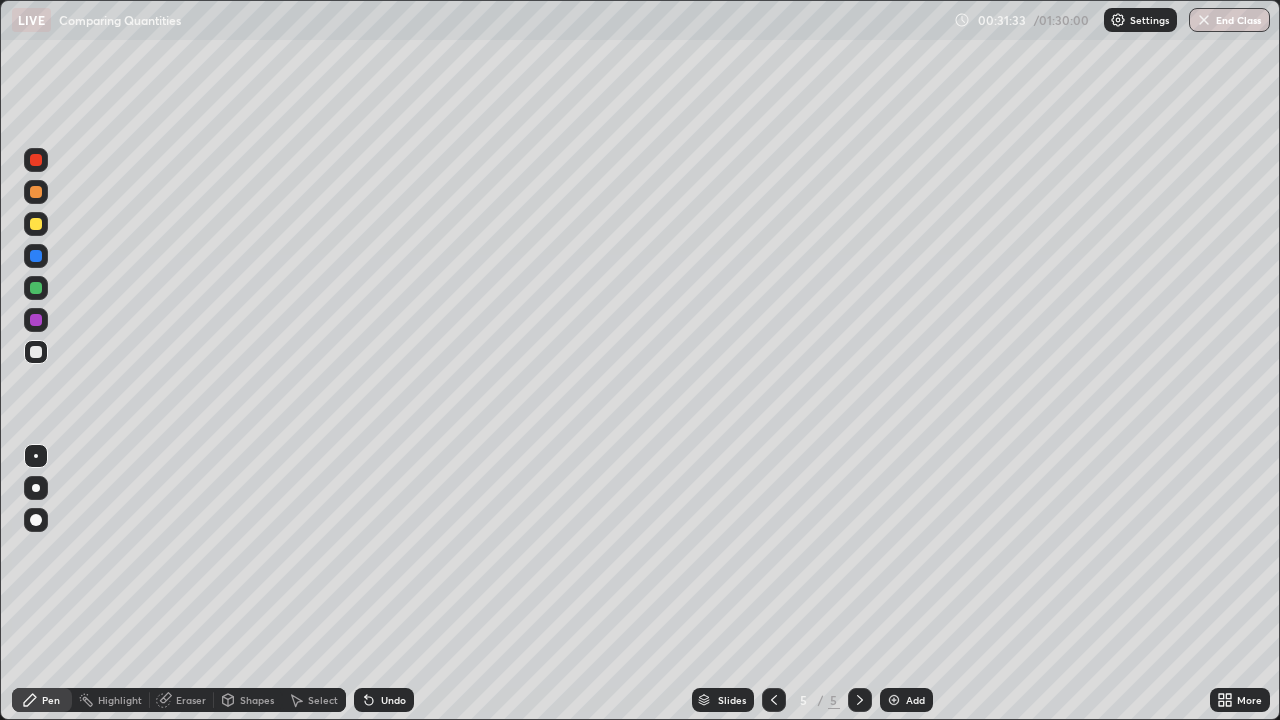 click at bounding box center (36, 224) 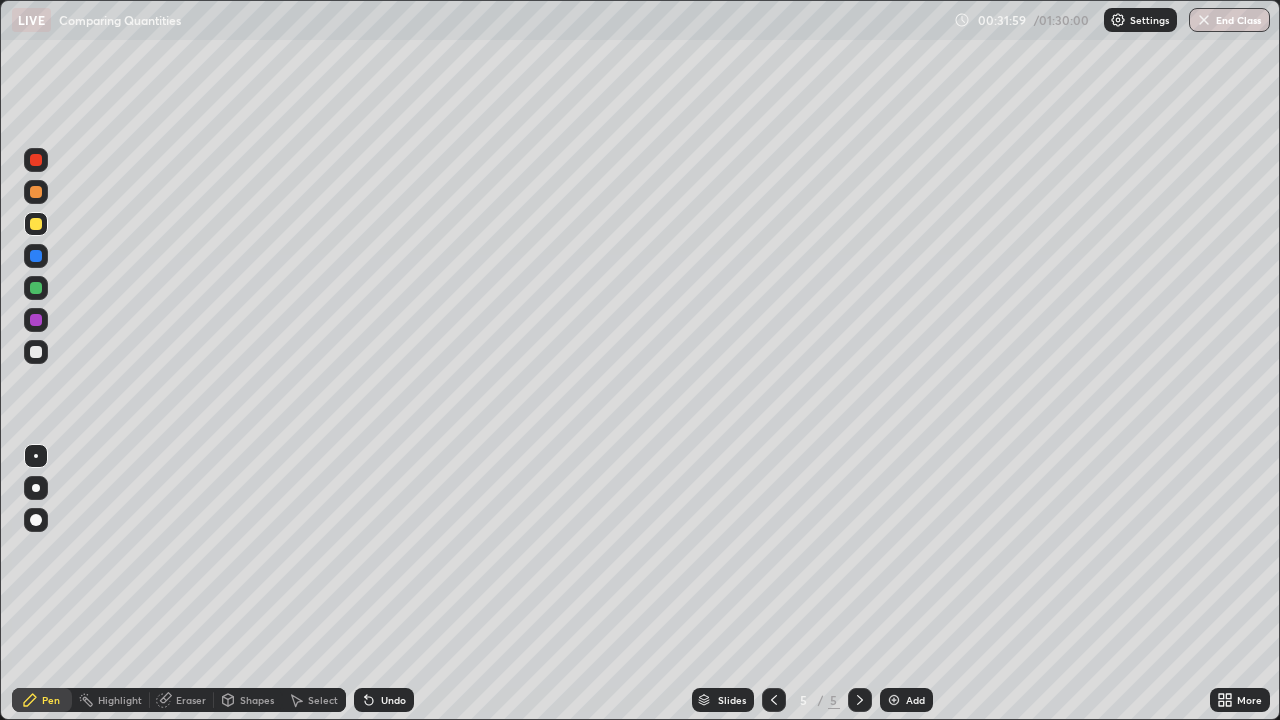 click on "Eraser" at bounding box center (191, 700) 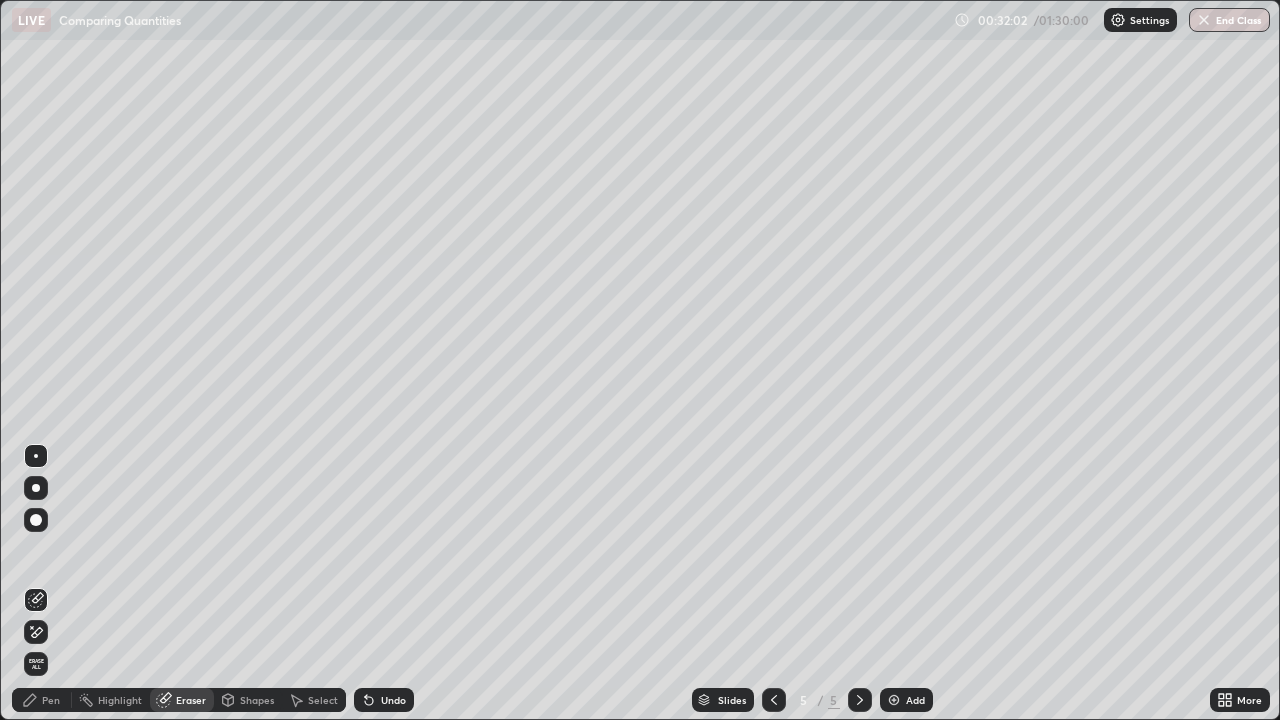 click on "Pen" at bounding box center (51, 700) 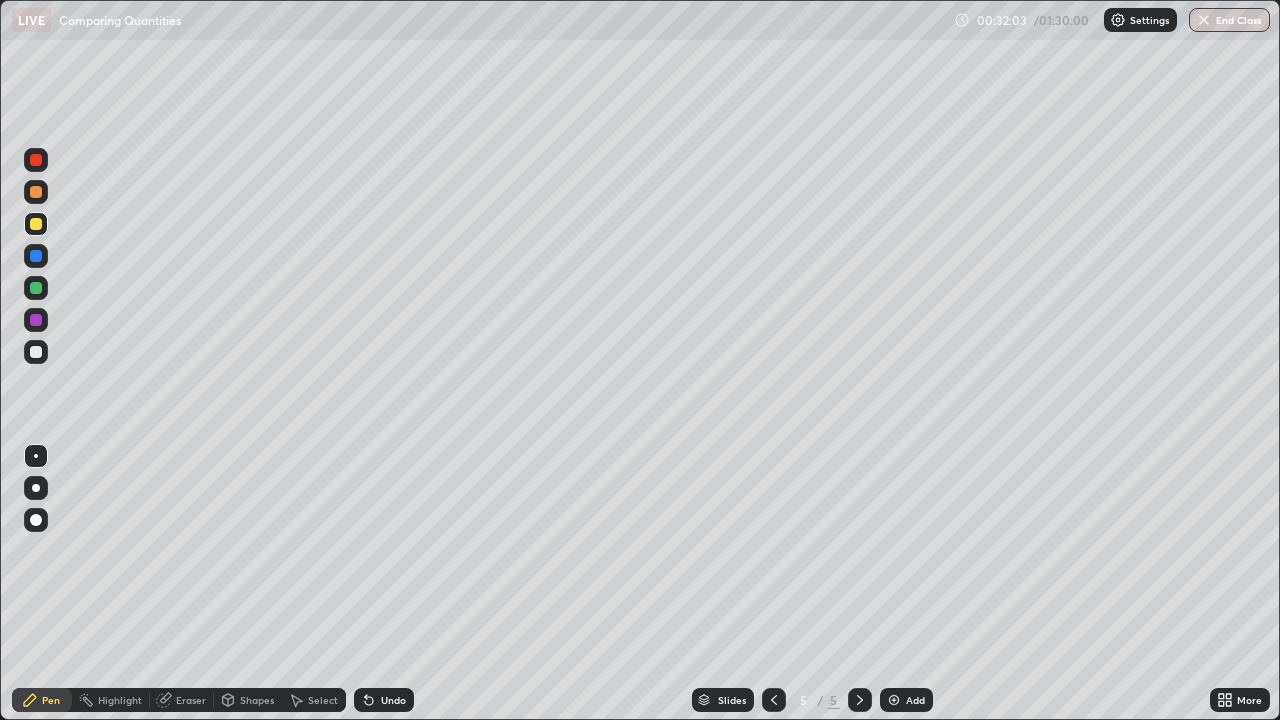 click at bounding box center (36, 352) 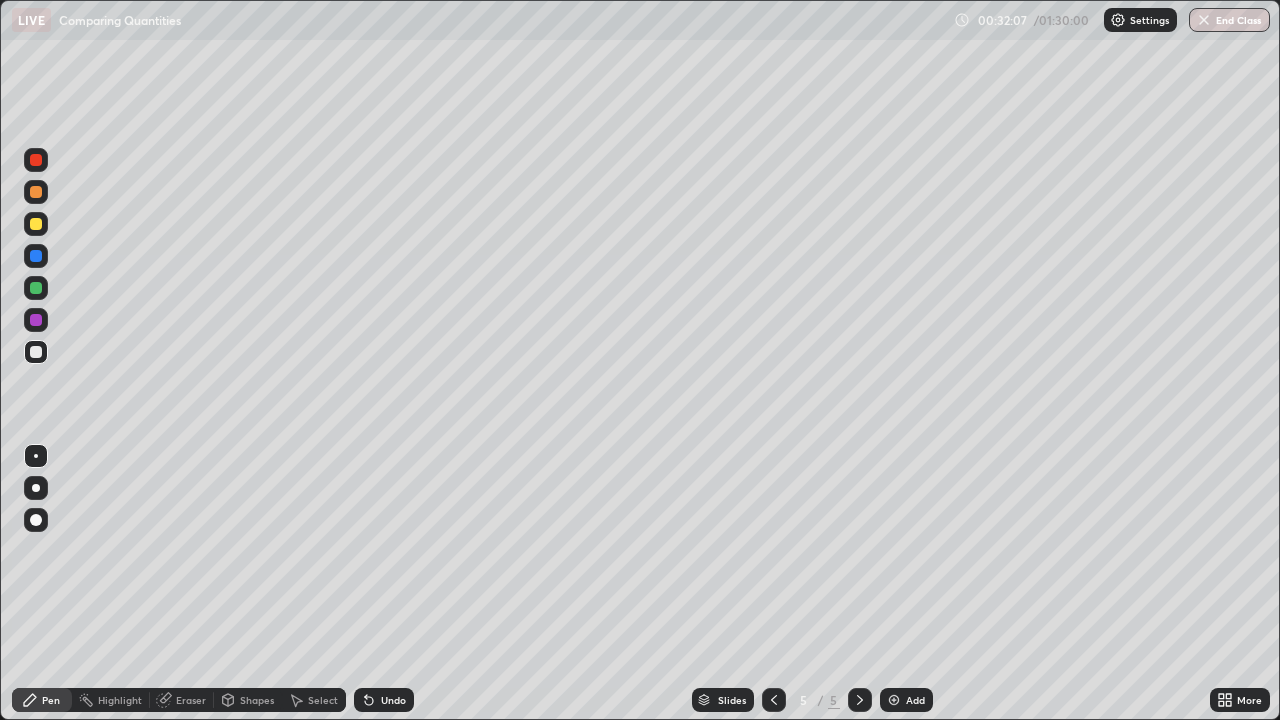 click at bounding box center [36, 224] 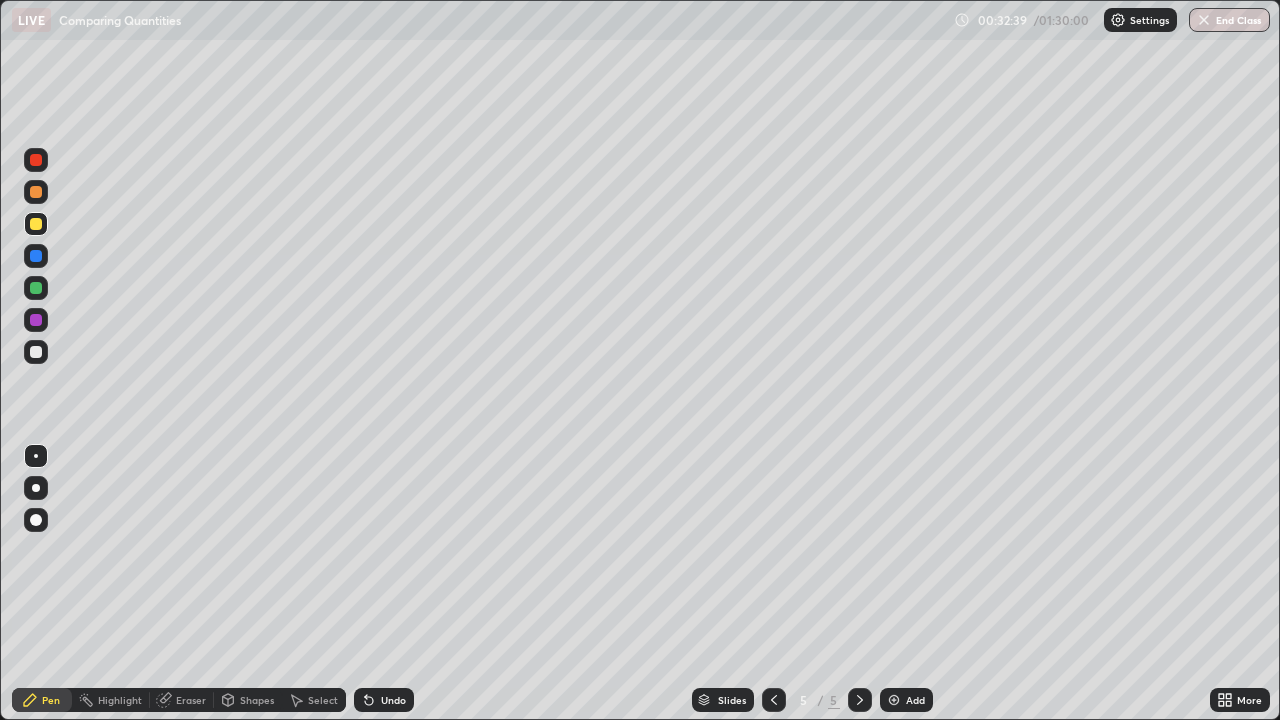 click at bounding box center [36, 352] 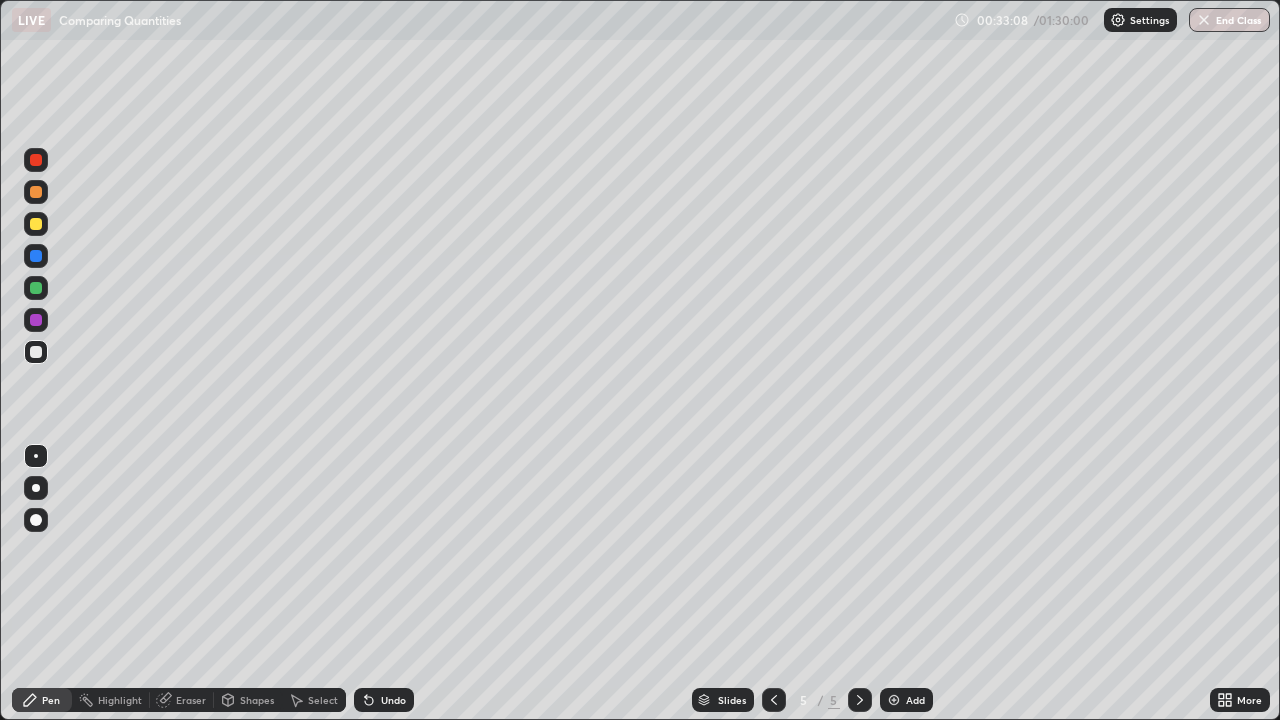 click on "Undo" at bounding box center (393, 700) 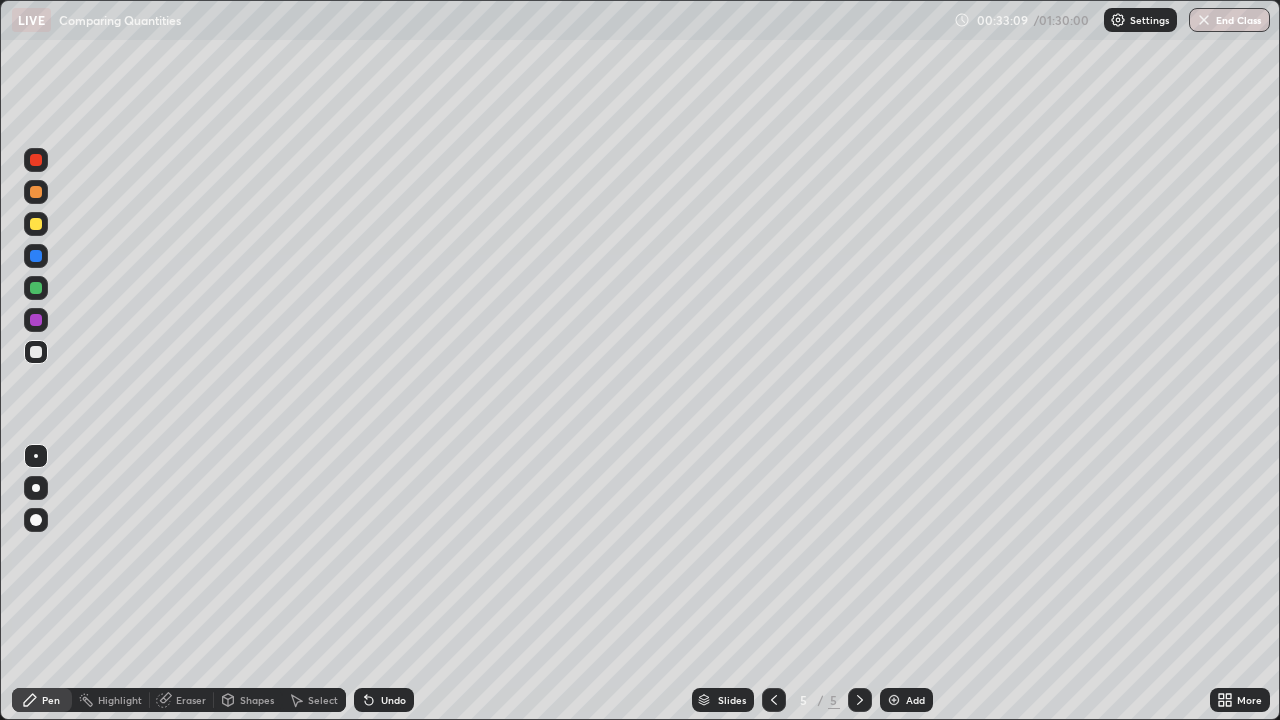click on "Undo" at bounding box center [393, 700] 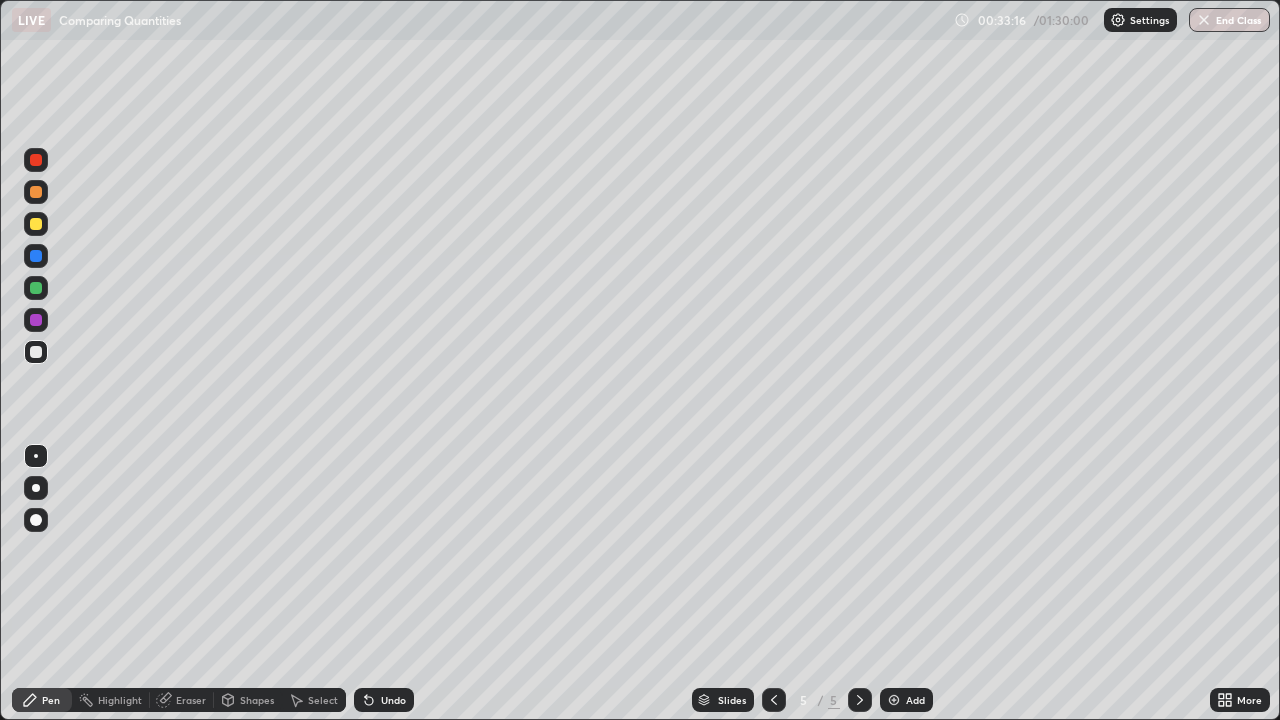 click at bounding box center (36, 224) 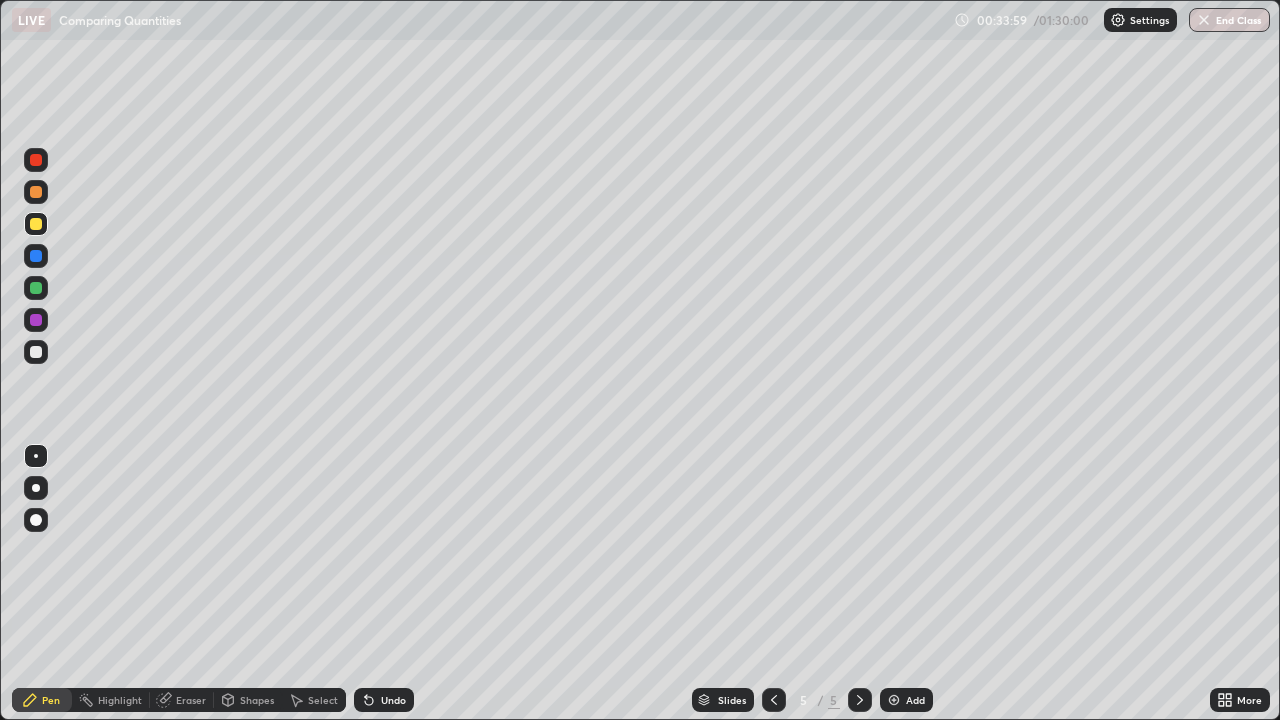 click at bounding box center [36, 352] 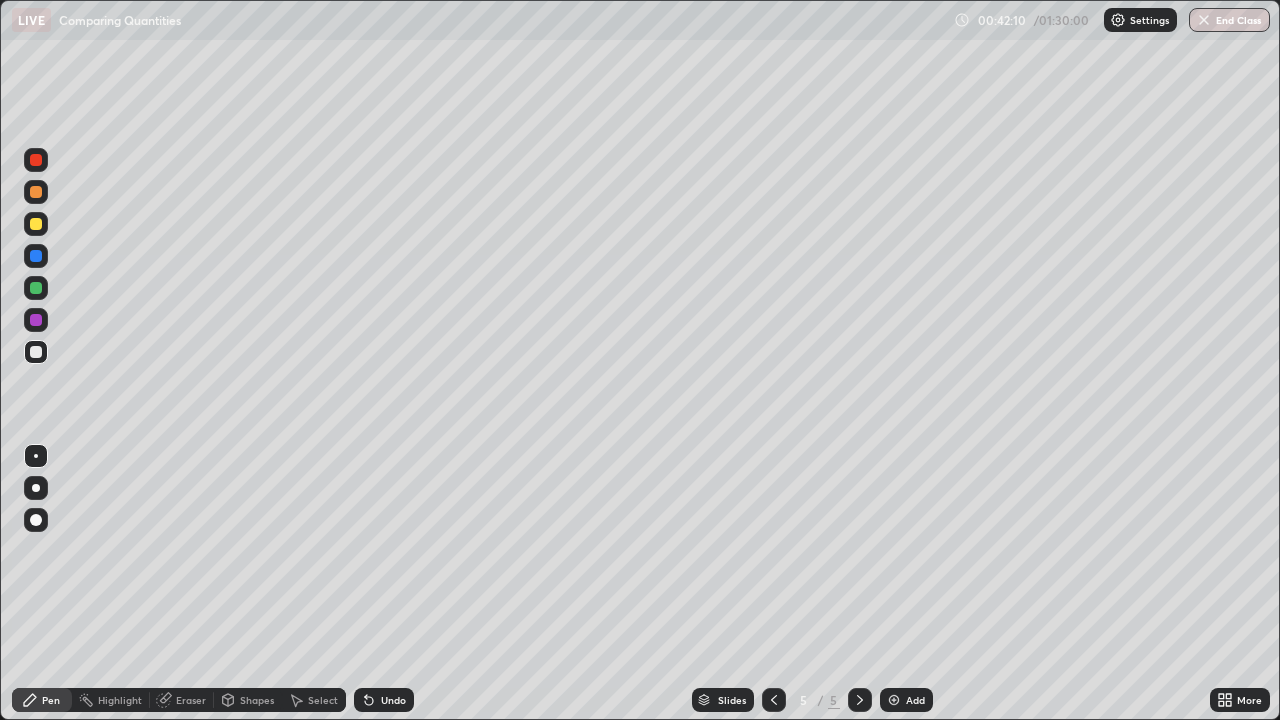 click at bounding box center (894, 700) 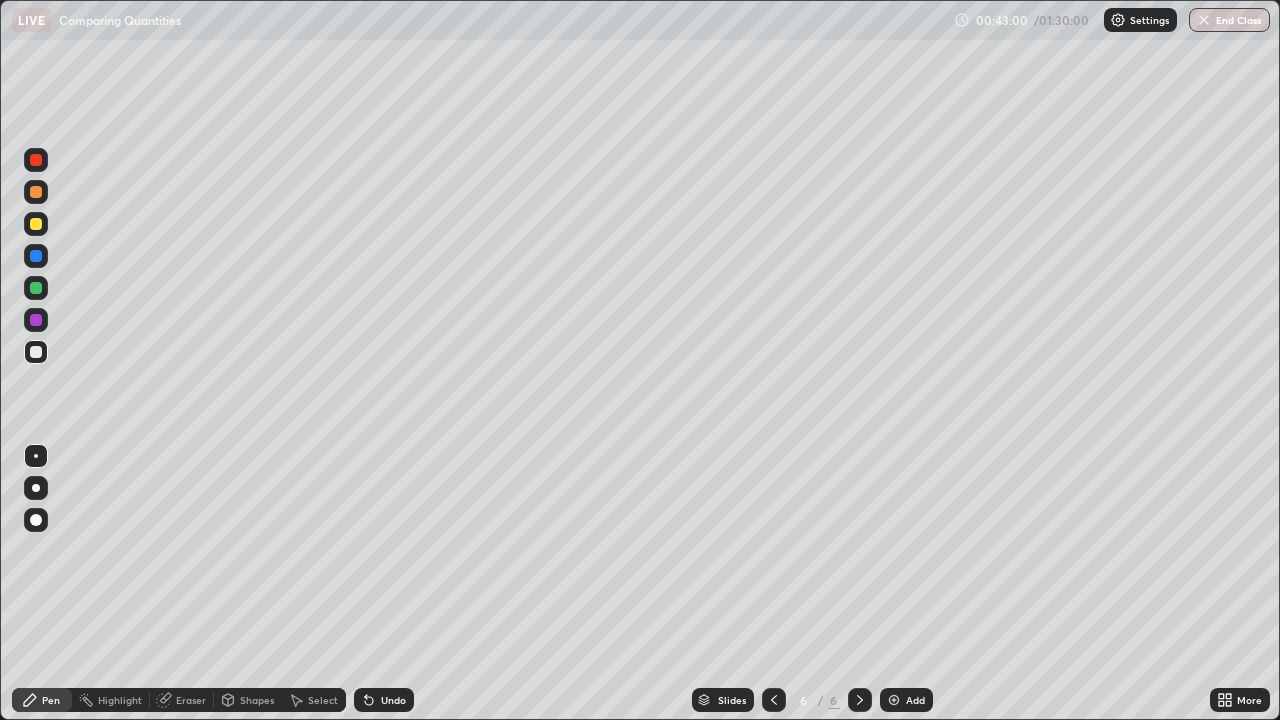 click at bounding box center [36, 224] 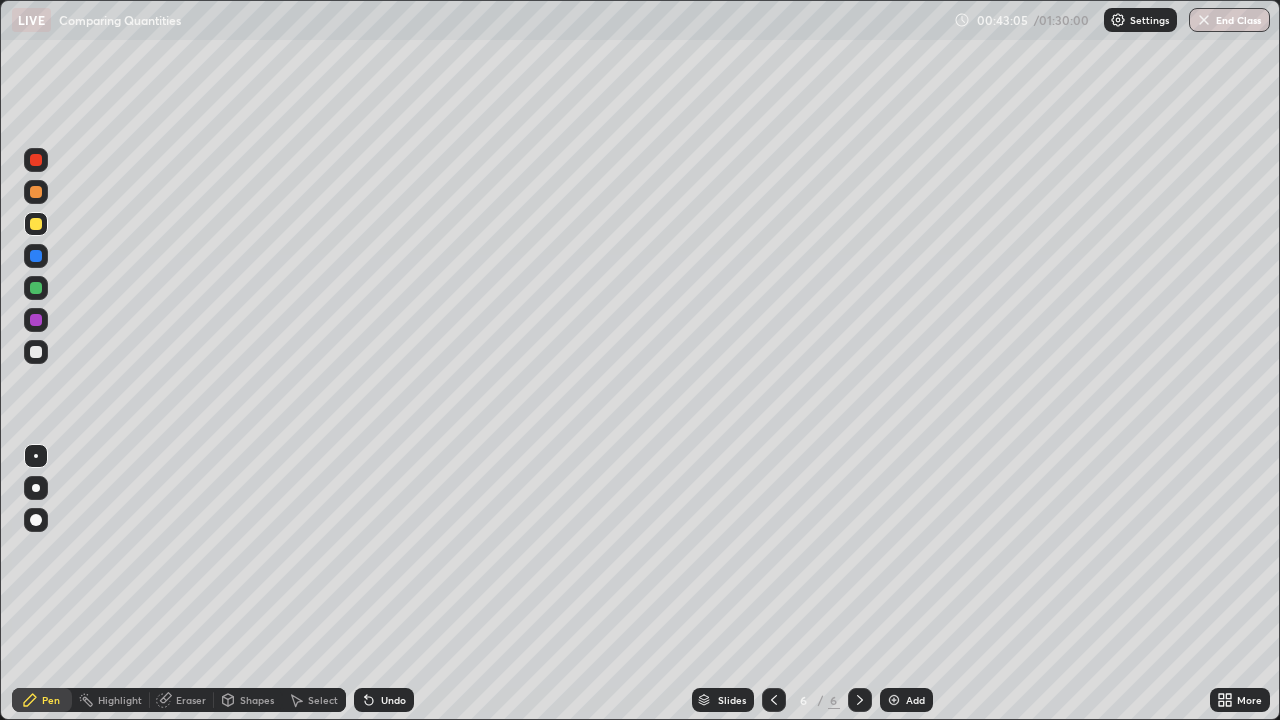 click at bounding box center (36, 192) 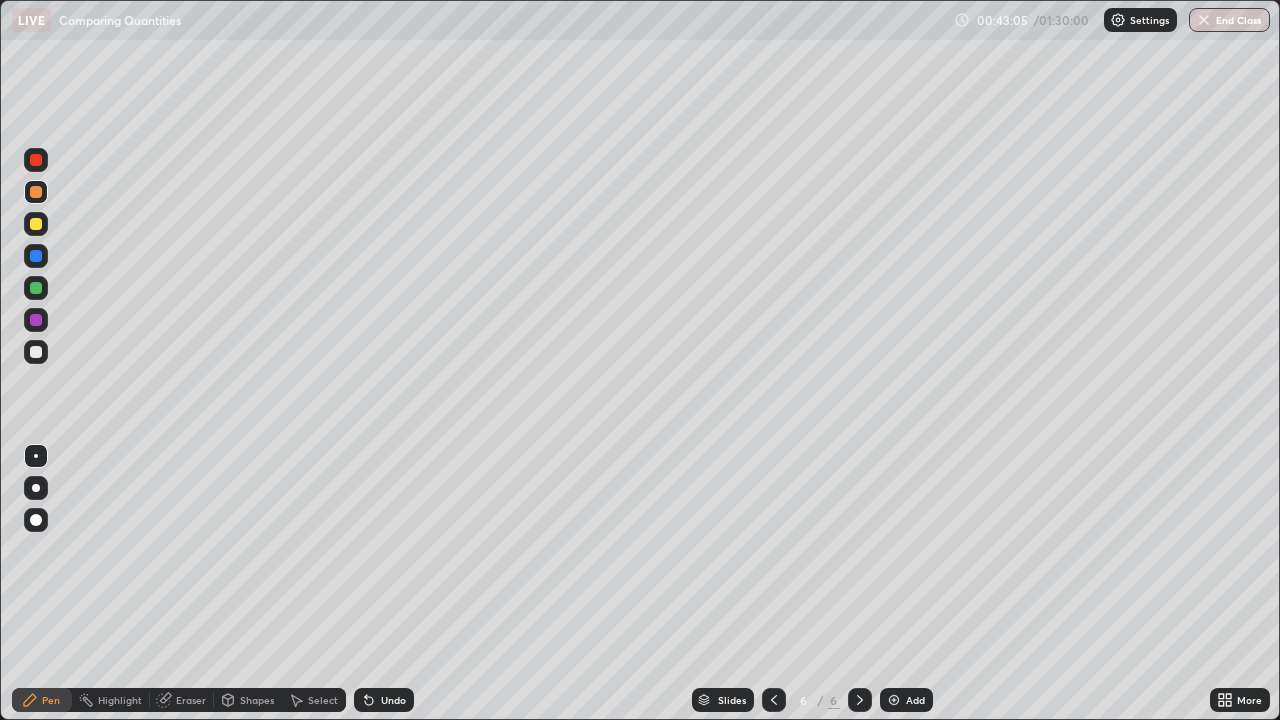 click at bounding box center [36, 224] 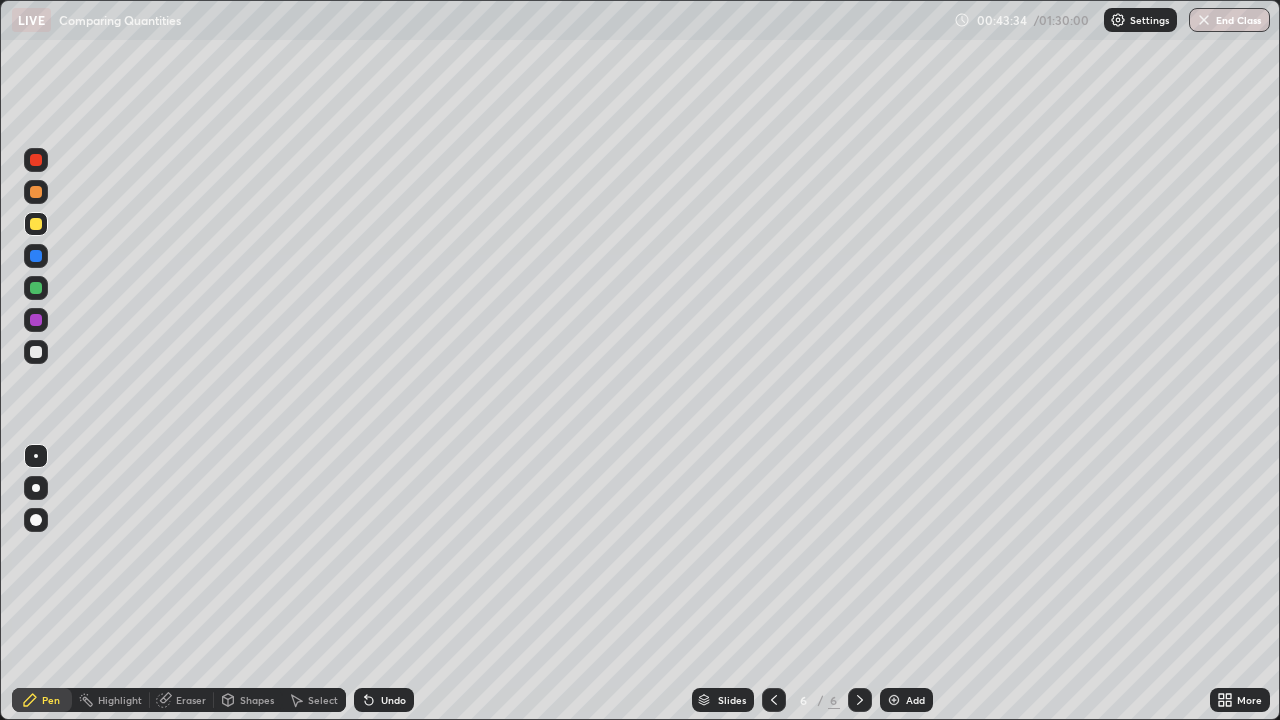 click at bounding box center [36, 352] 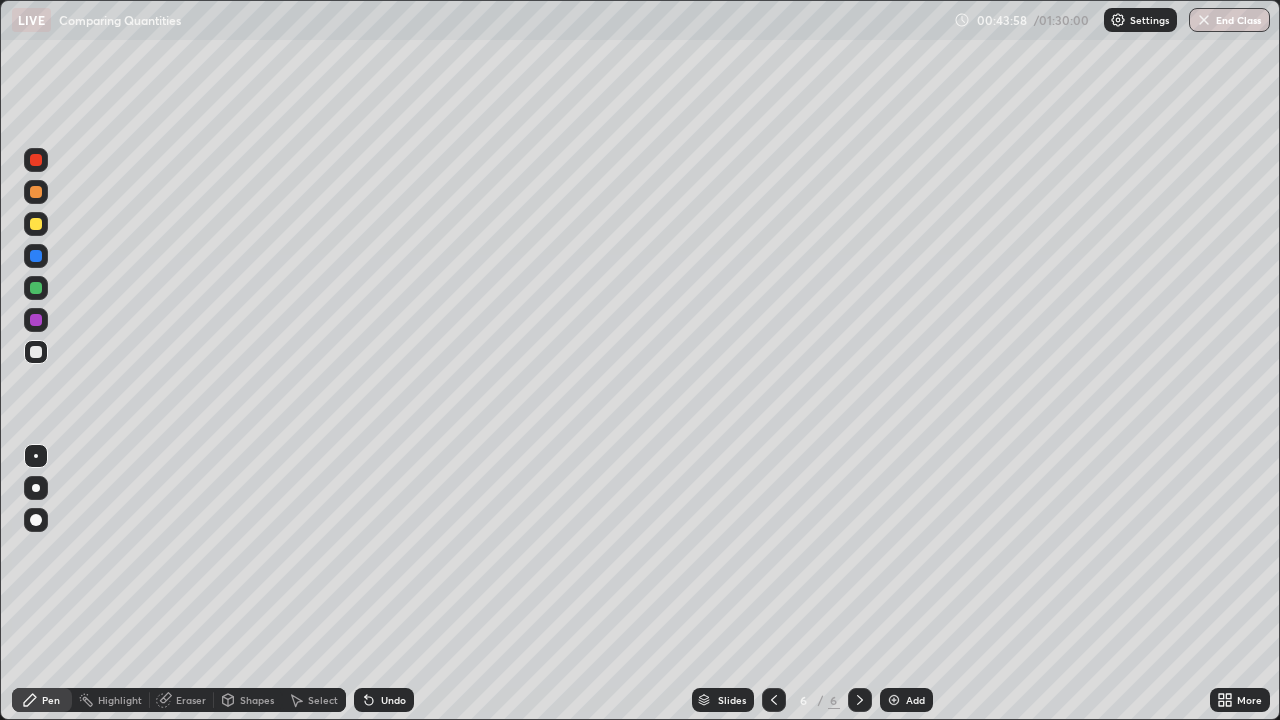 click at bounding box center [36, 160] 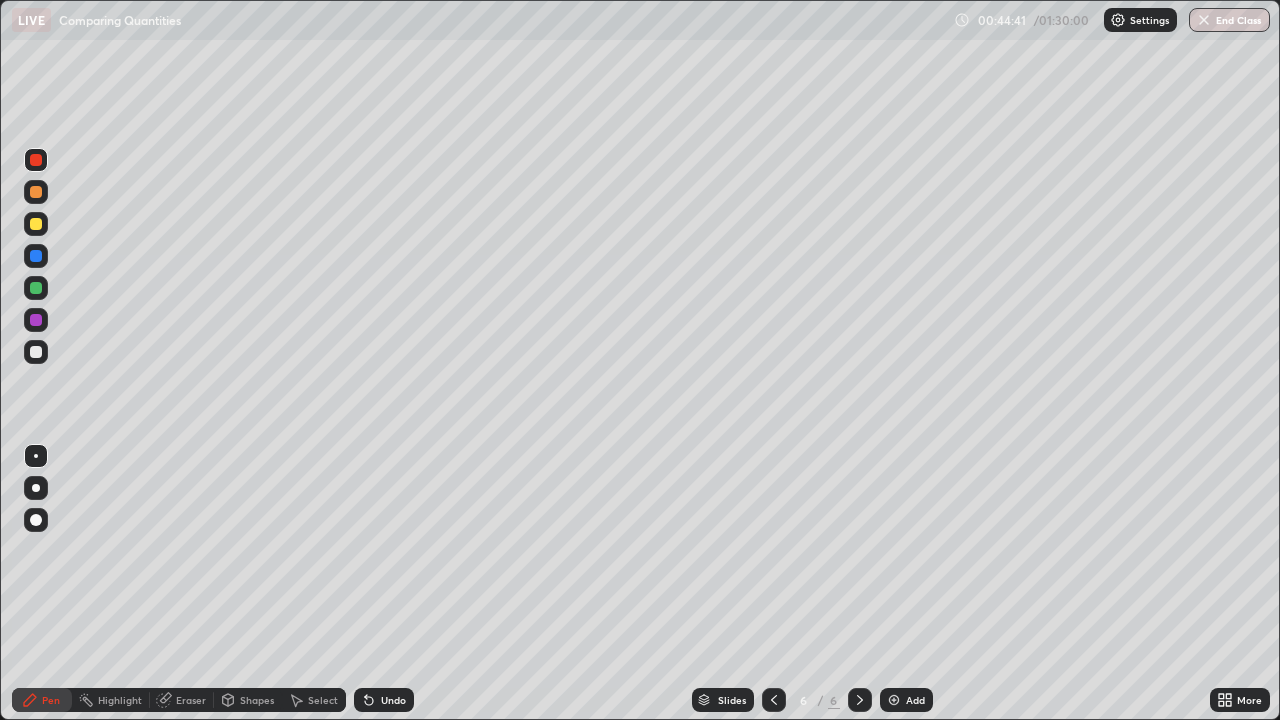 click at bounding box center [36, 352] 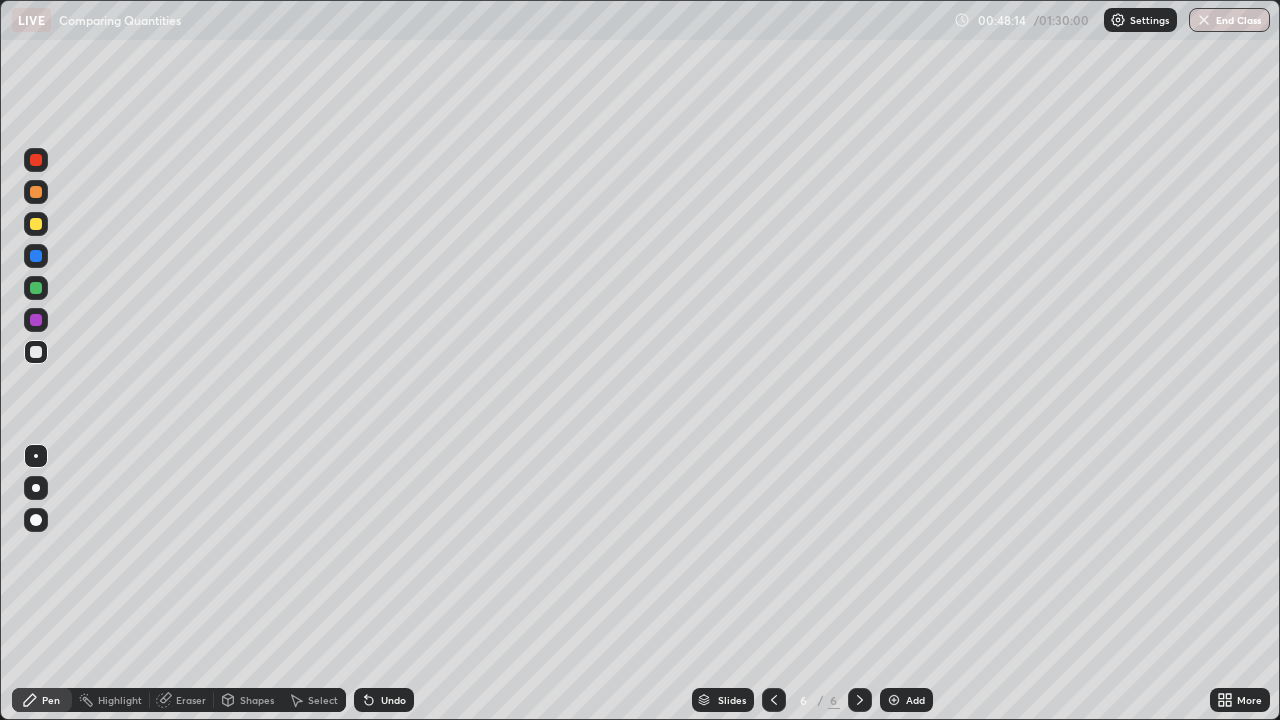 click on "Add" at bounding box center (906, 700) 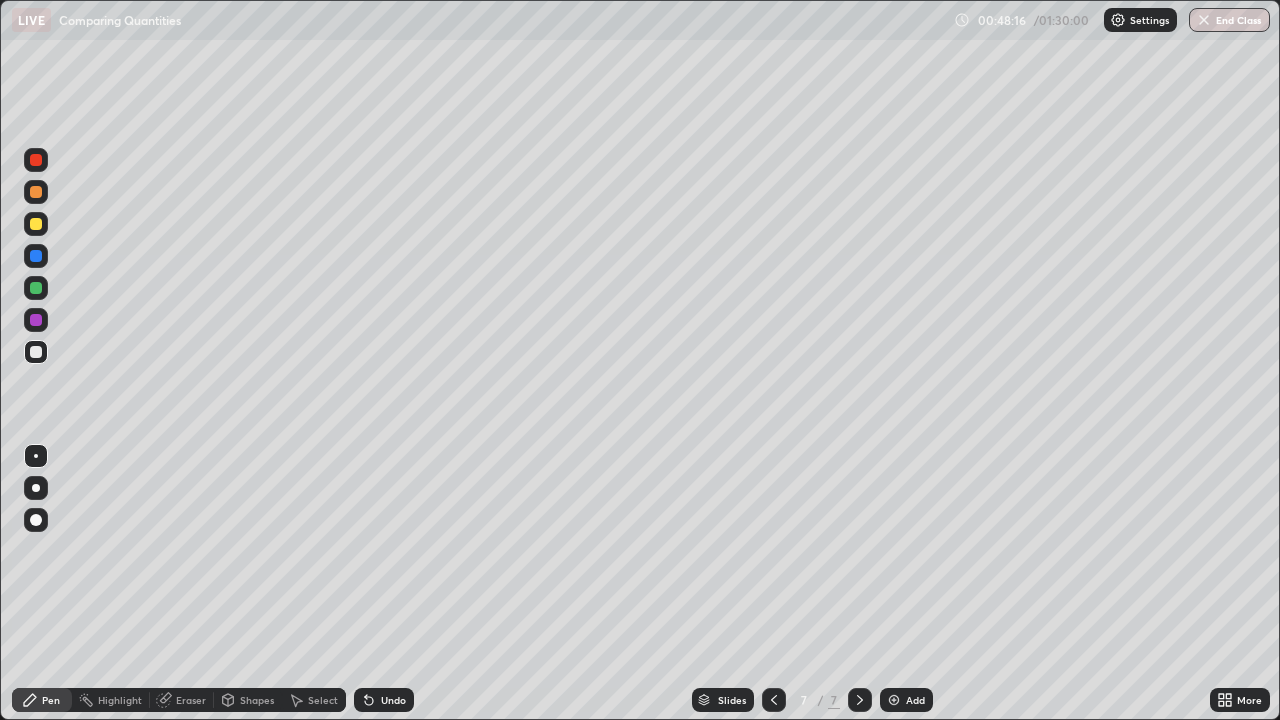 click at bounding box center [36, 224] 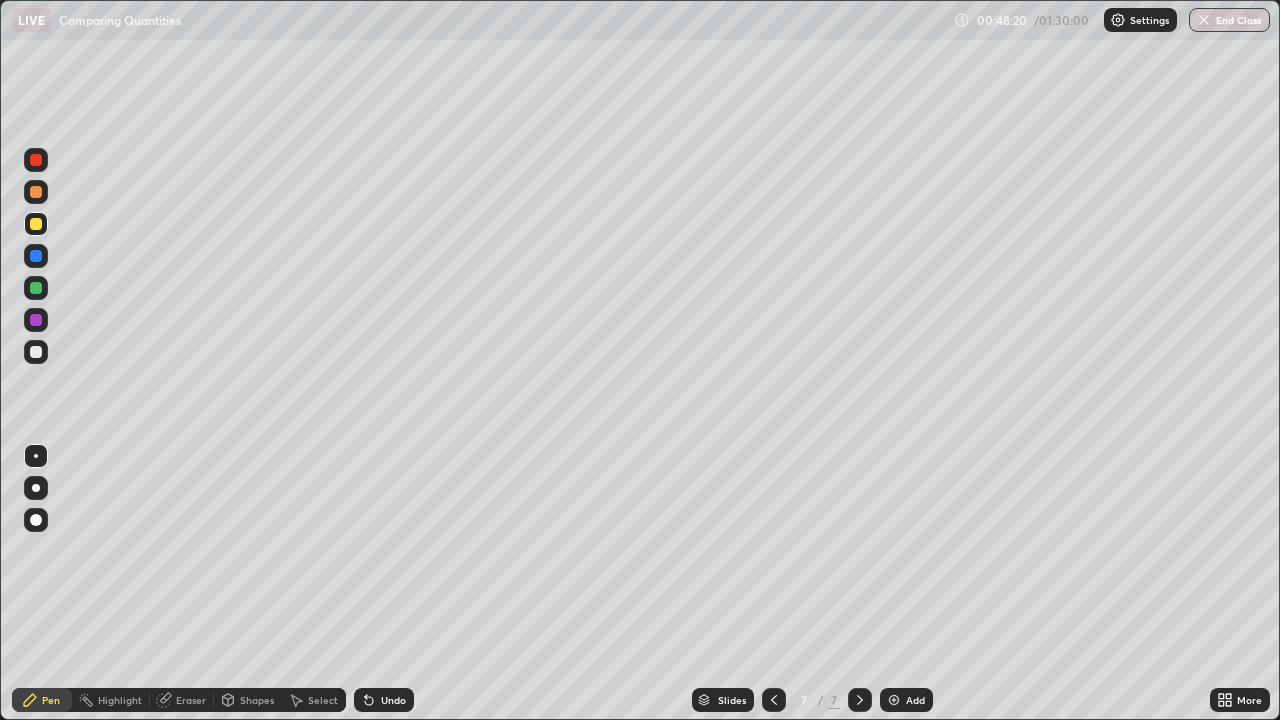 click at bounding box center [36, 352] 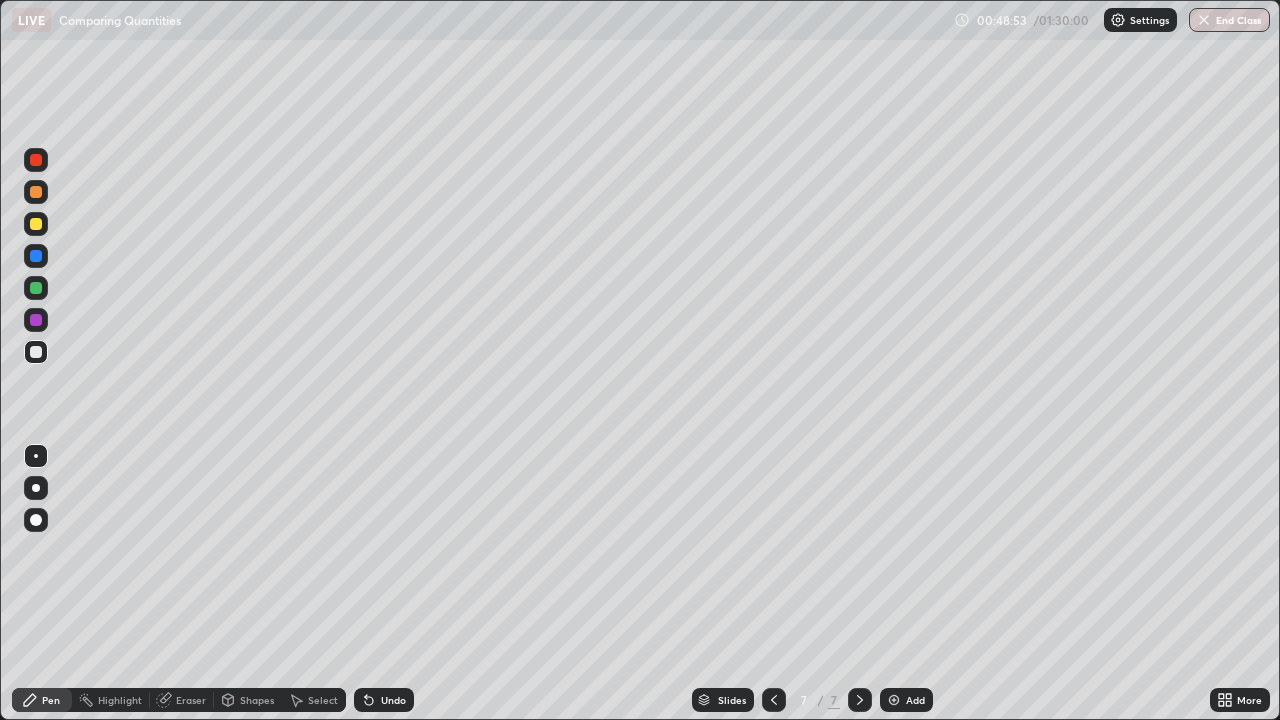 click on "Setting up your live class" at bounding box center (640, 360) 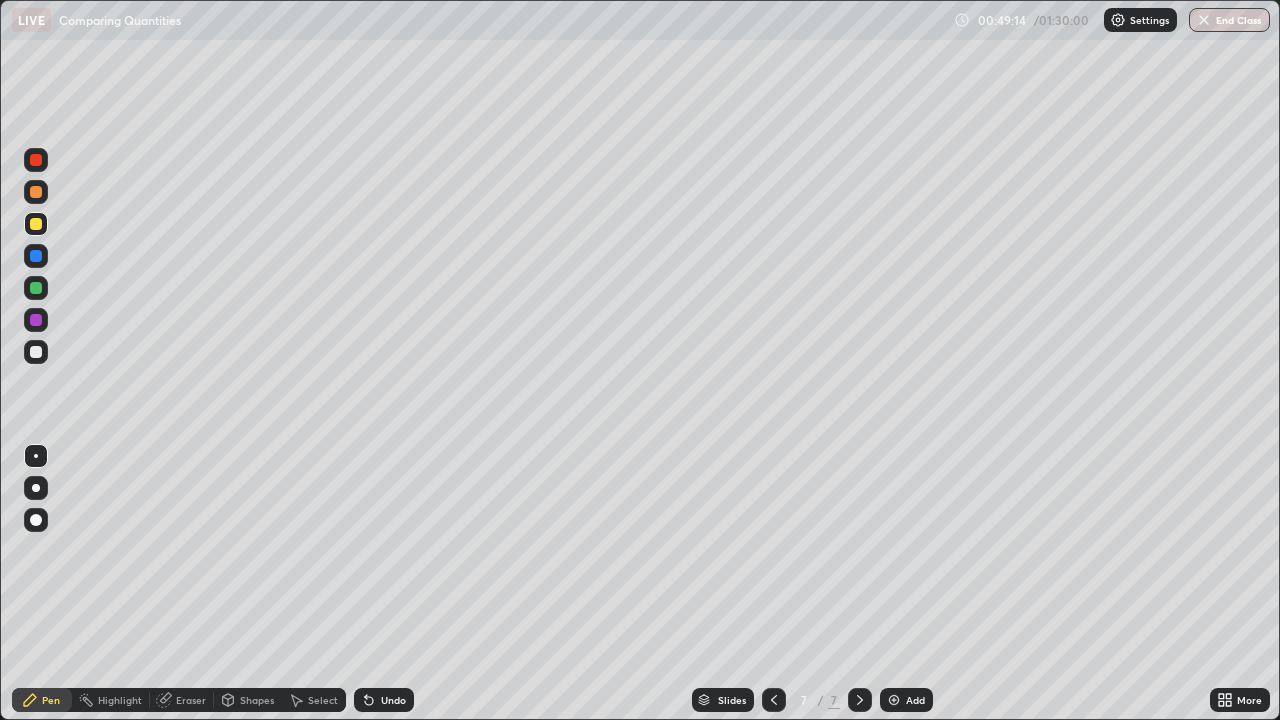 click at bounding box center (36, 160) 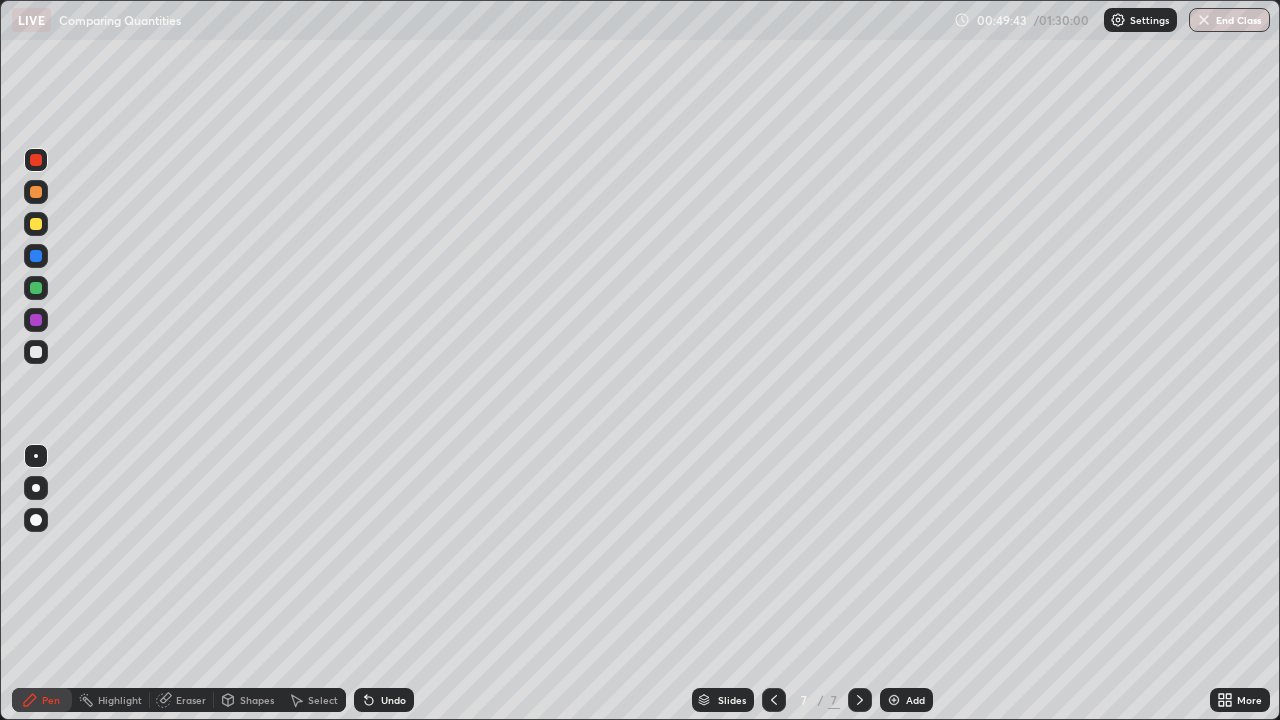 click at bounding box center [36, 352] 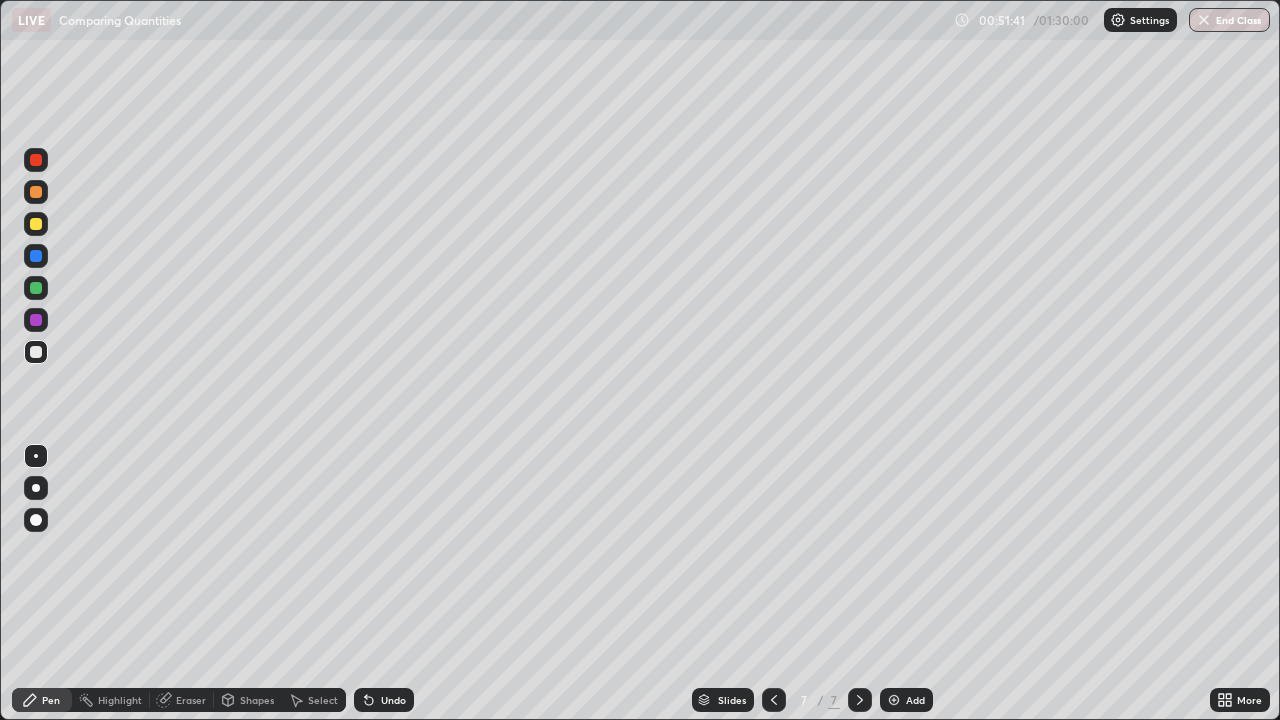 click at bounding box center (36, 160) 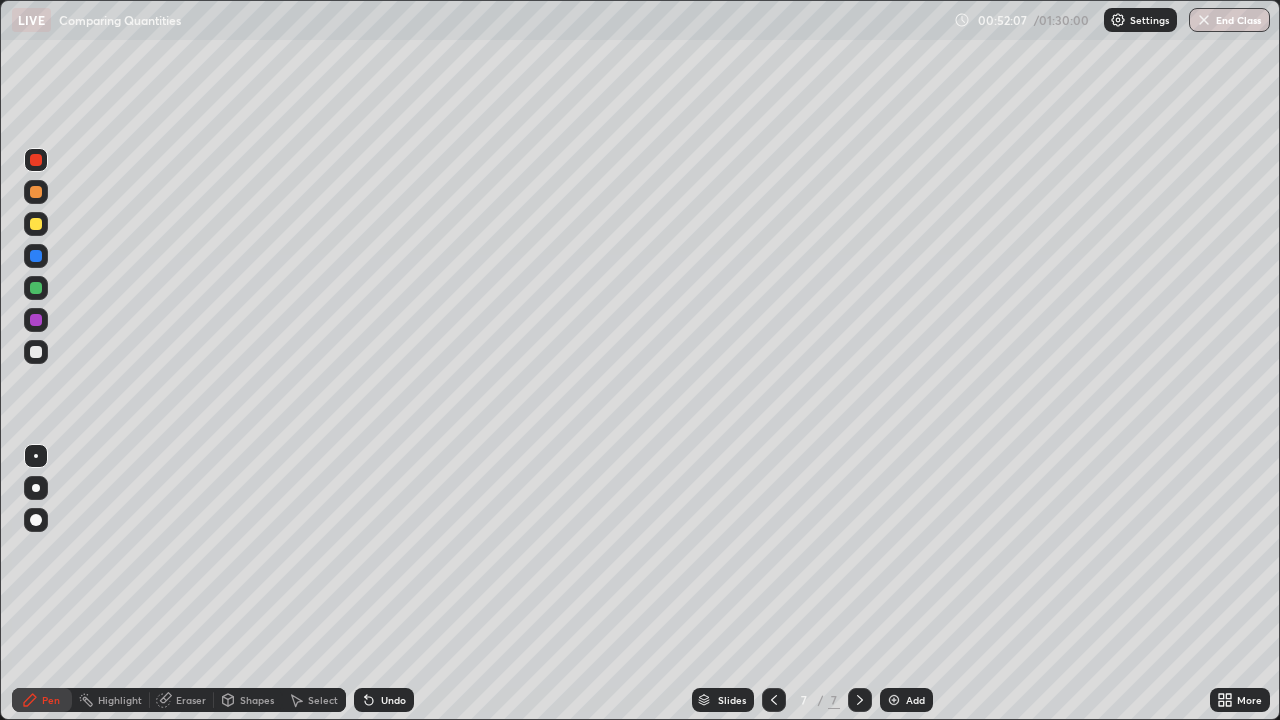 click on "Shapes" at bounding box center [257, 700] 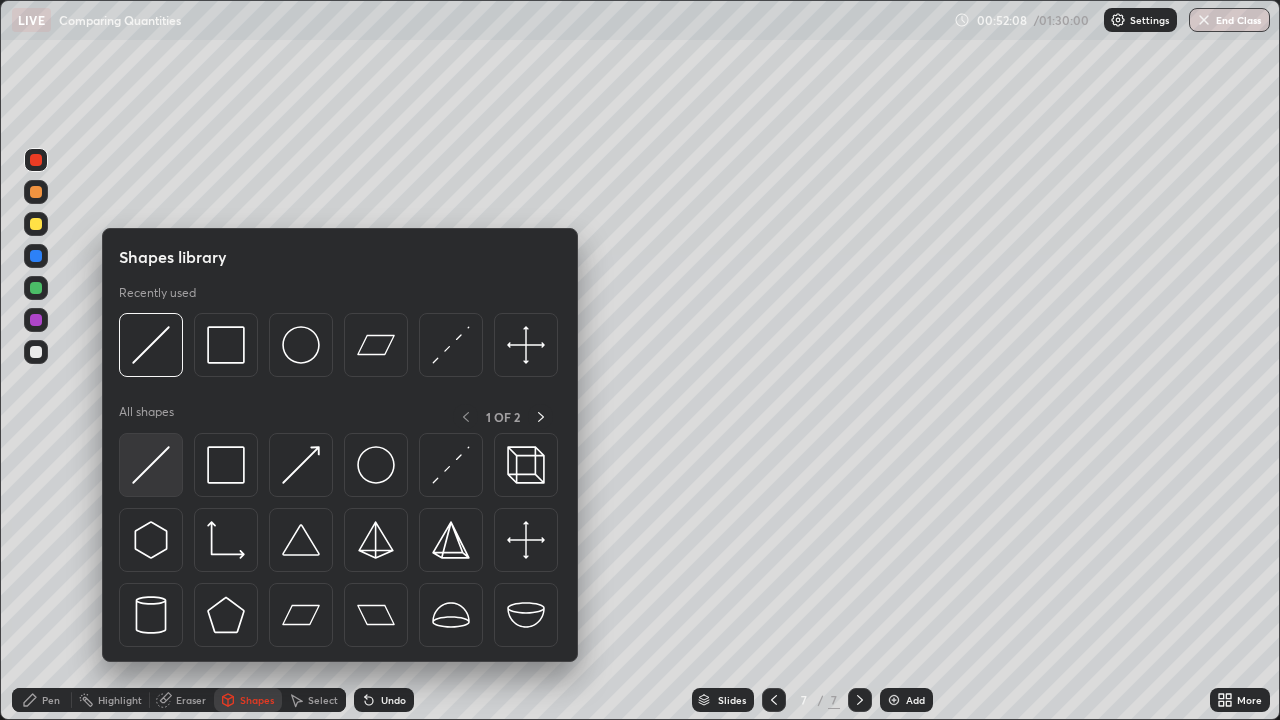 click at bounding box center [151, 465] 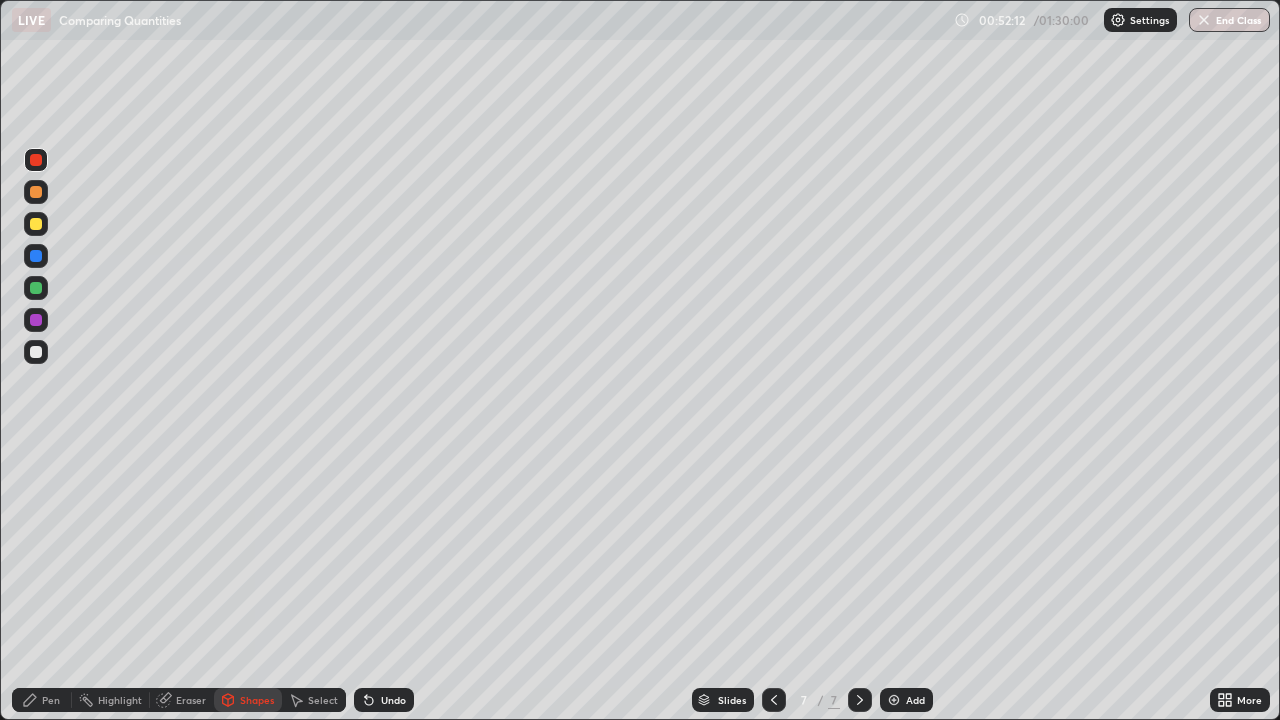 click 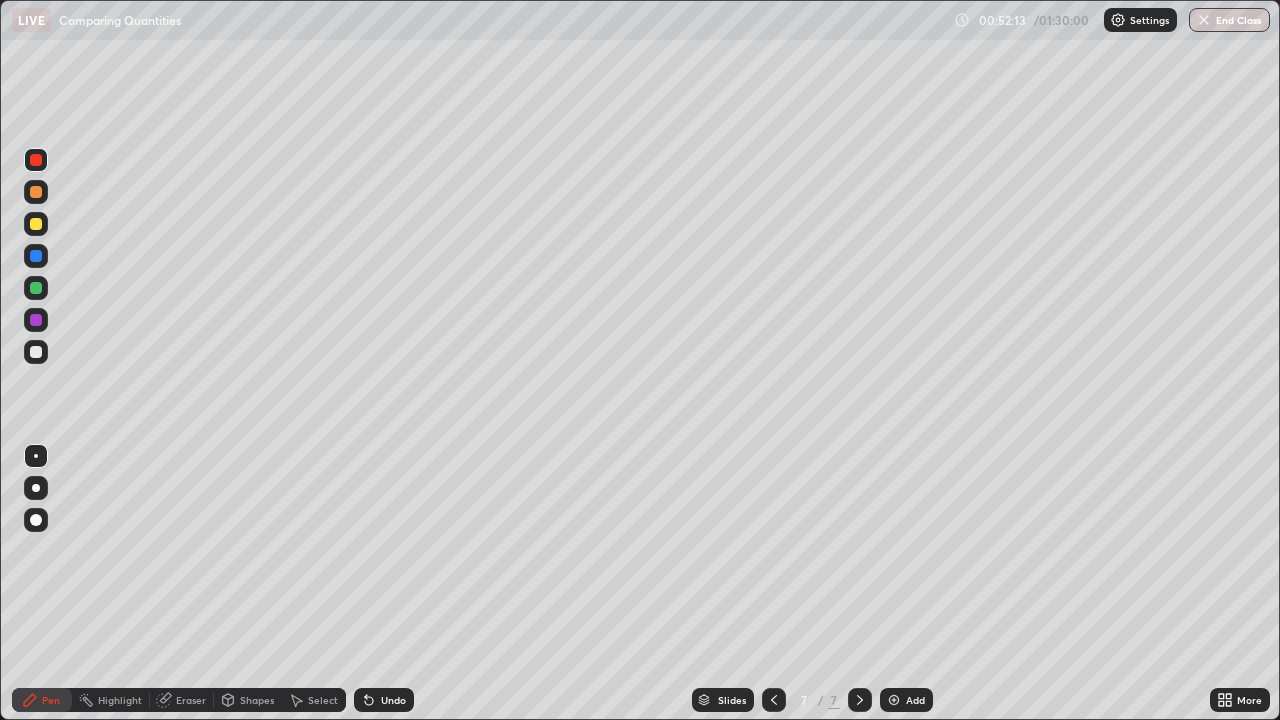 click at bounding box center (36, 224) 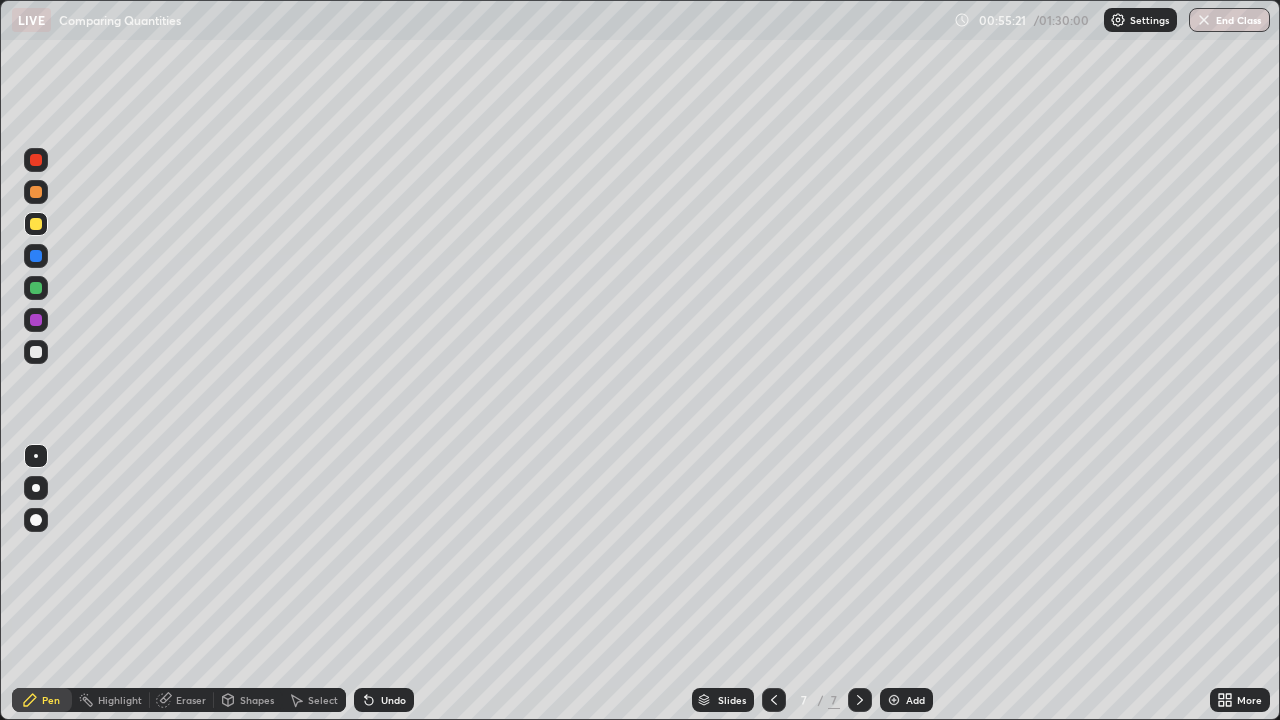 click on "Add" at bounding box center (915, 700) 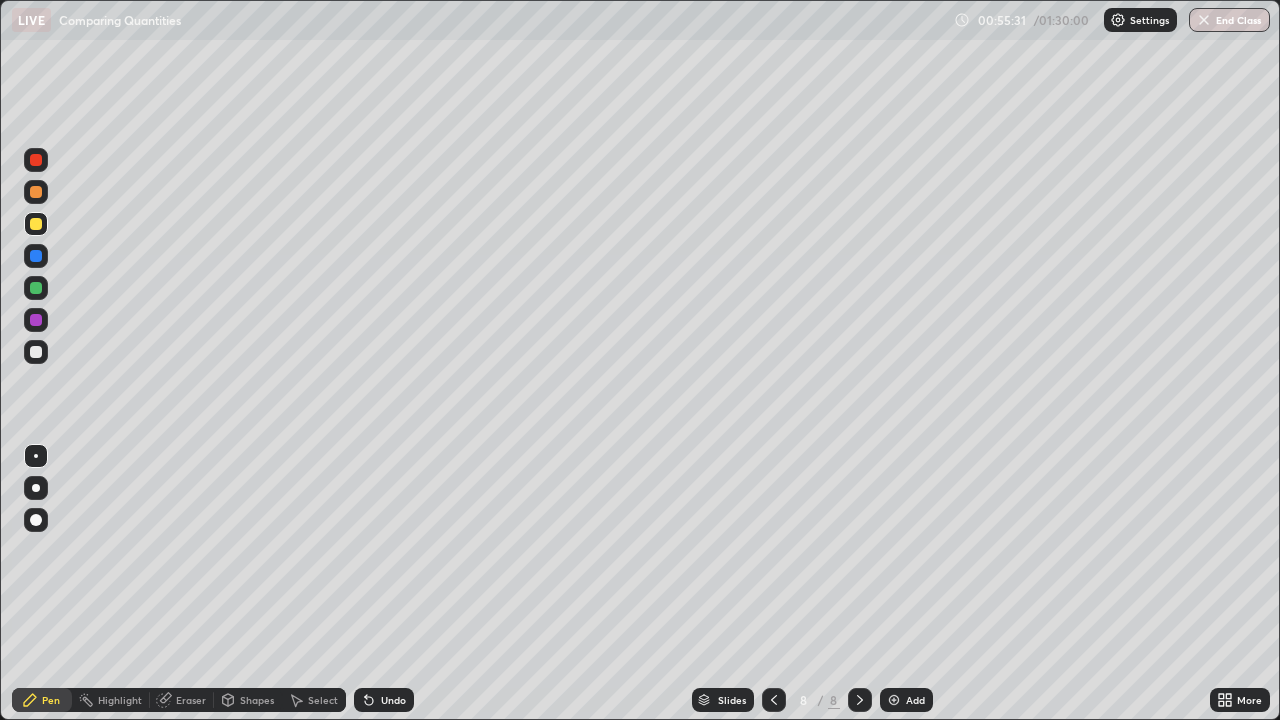 click at bounding box center [36, 352] 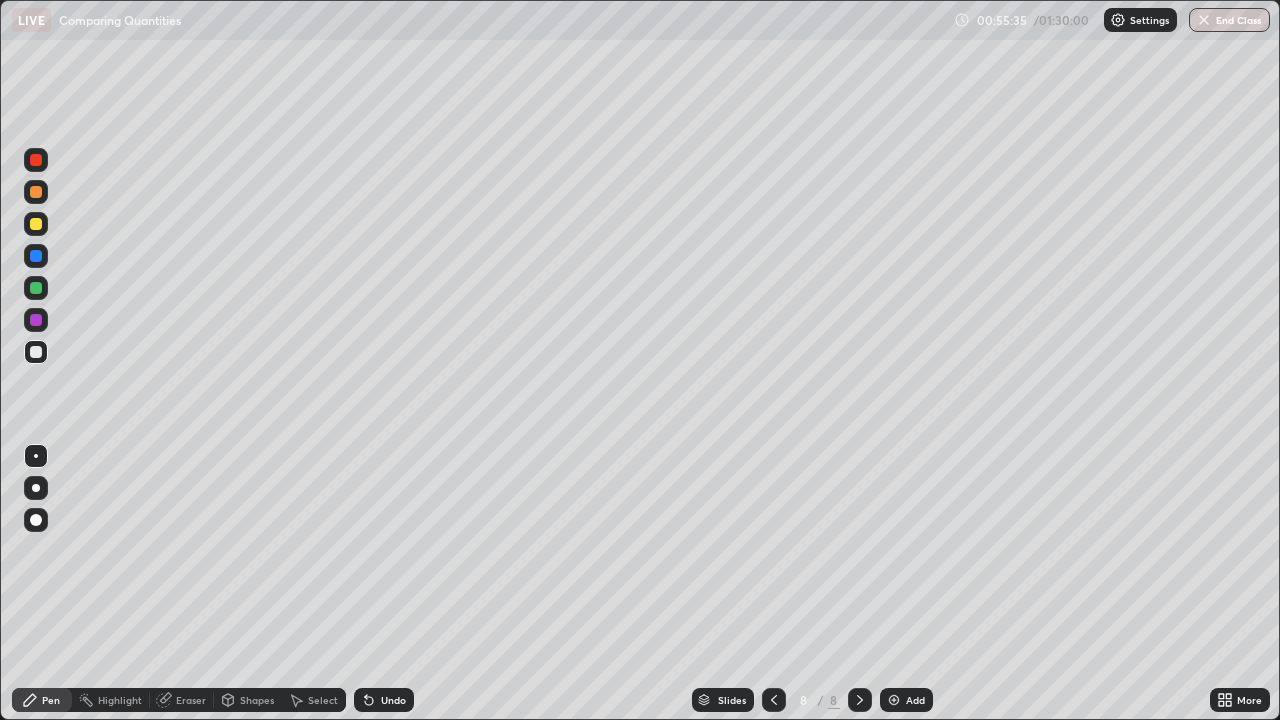 click at bounding box center (36, 224) 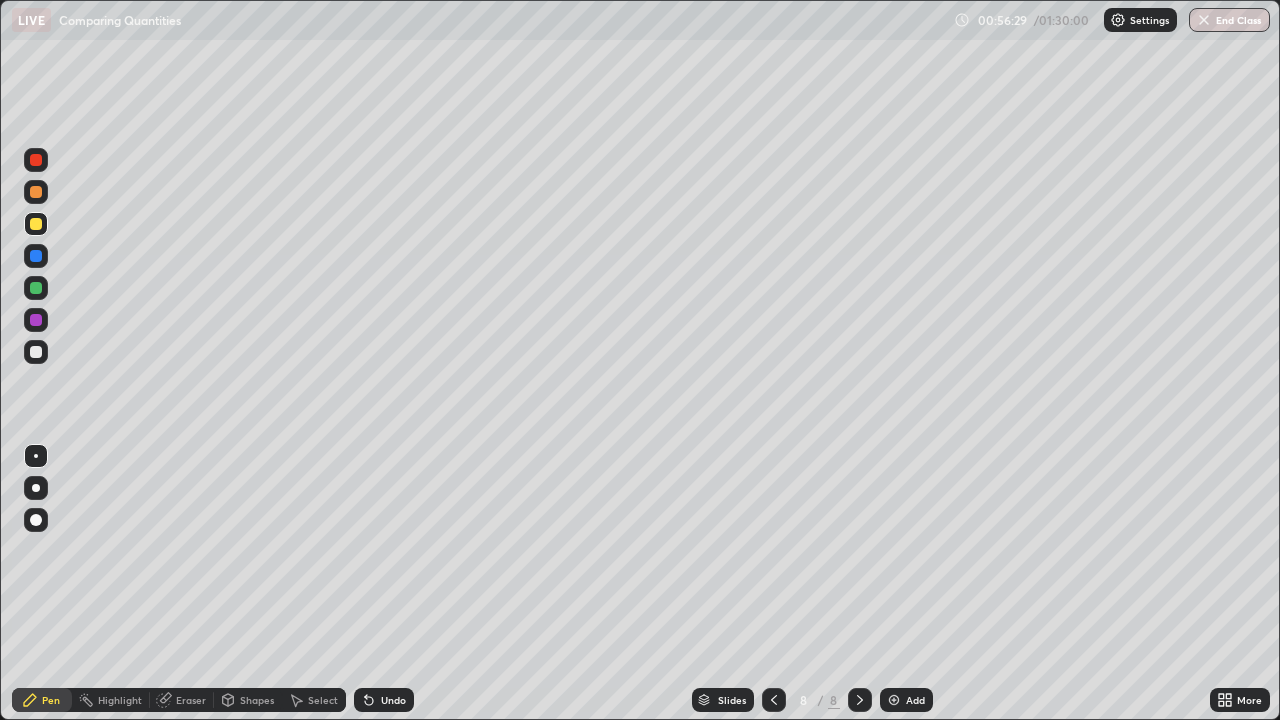 click on "Select" at bounding box center (323, 700) 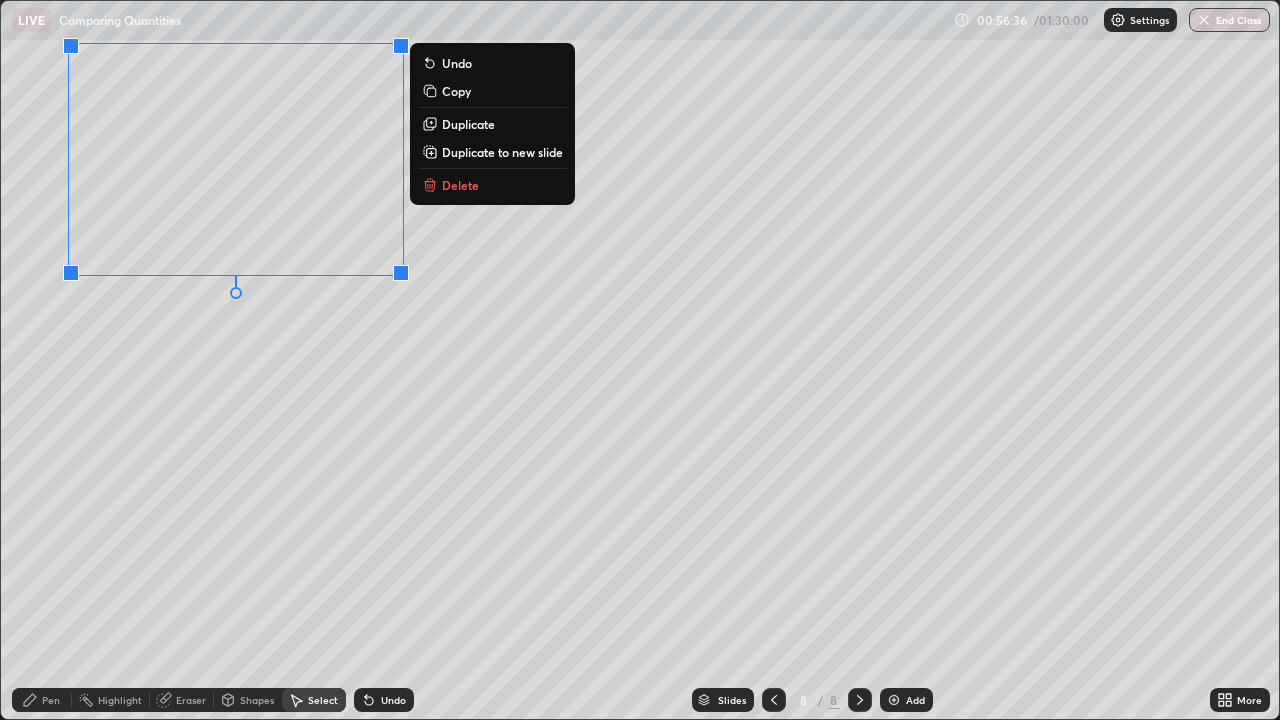 click on "0 ° Undo Copy Duplicate Duplicate to new slide Delete" at bounding box center (640, 360) 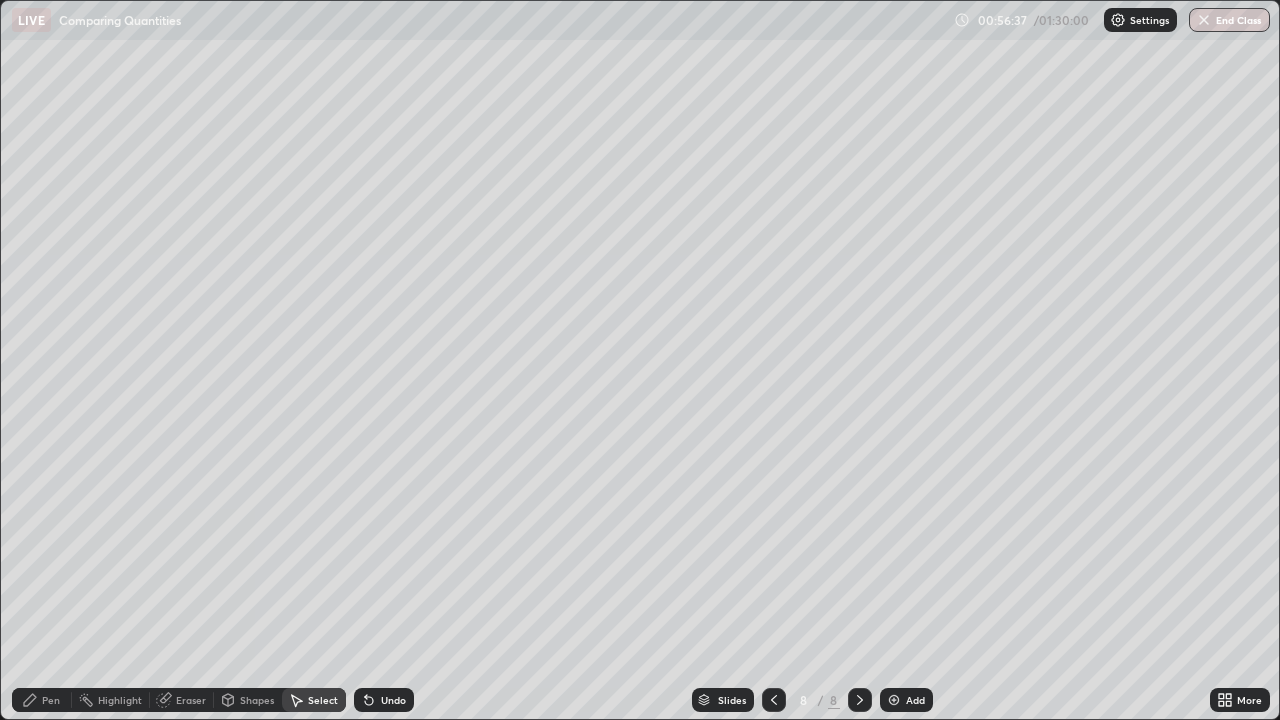 click on "Pen" at bounding box center [51, 700] 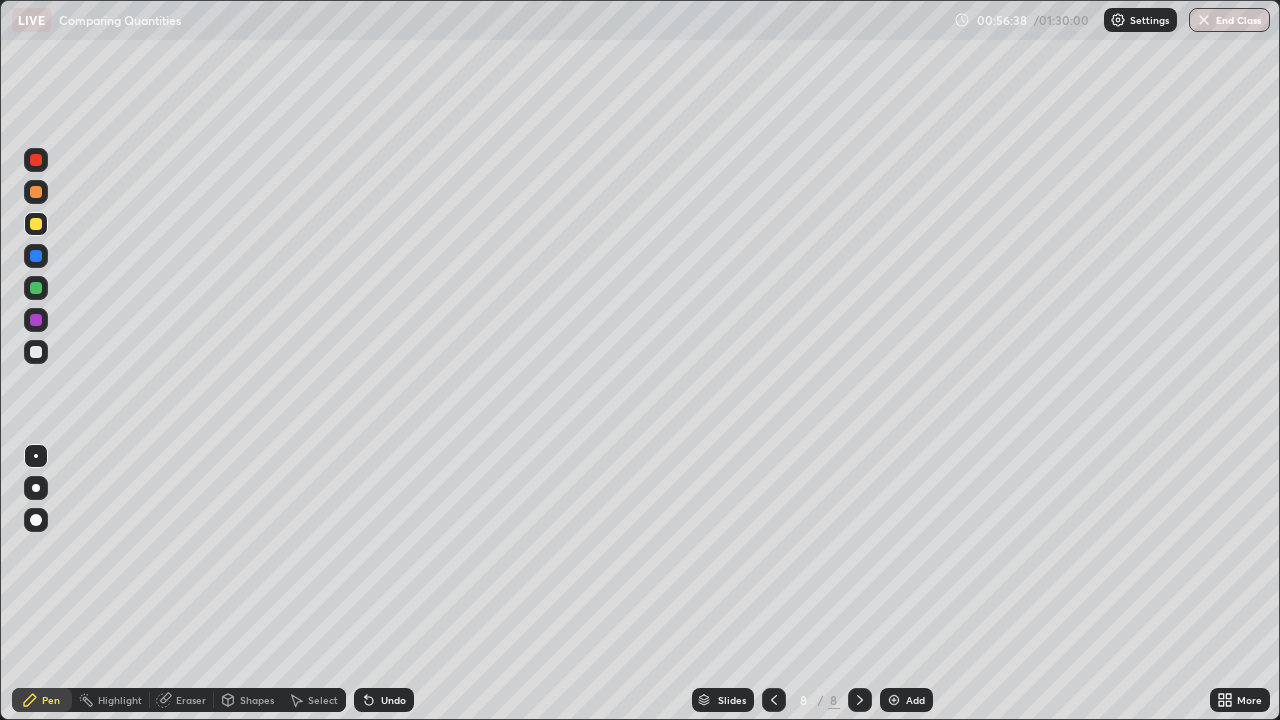 click at bounding box center (36, 352) 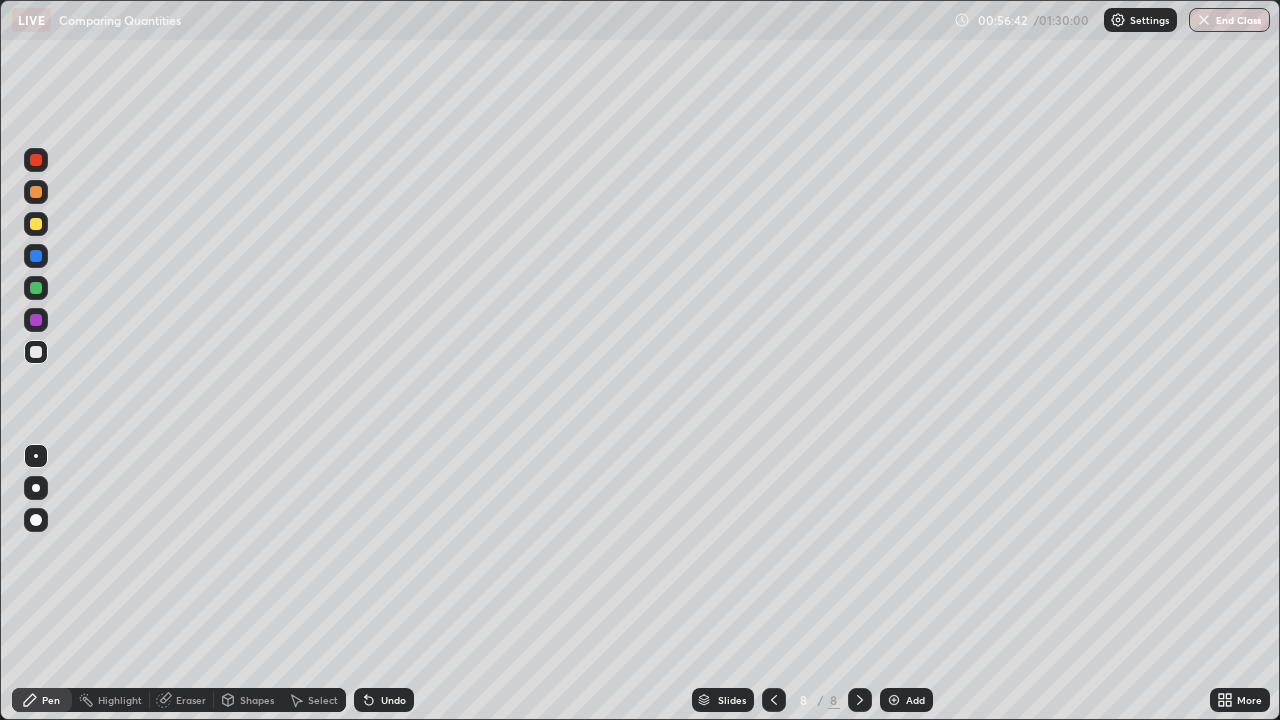 click on "Undo" at bounding box center [393, 700] 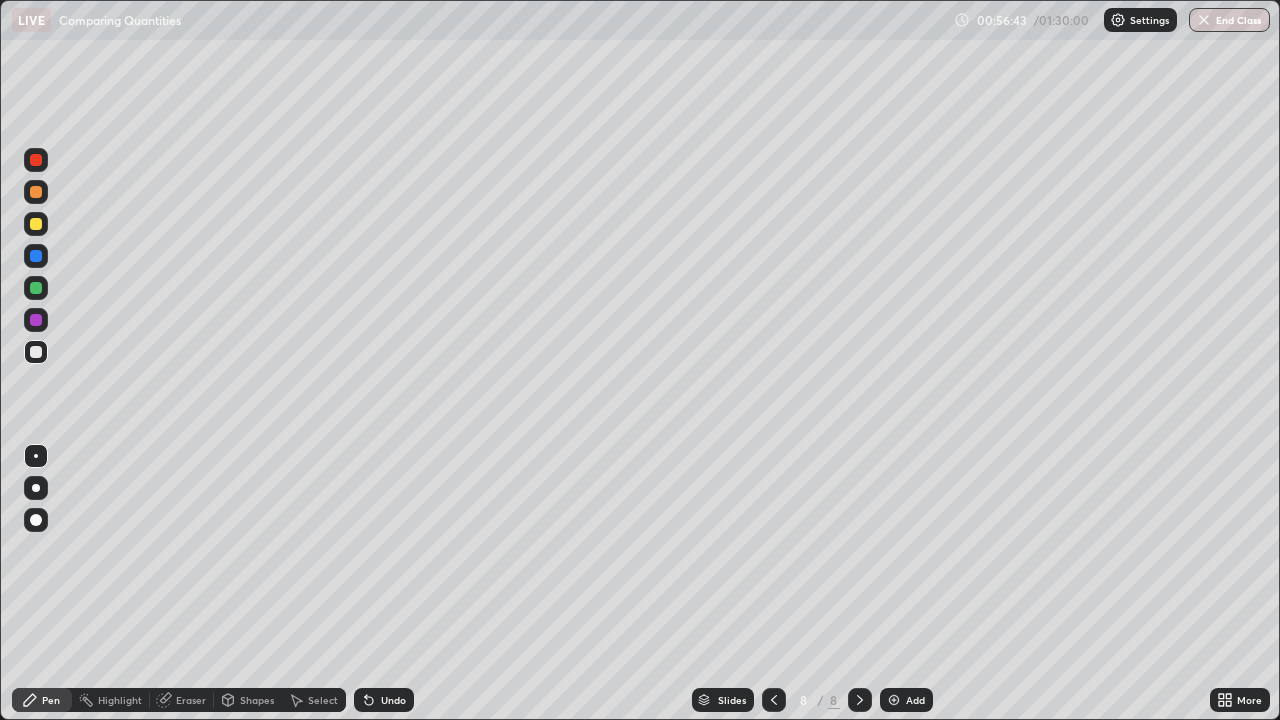 click on "Undo" at bounding box center (393, 700) 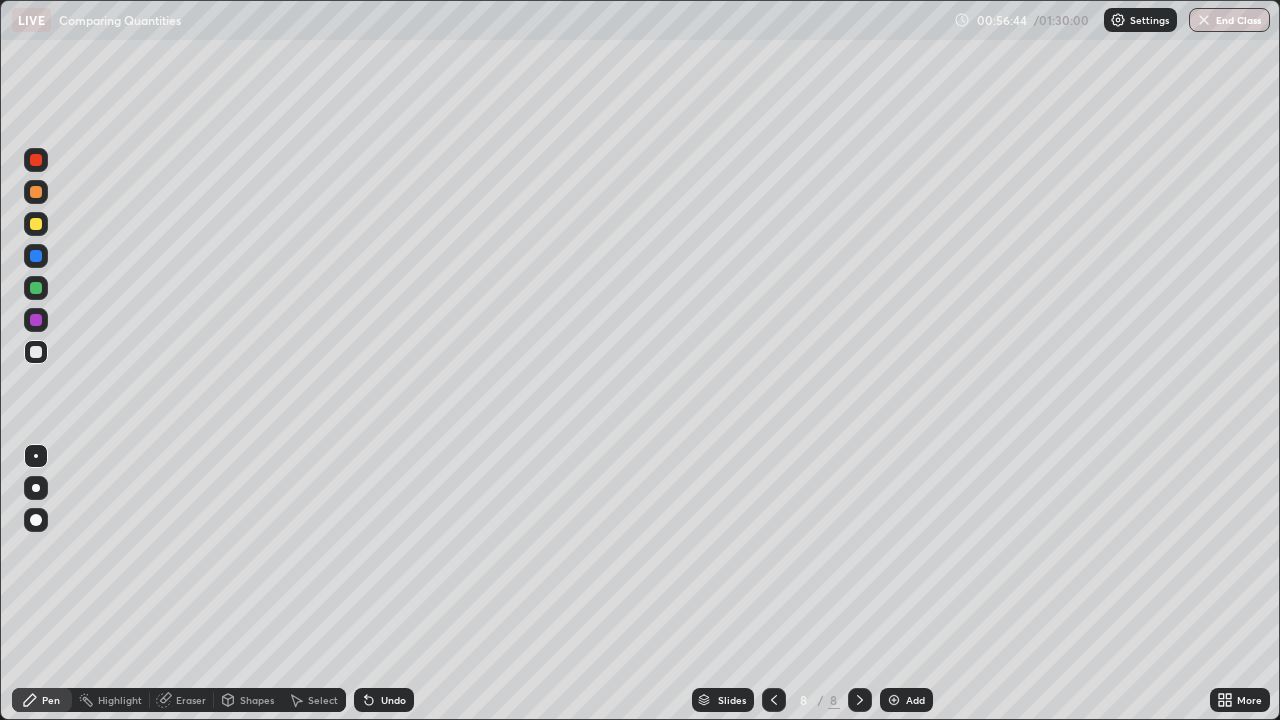 click on "Undo" at bounding box center [384, 700] 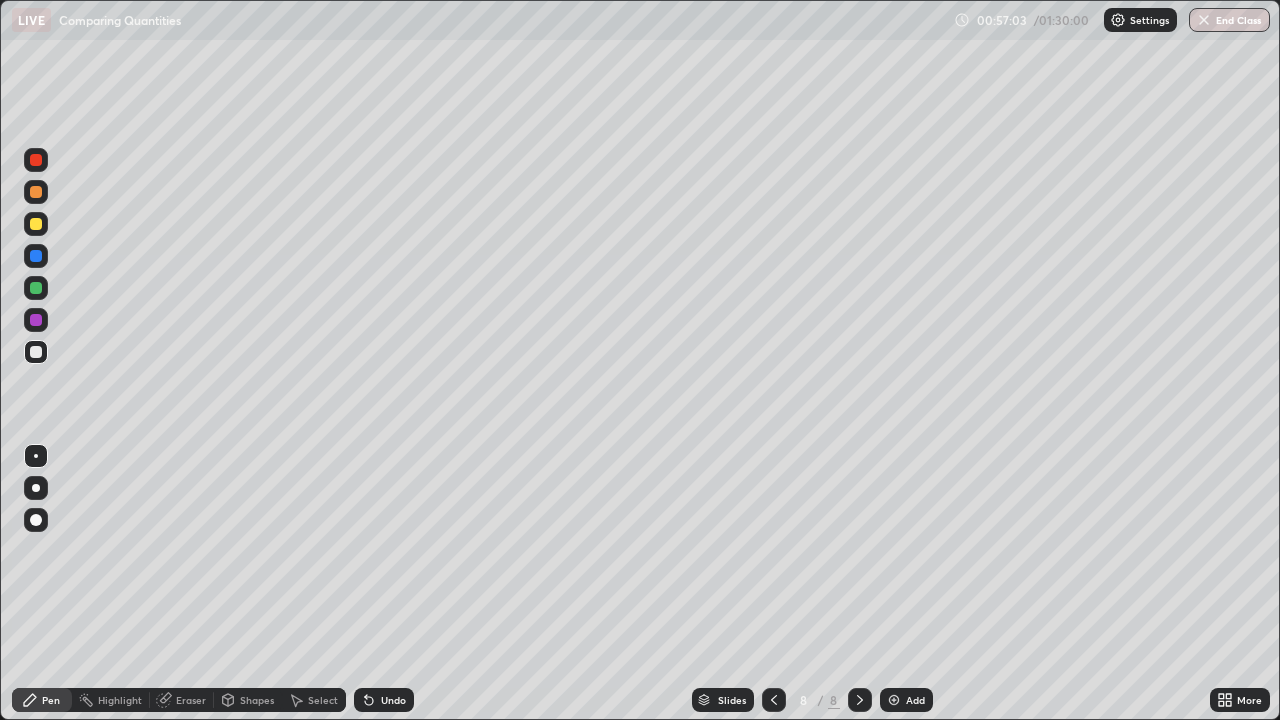 click 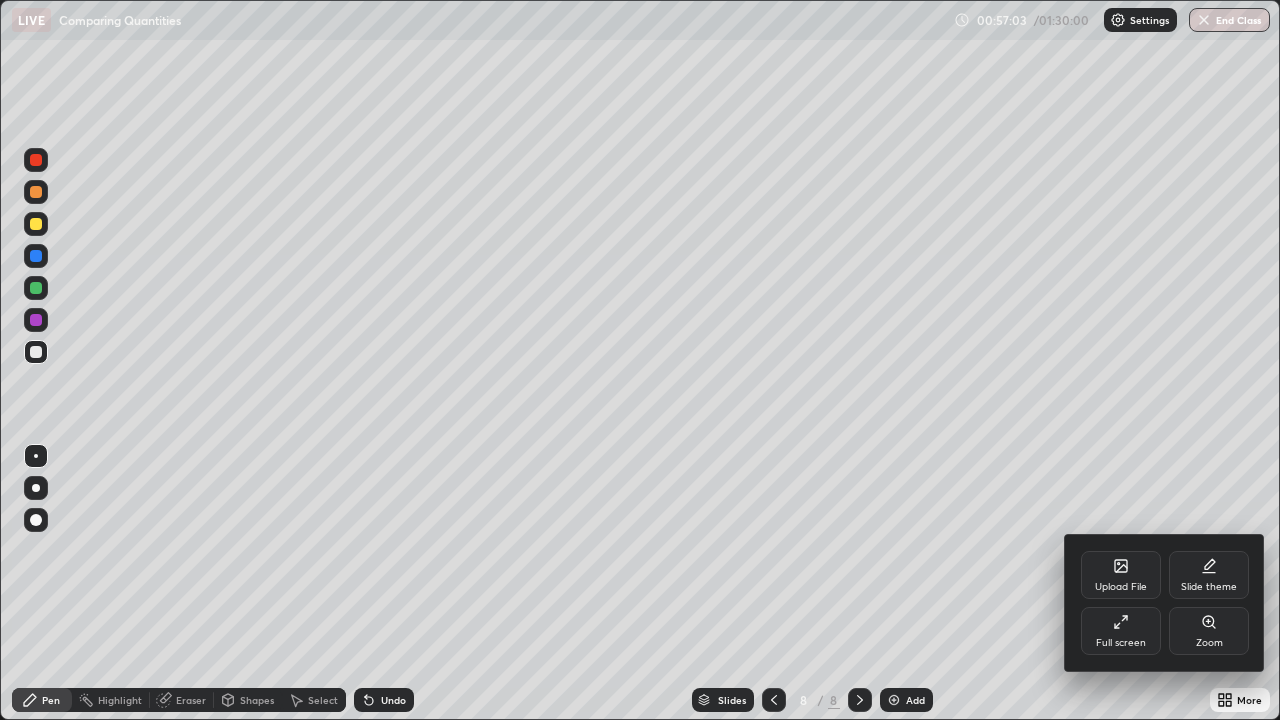 click on "Full screen" at bounding box center [1121, 631] 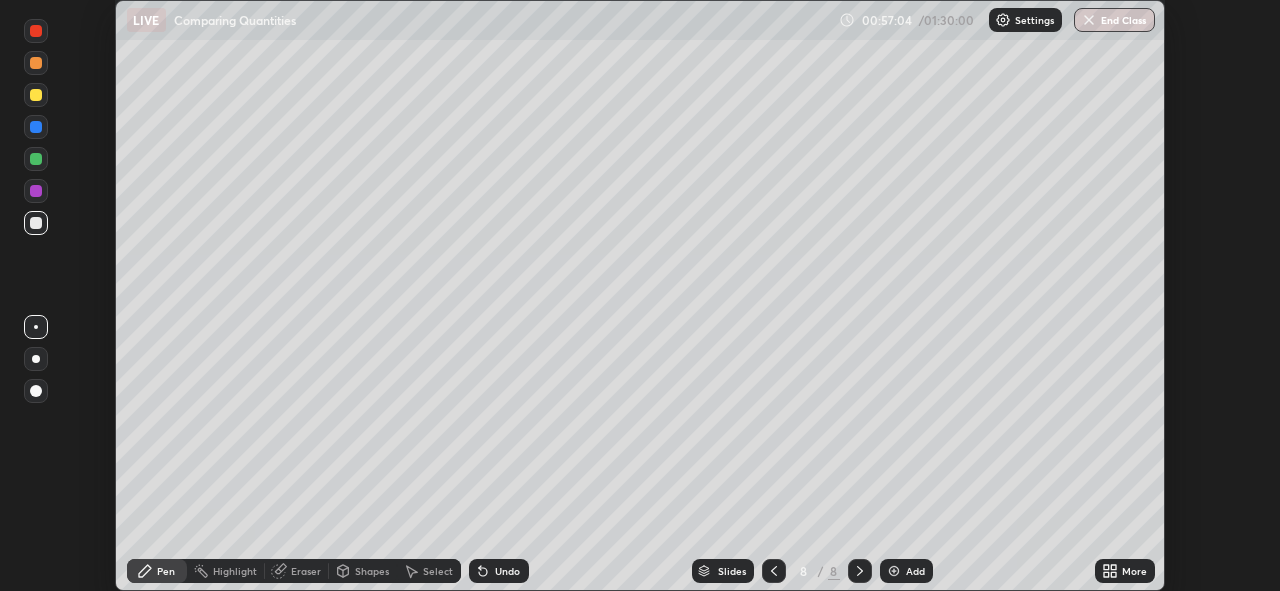scroll, scrollTop: 591, scrollLeft: 1280, axis: both 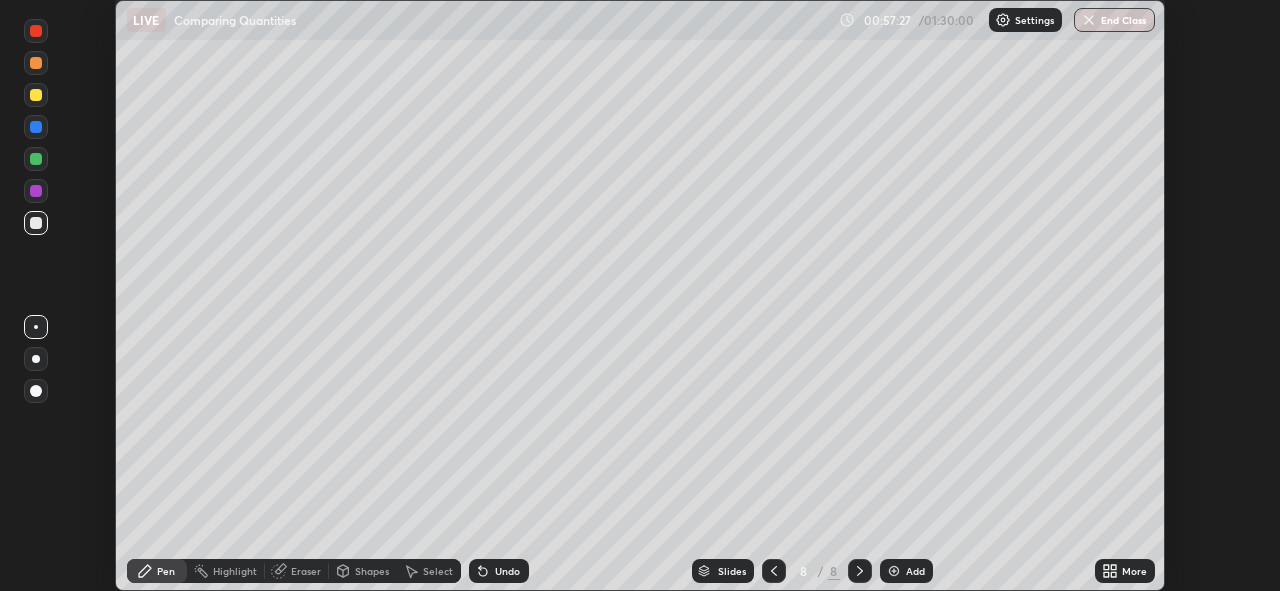 click 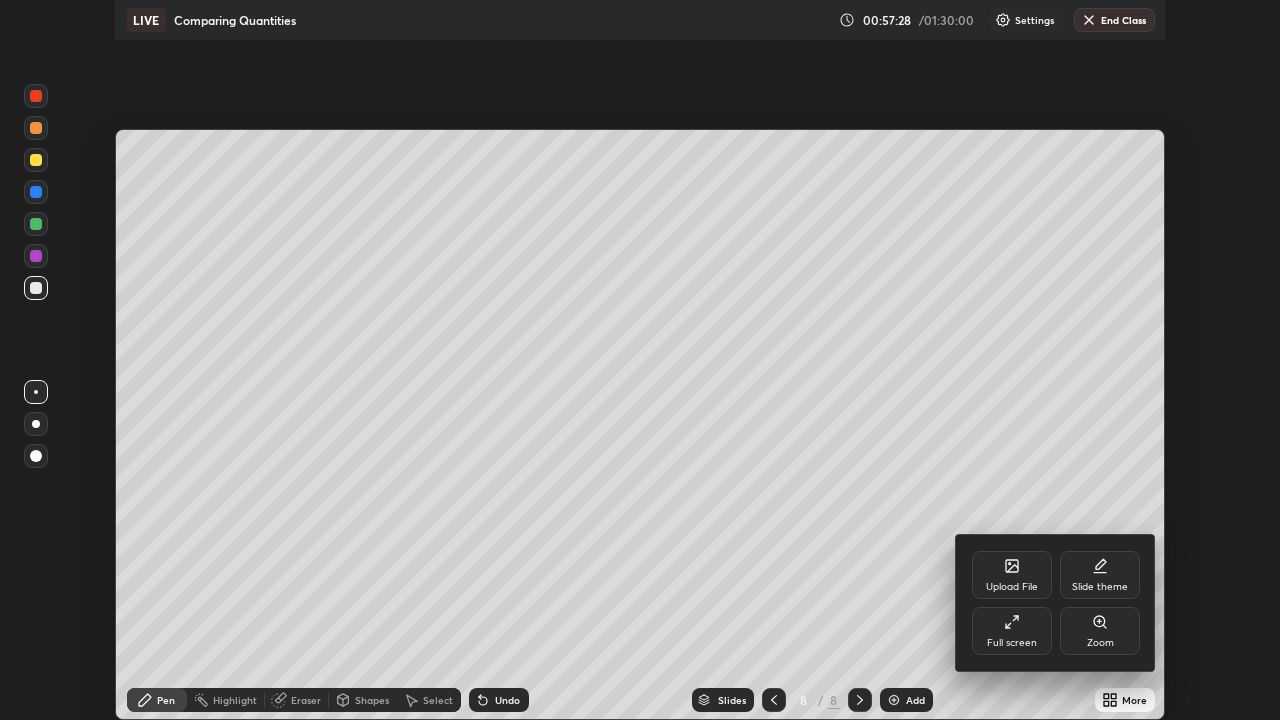 click on "Upload File" at bounding box center [1012, 587] 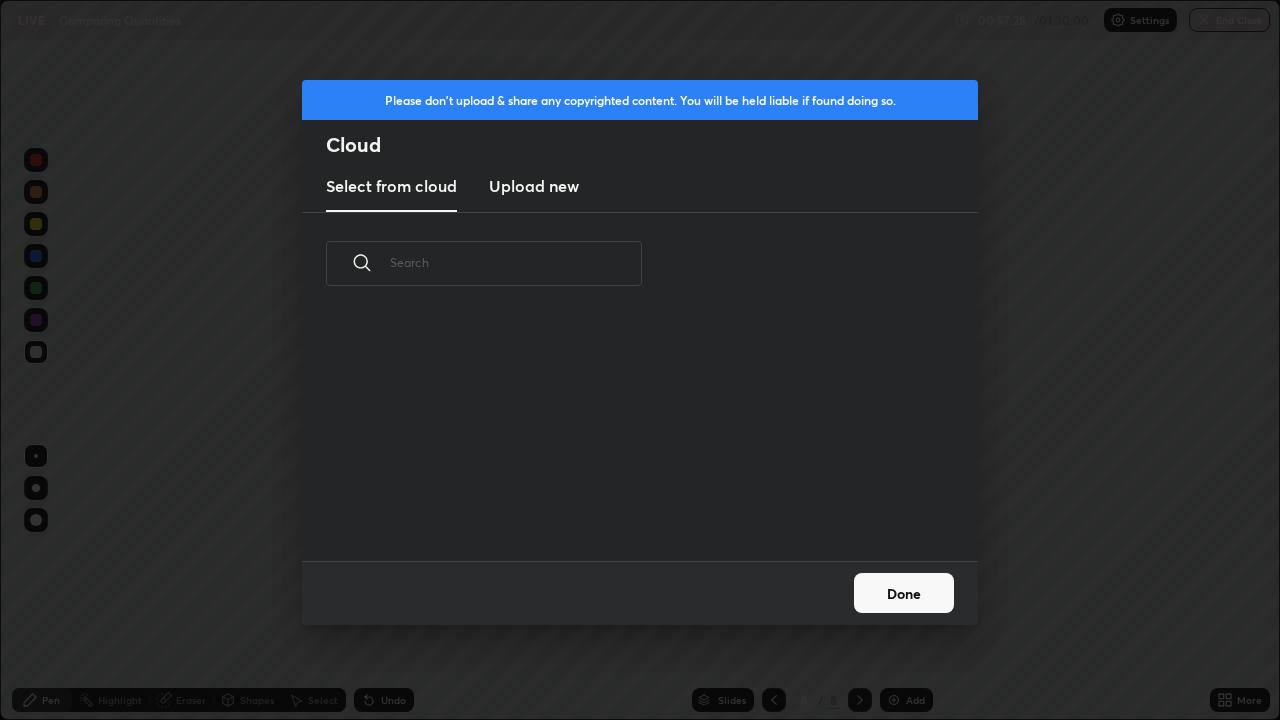 scroll, scrollTop: 99280, scrollLeft: 98720, axis: both 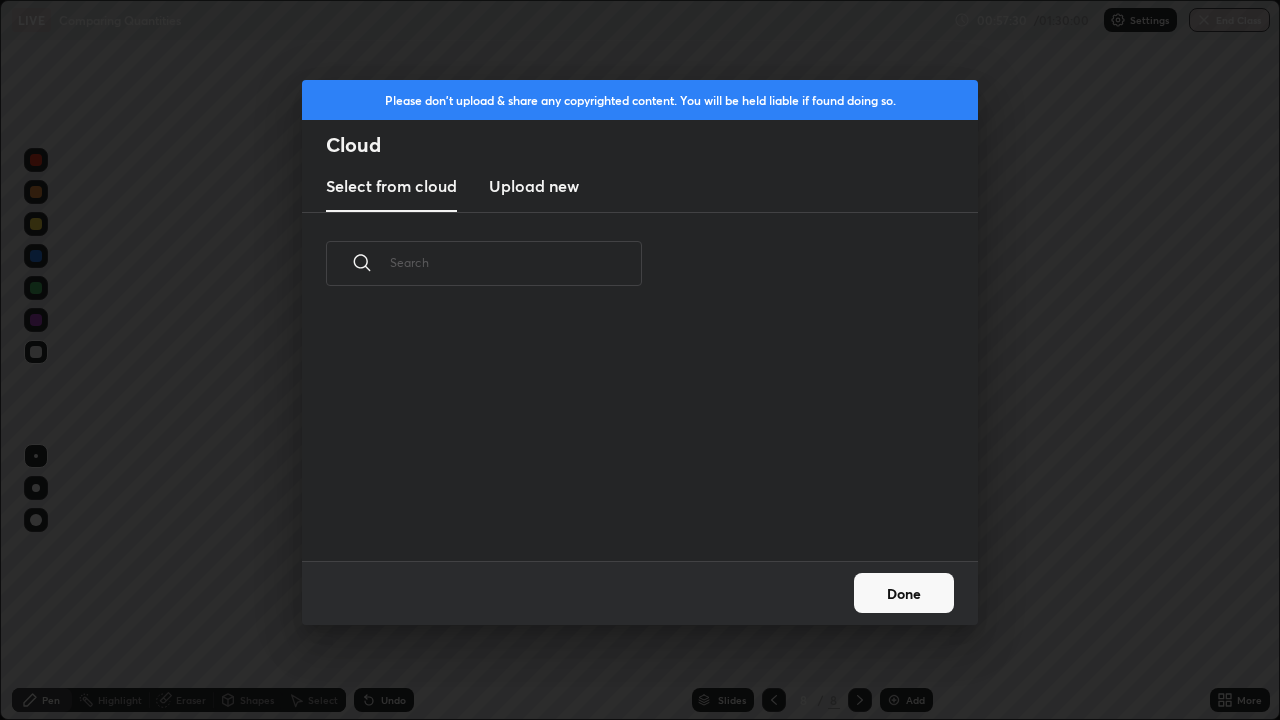 click on "Done" at bounding box center [904, 593] 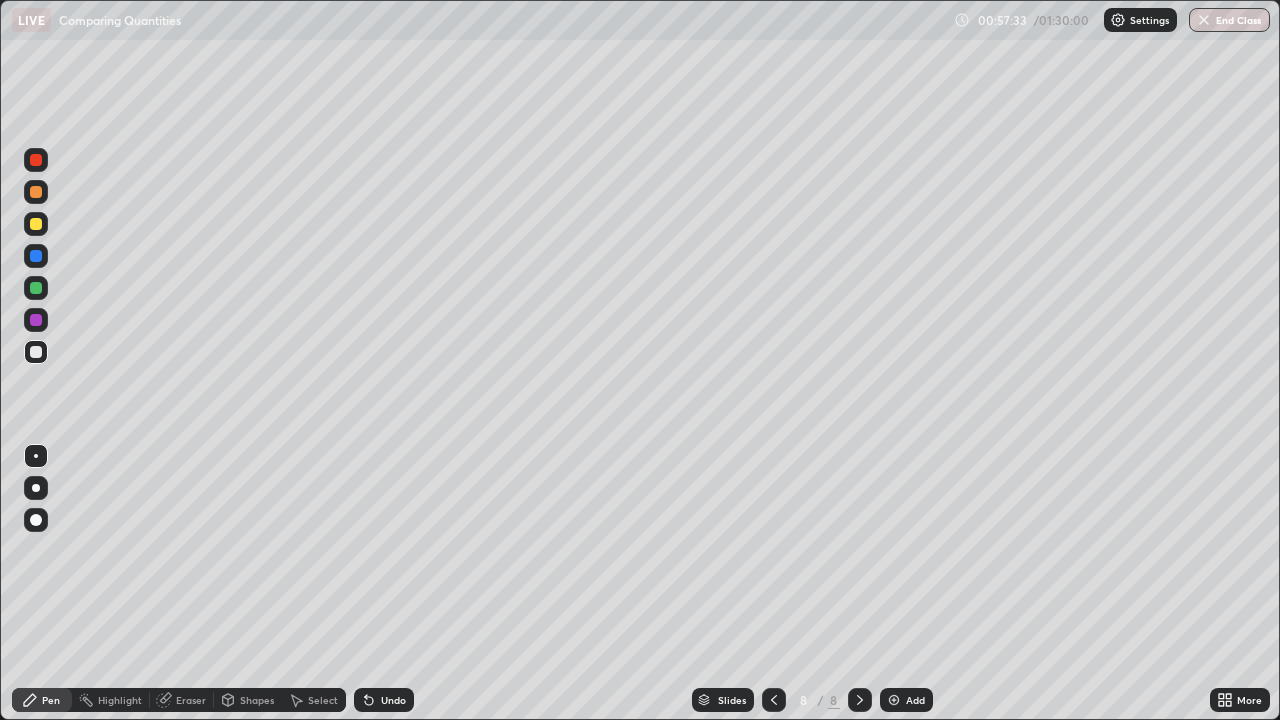 click on "Select" at bounding box center [323, 700] 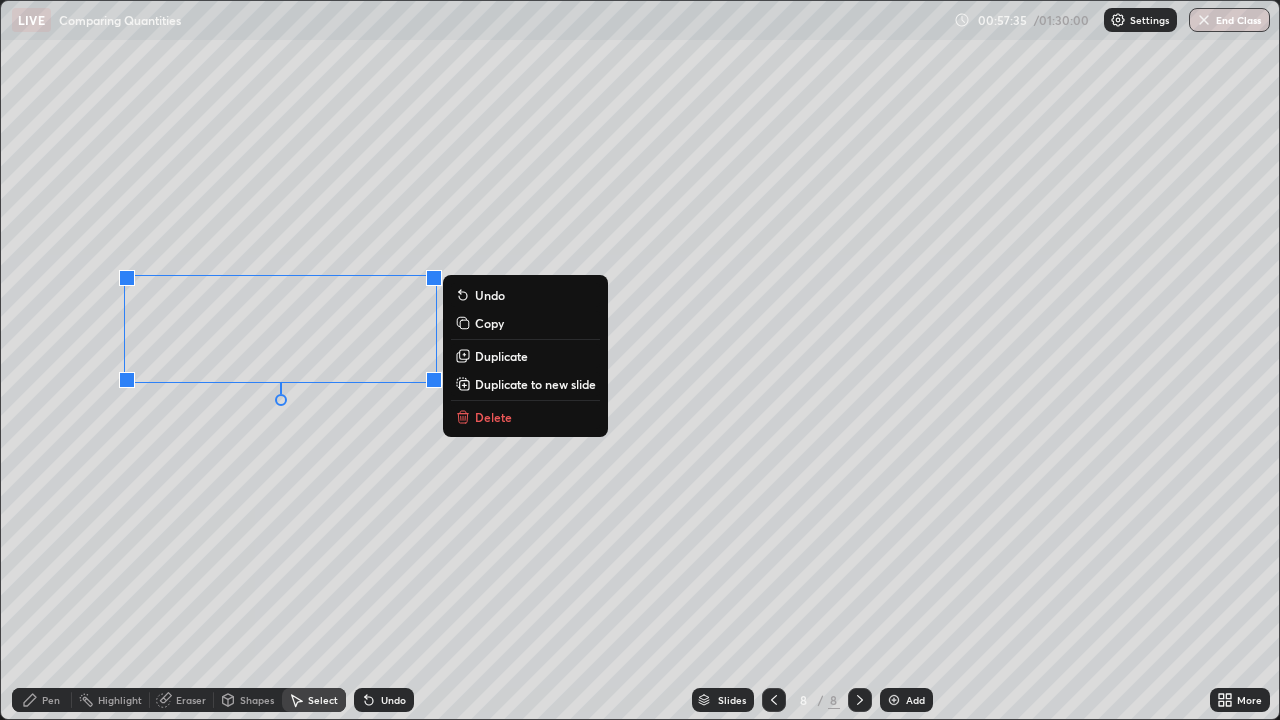 click on "Delete" at bounding box center [493, 417] 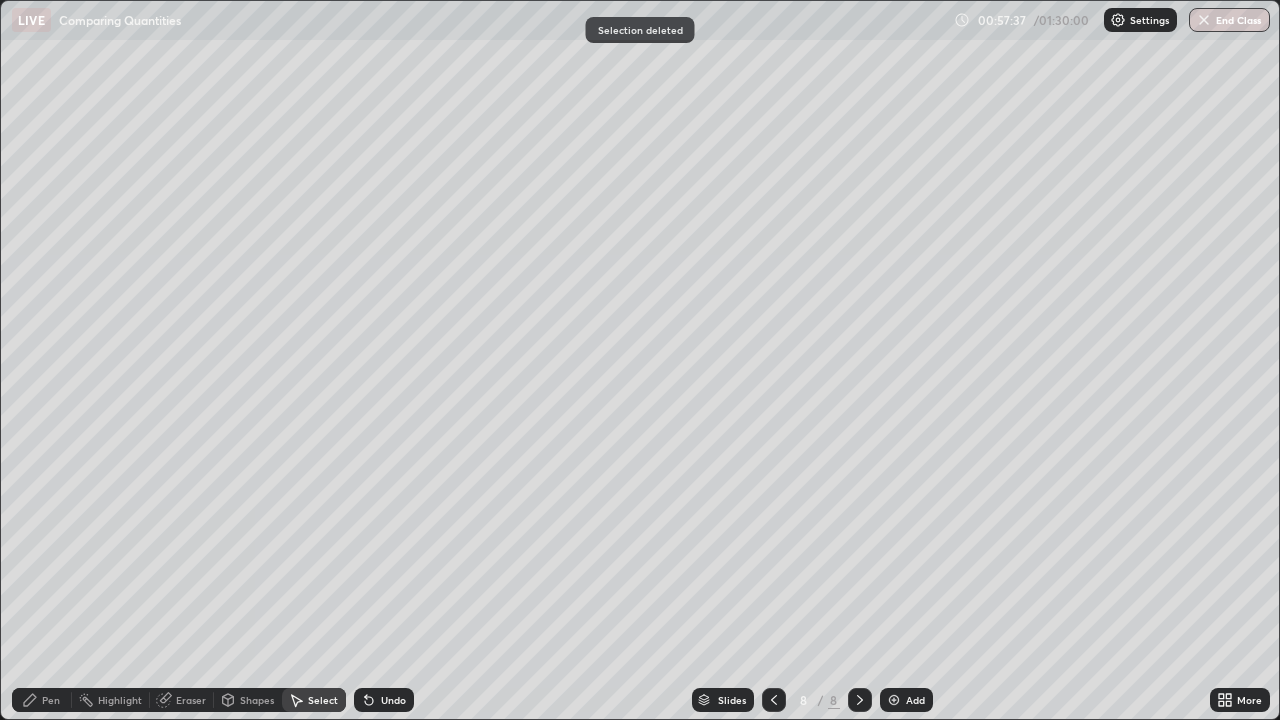 click on "Pen" at bounding box center (51, 700) 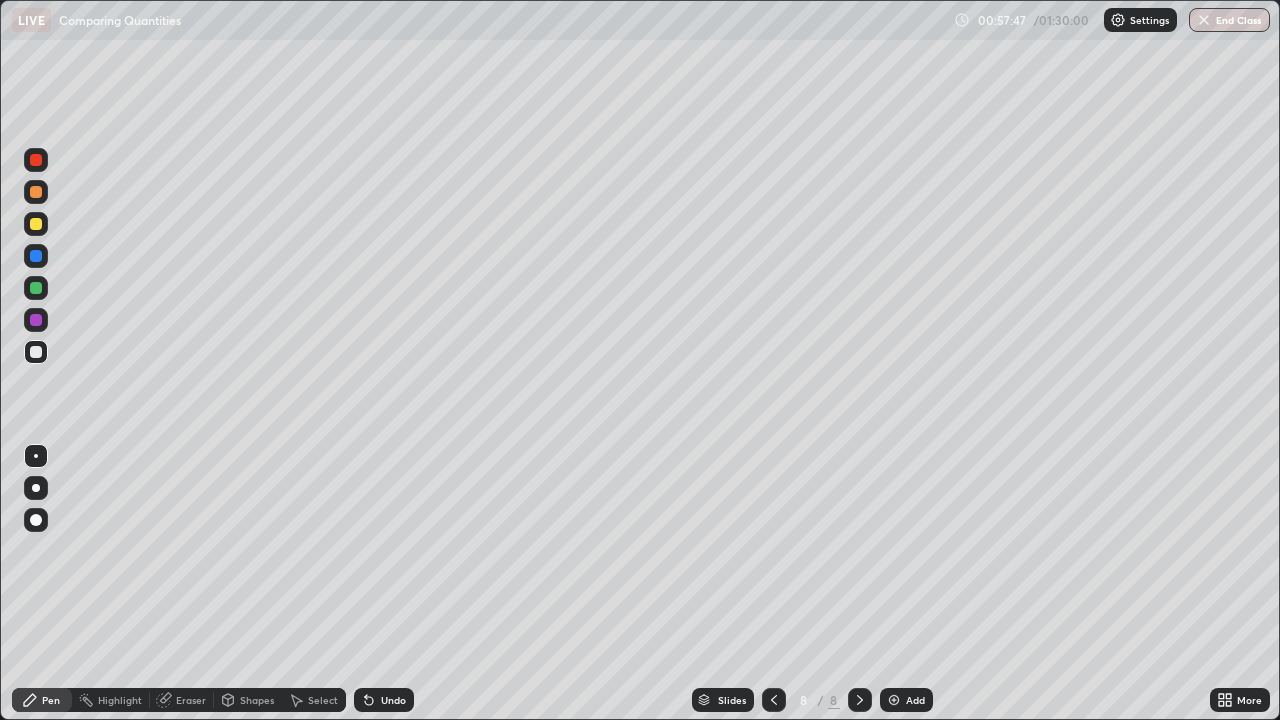 click at bounding box center [36, 224] 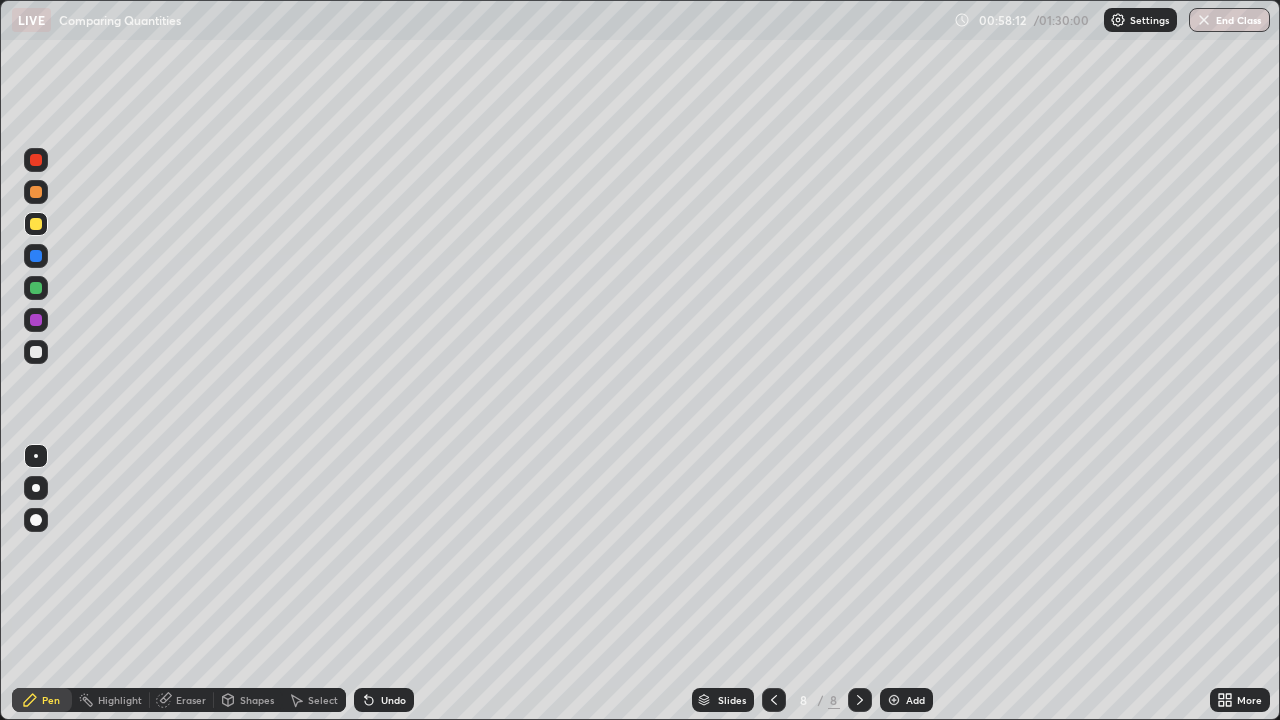 click at bounding box center (36, 352) 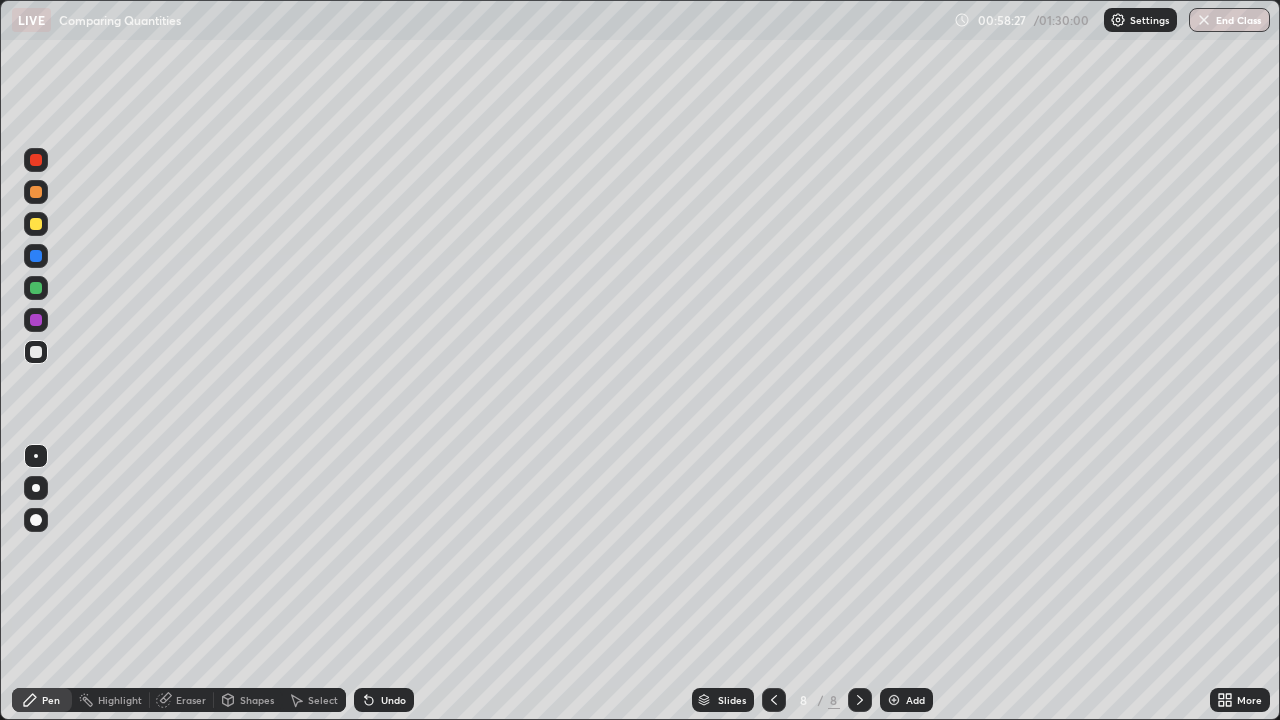 click at bounding box center [36, 192] 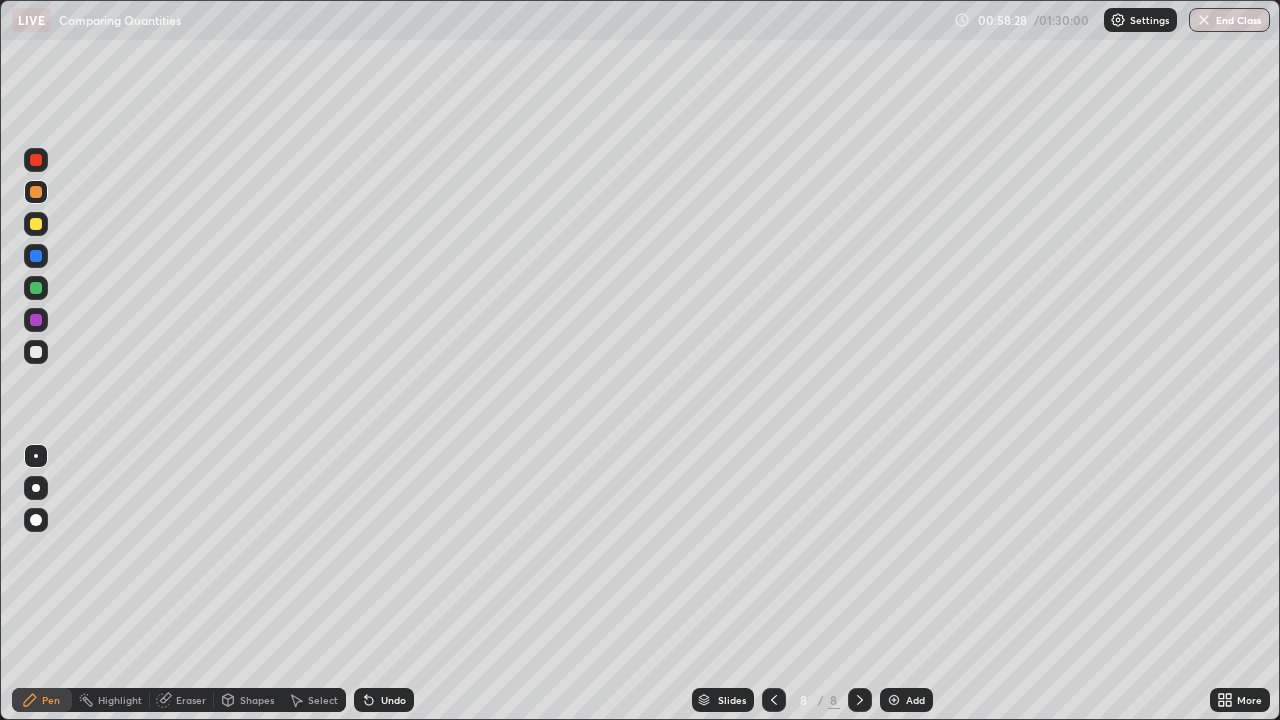 click at bounding box center [36, 160] 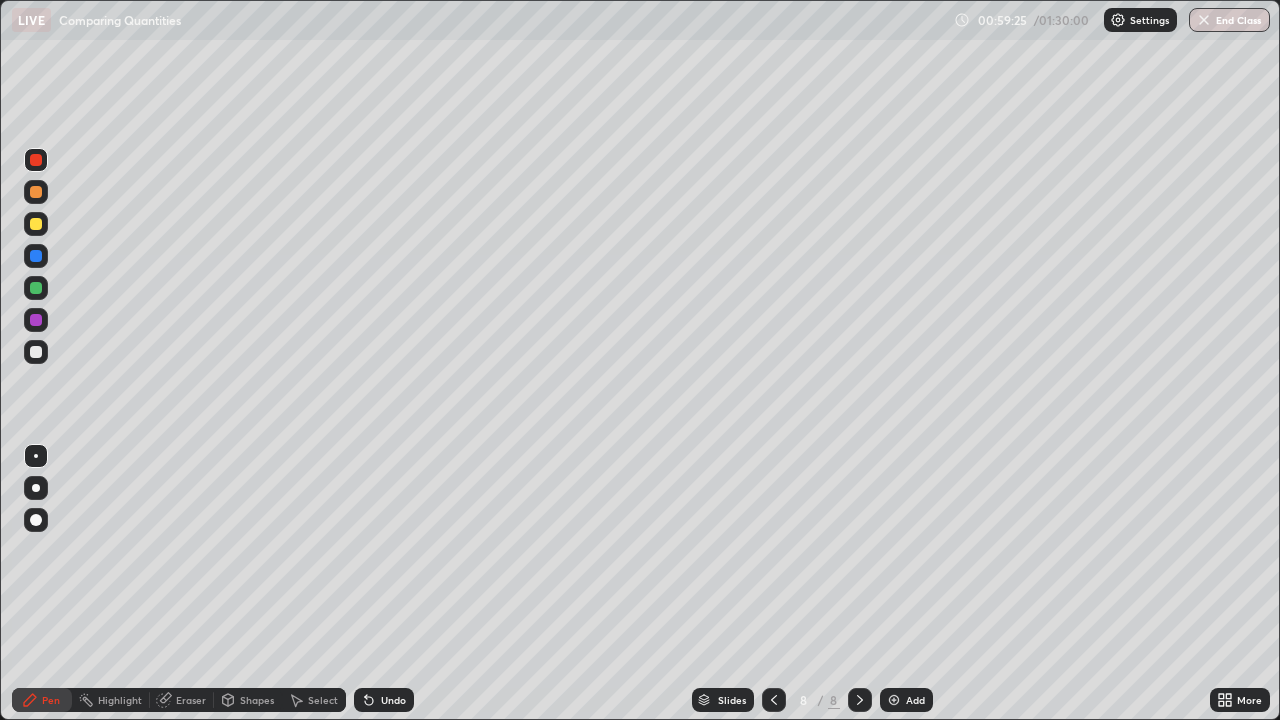 click at bounding box center [36, 352] 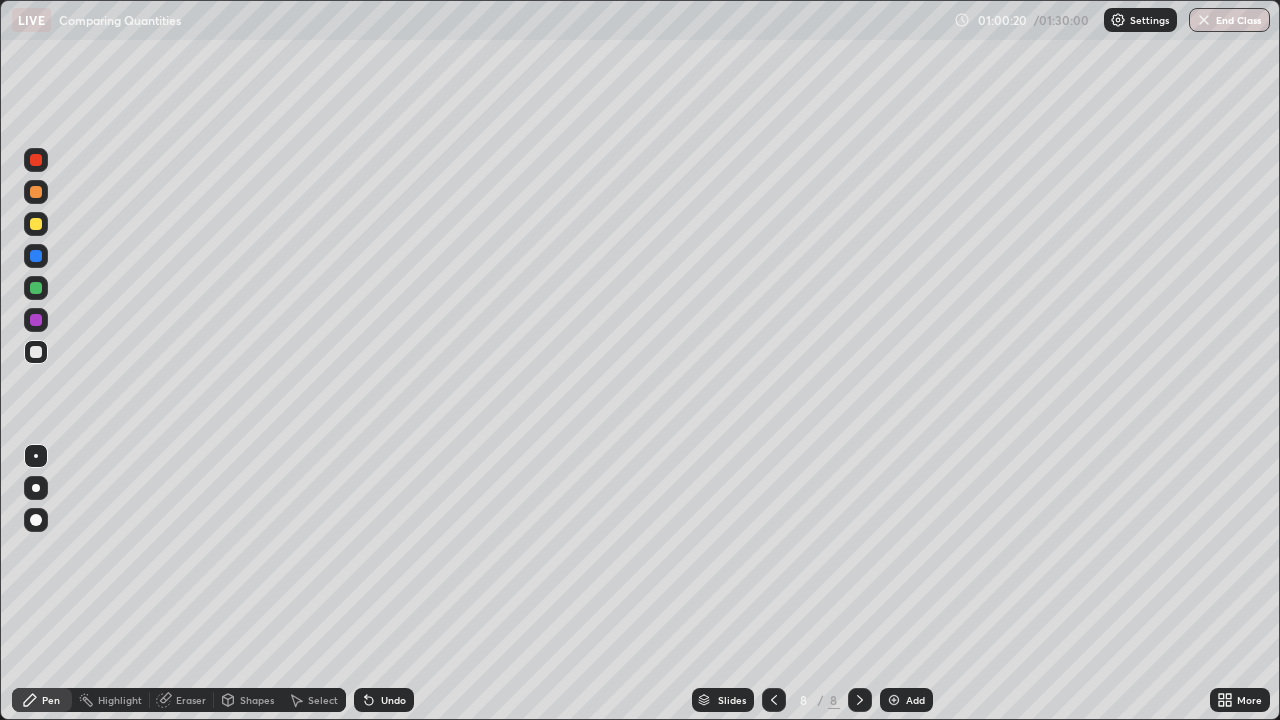 click on "Select" at bounding box center (323, 700) 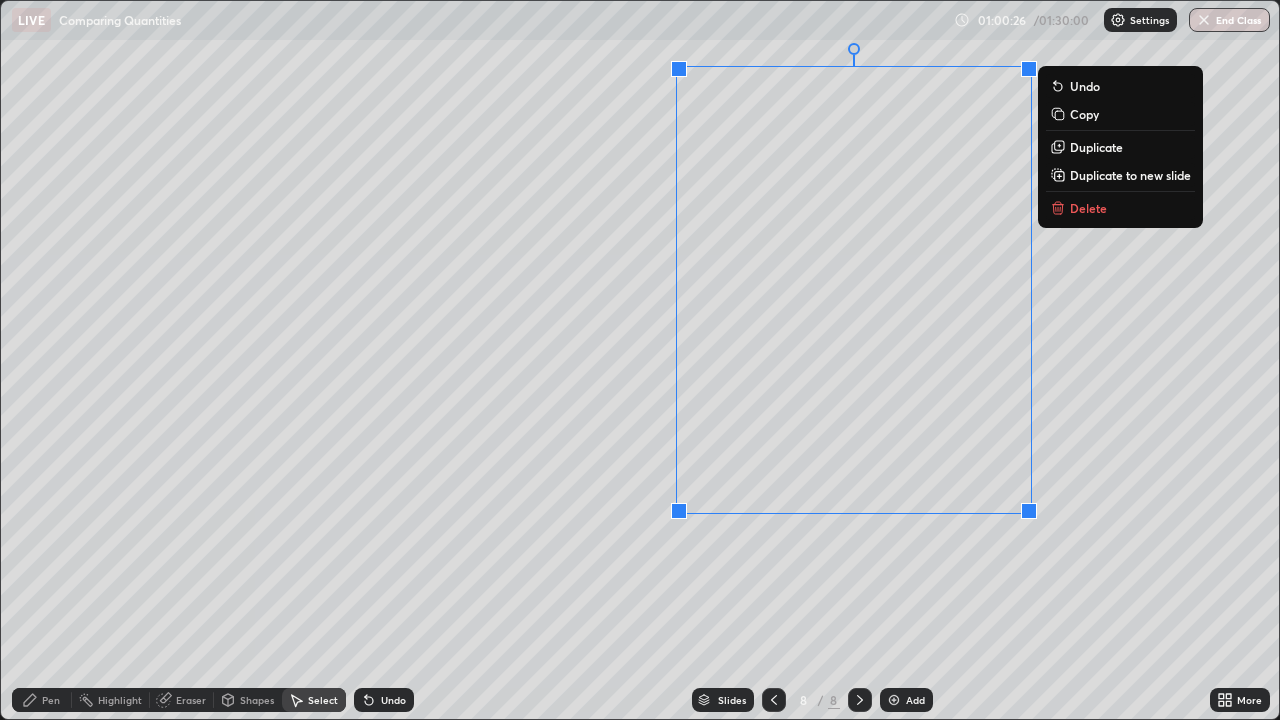 click on "0 ° Undo Copy Duplicate Duplicate to new slide Delete" at bounding box center (640, 360) 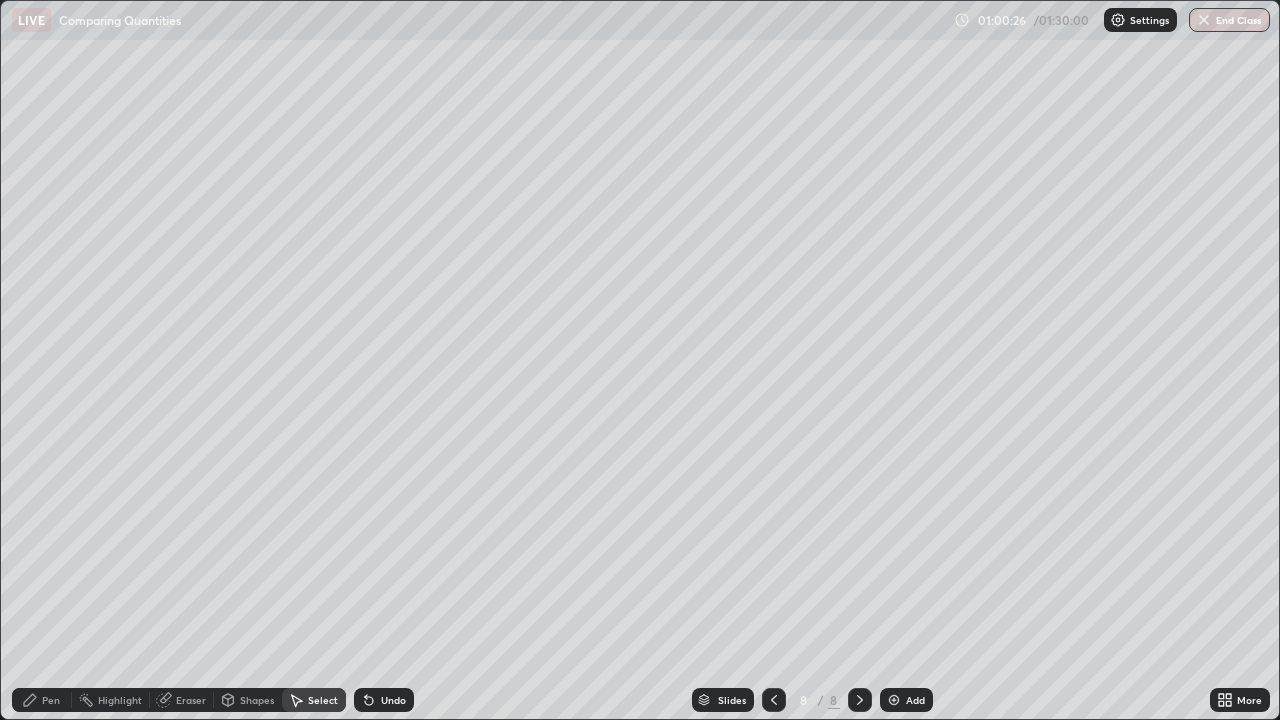 click on "Pen" at bounding box center (42, 700) 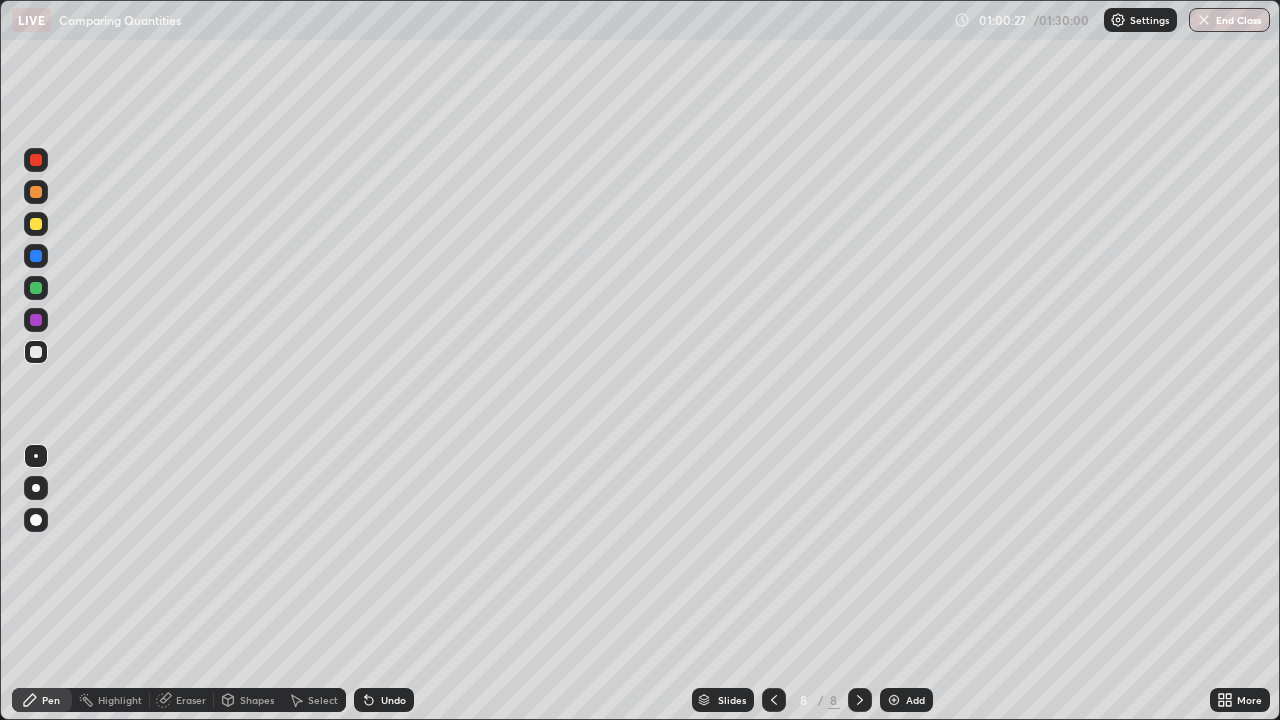 click at bounding box center [36, 224] 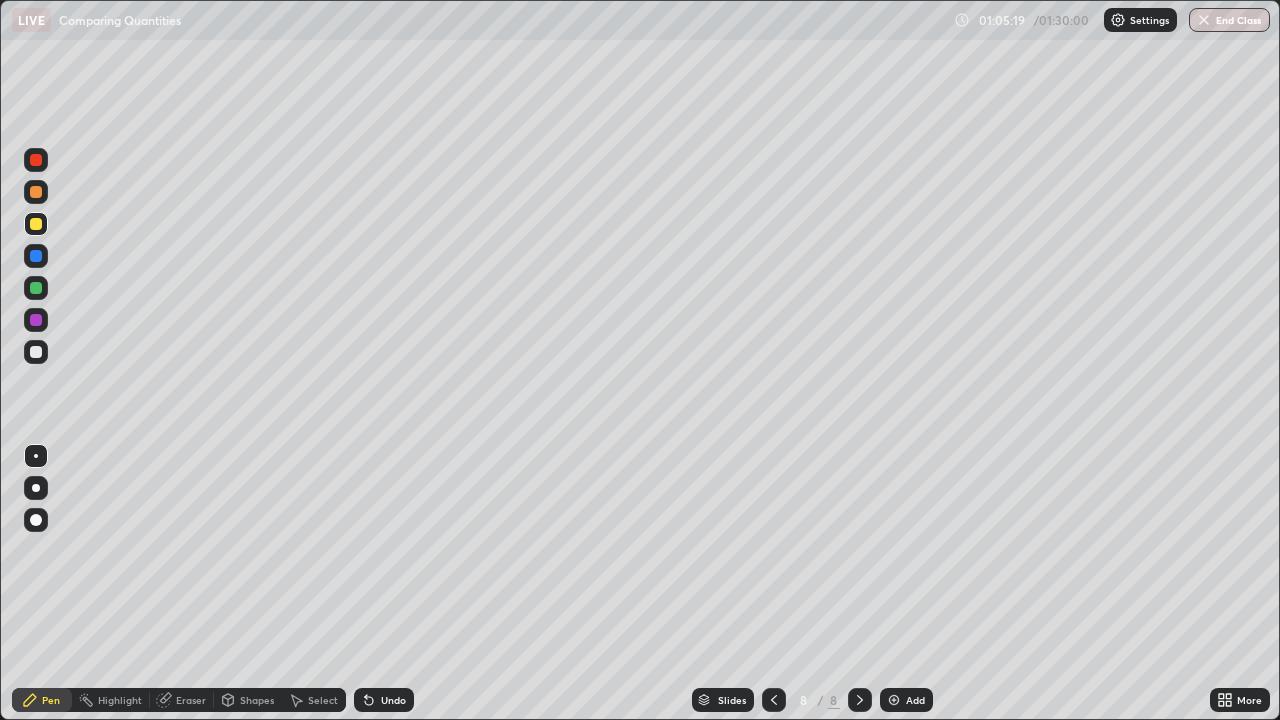 click on "Add" at bounding box center (906, 700) 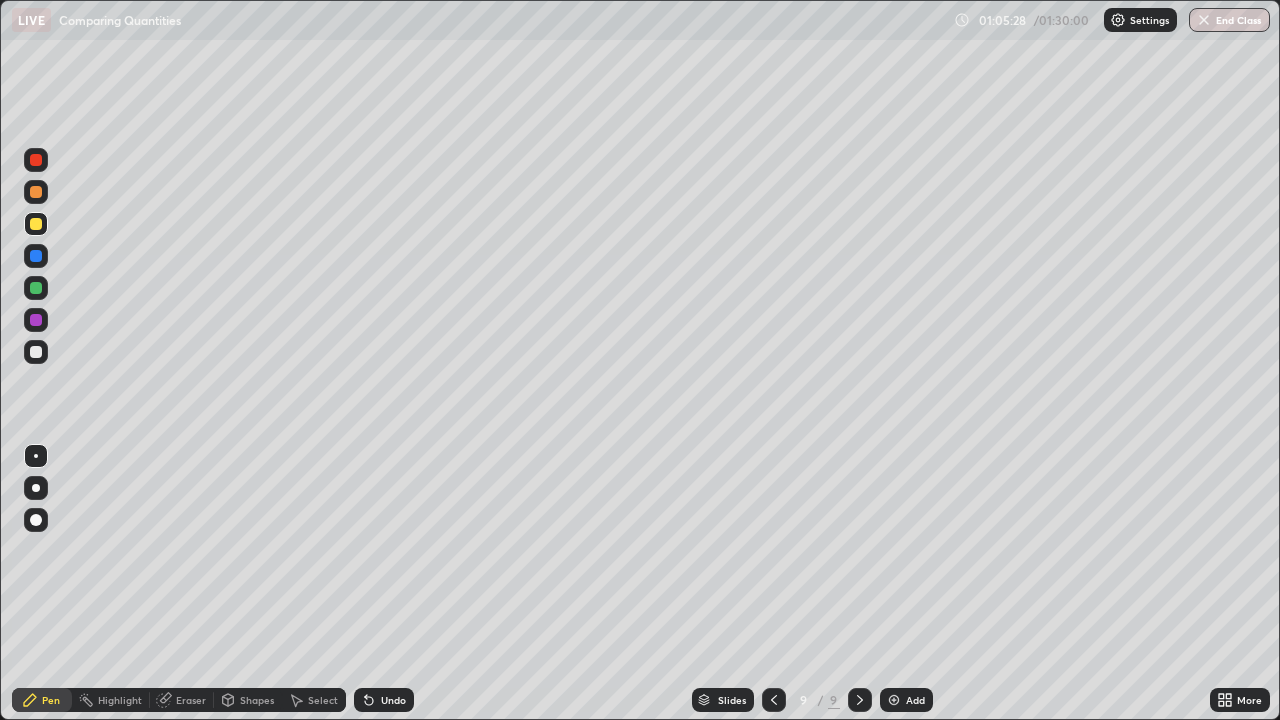 click at bounding box center [36, 352] 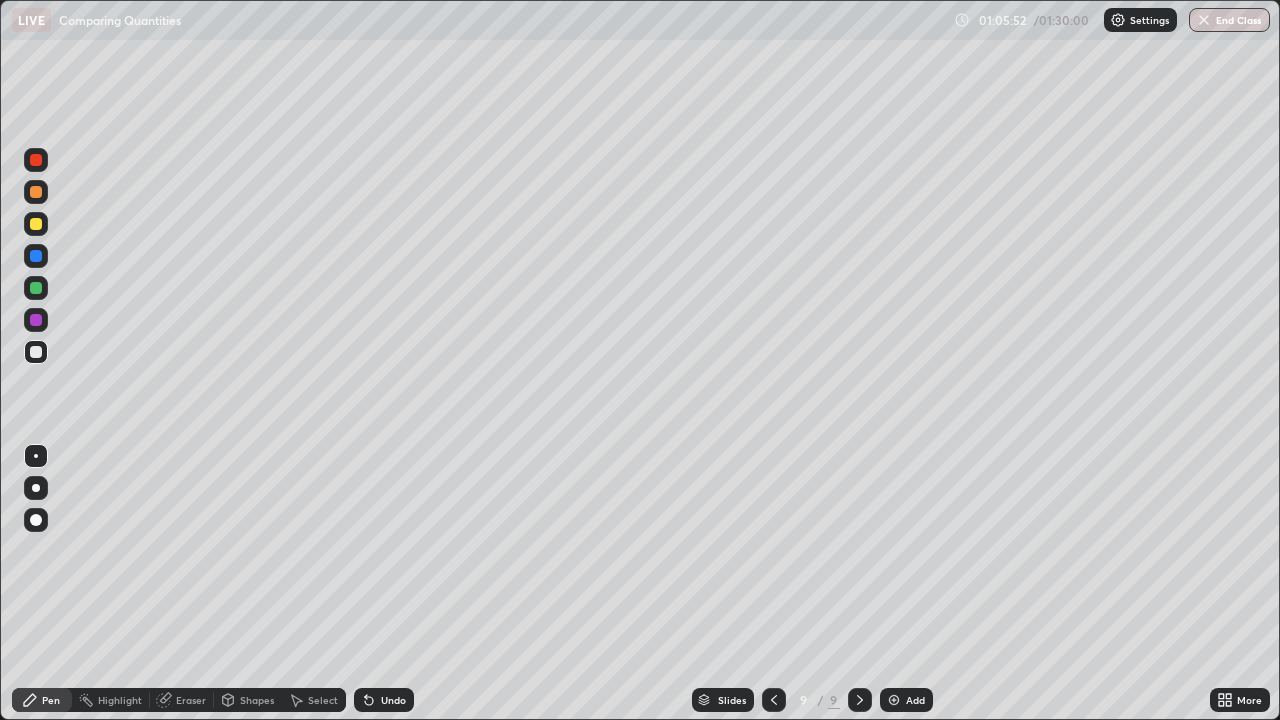 click at bounding box center [36, 224] 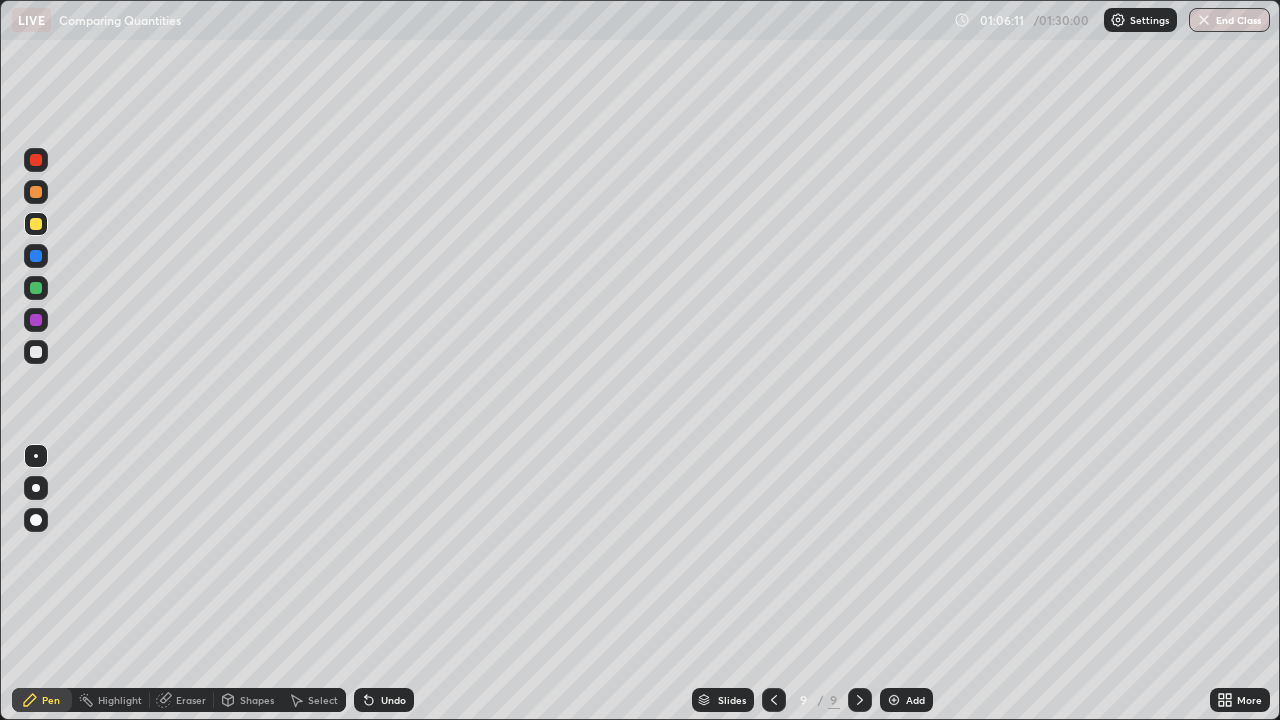 click at bounding box center [36, 288] 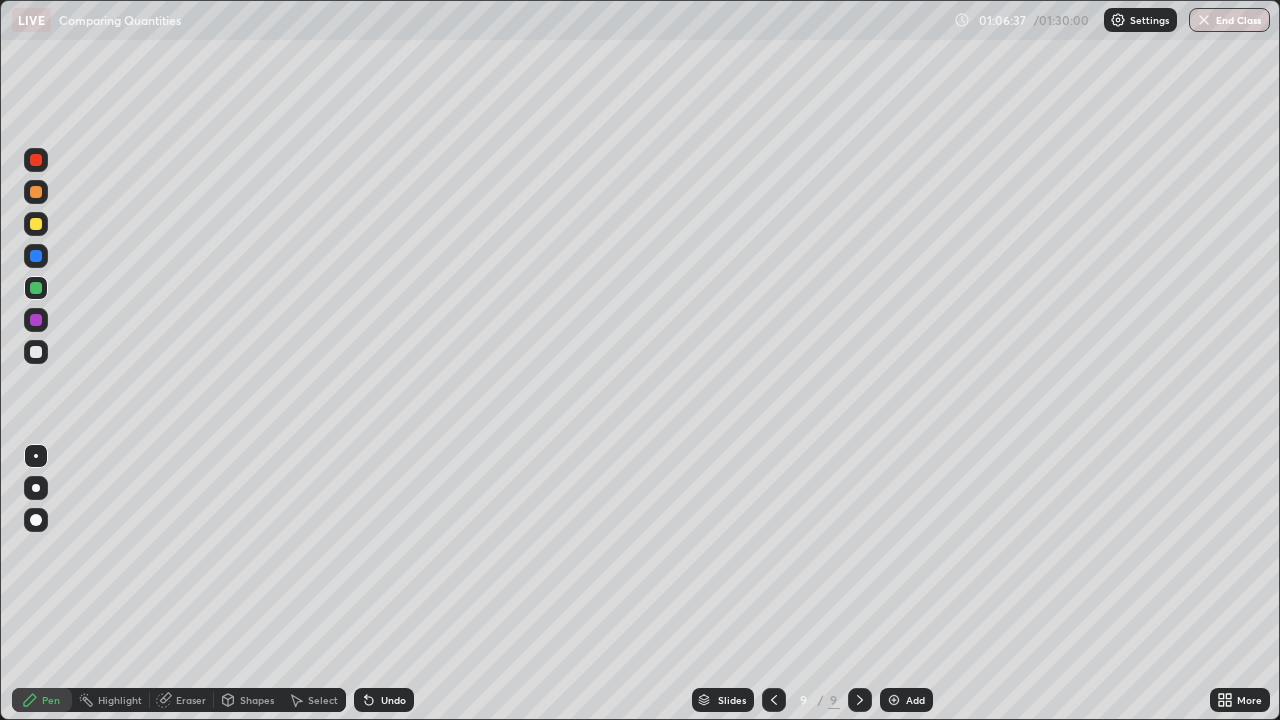 click on "Select" at bounding box center [323, 700] 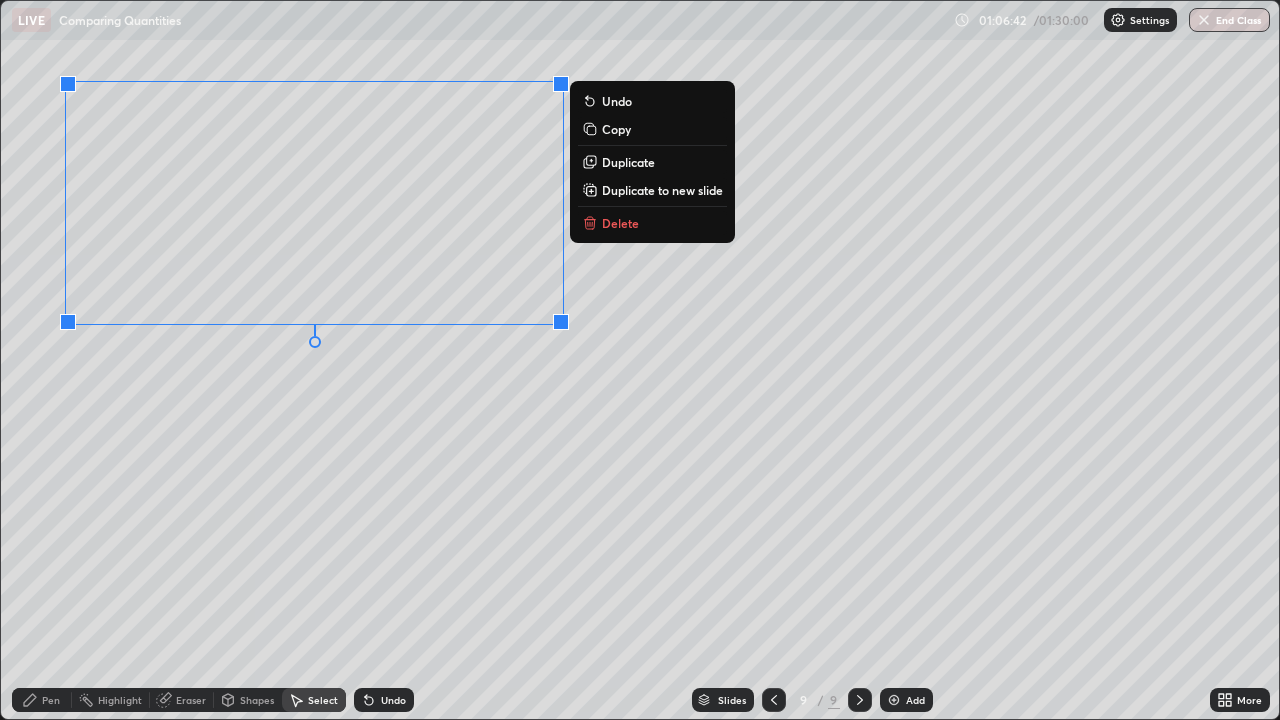 click on "0 ° Undo Copy Duplicate Duplicate to new slide Delete" at bounding box center (640, 360) 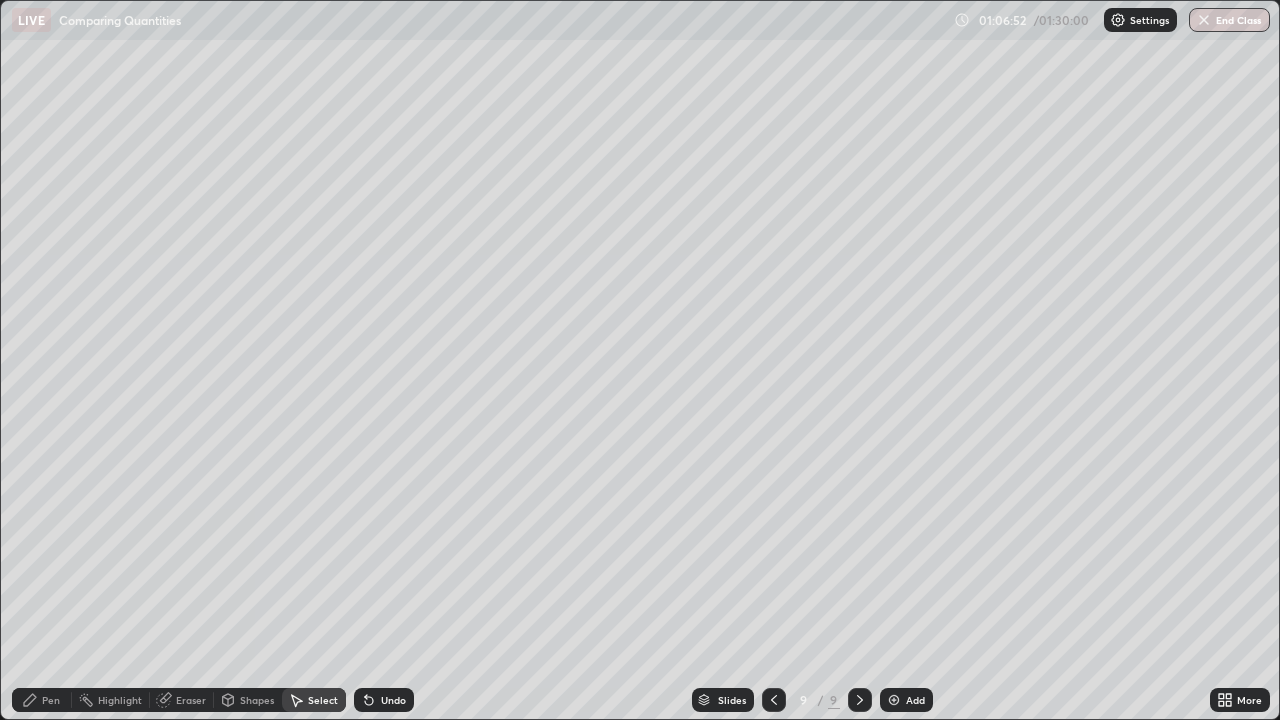click on "Pen" at bounding box center (51, 700) 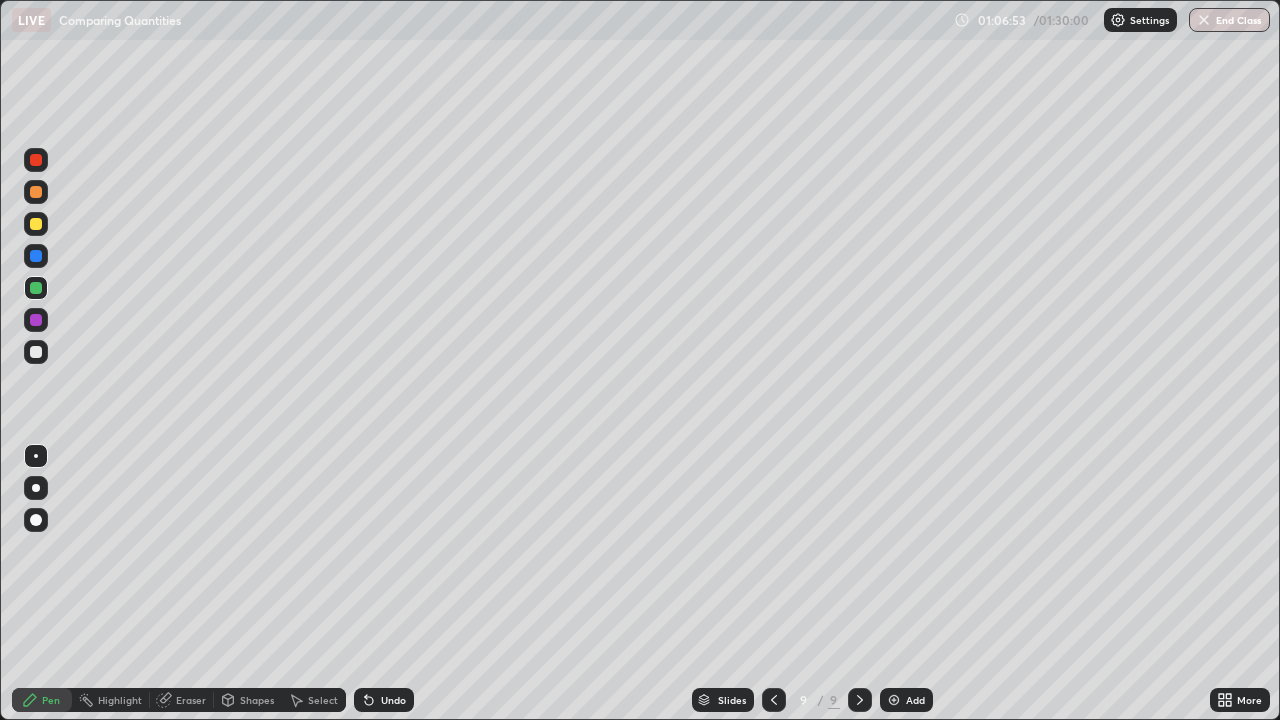 click at bounding box center [36, 352] 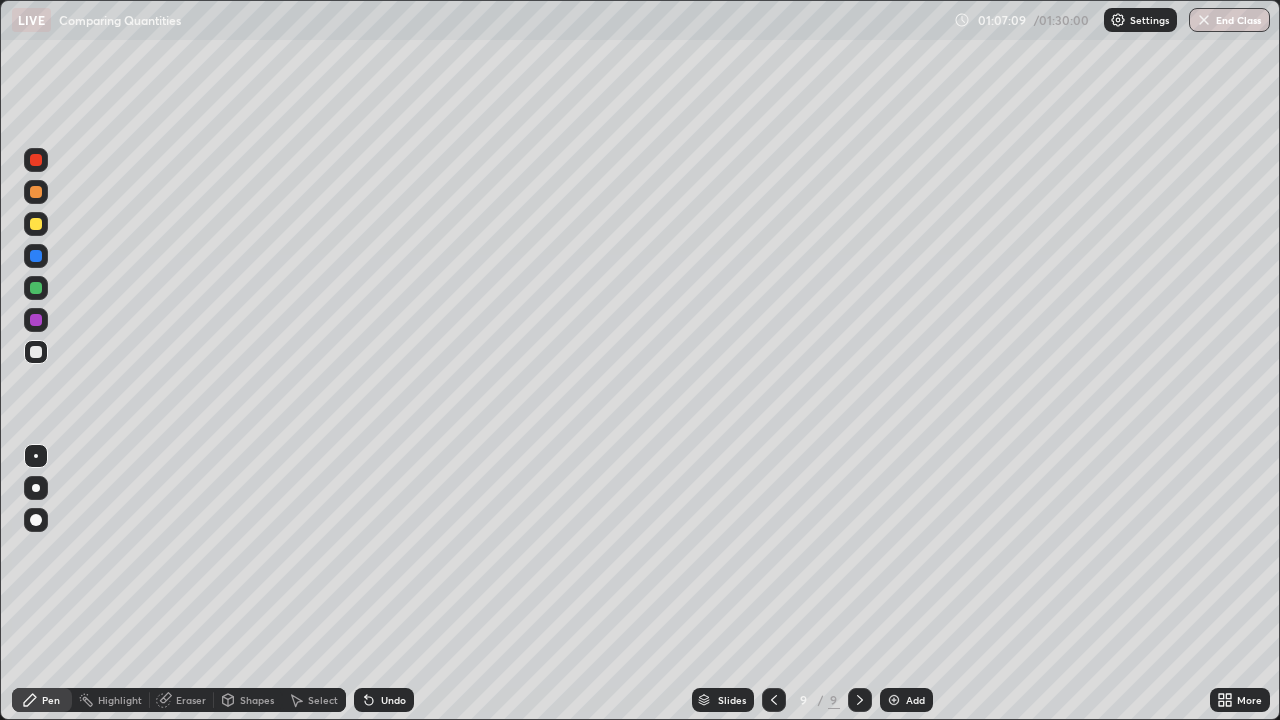 click at bounding box center (36, 224) 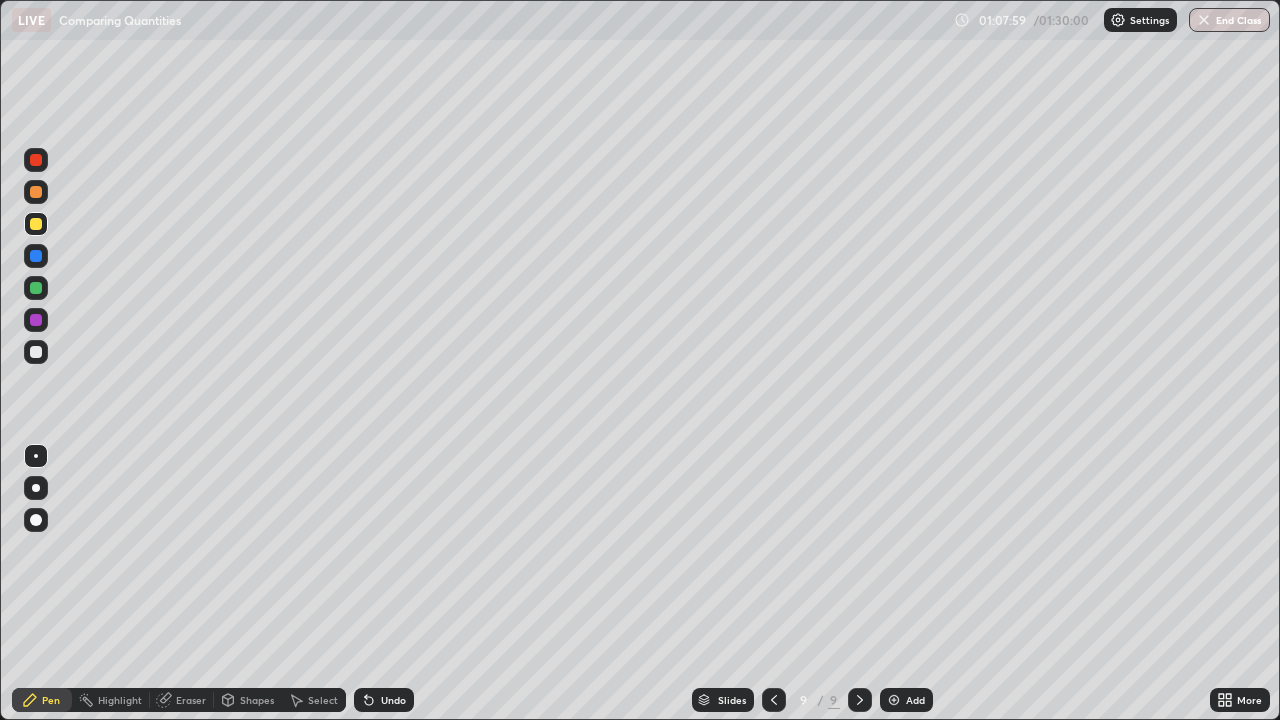 click at bounding box center [36, 352] 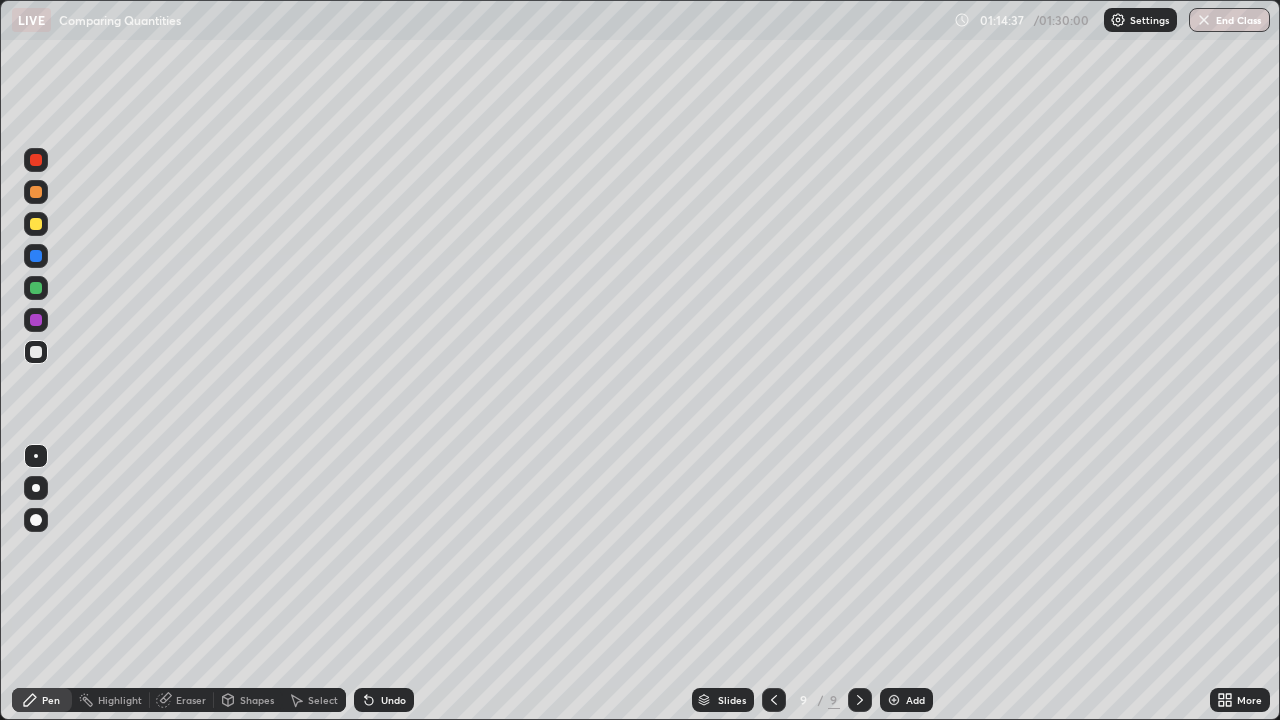 click on "Add" at bounding box center [915, 700] 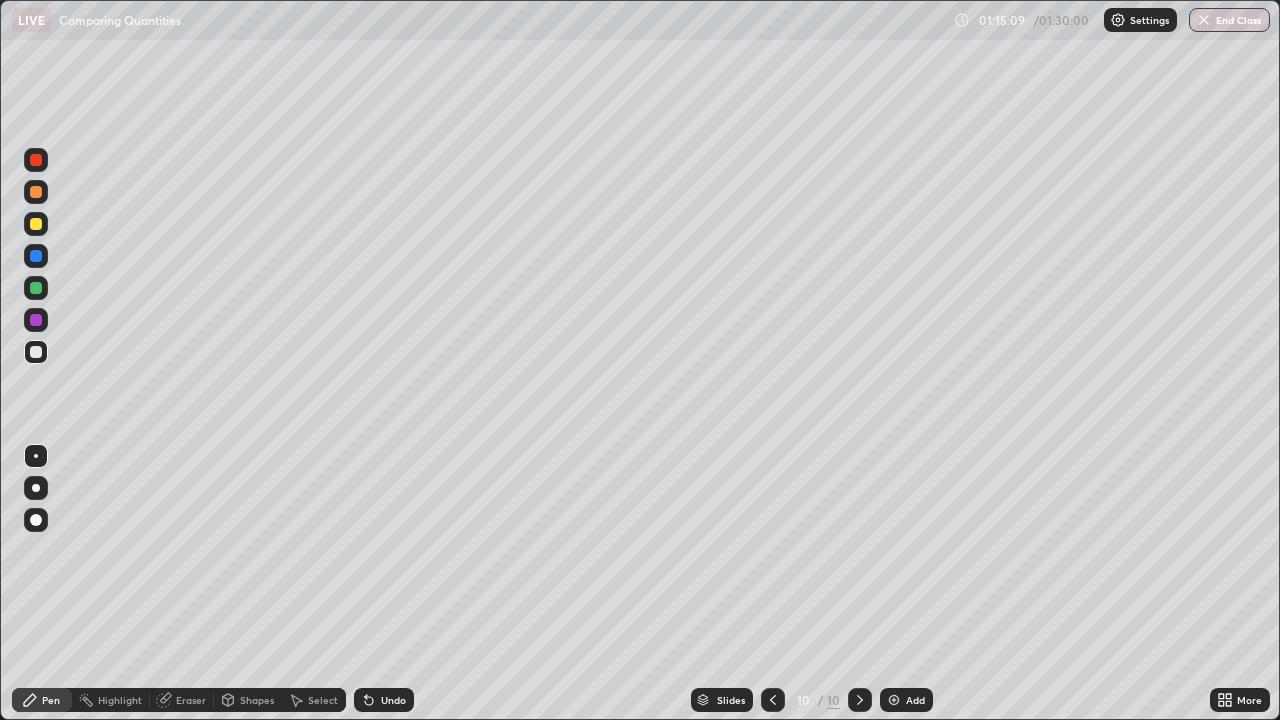 click at bounding box center (36, 224) 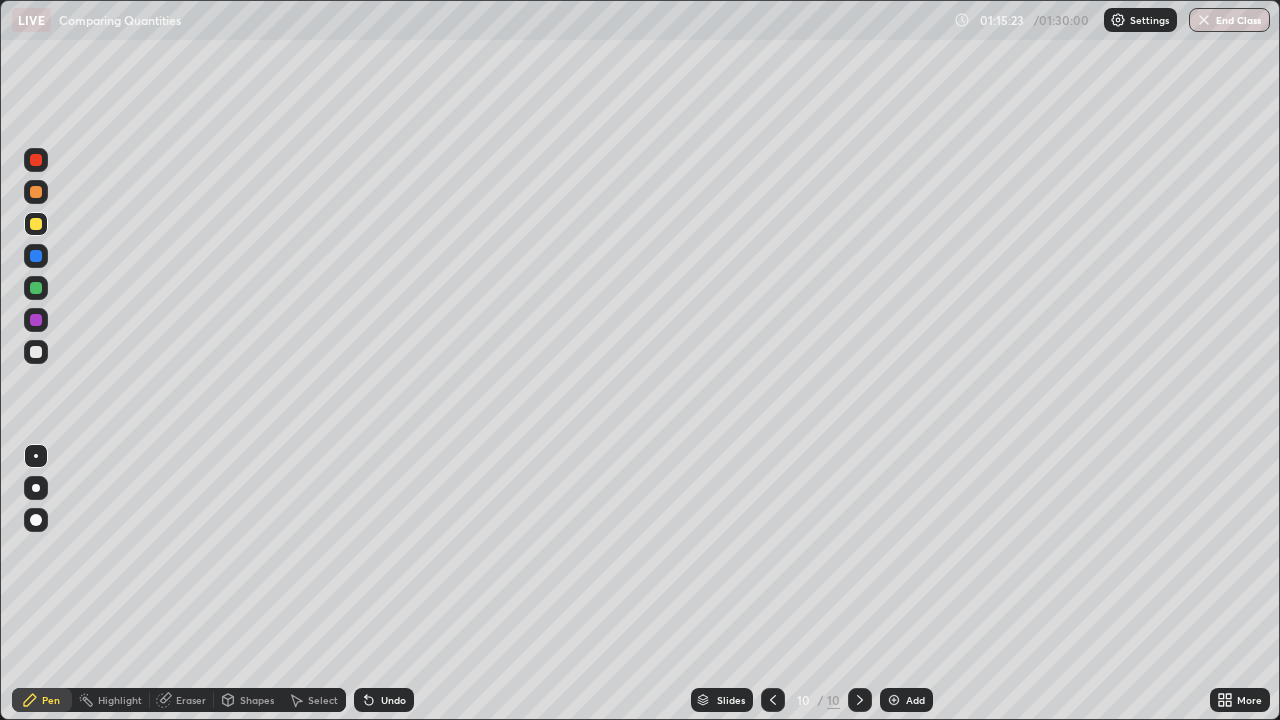 click at bounding box center [36, 352] 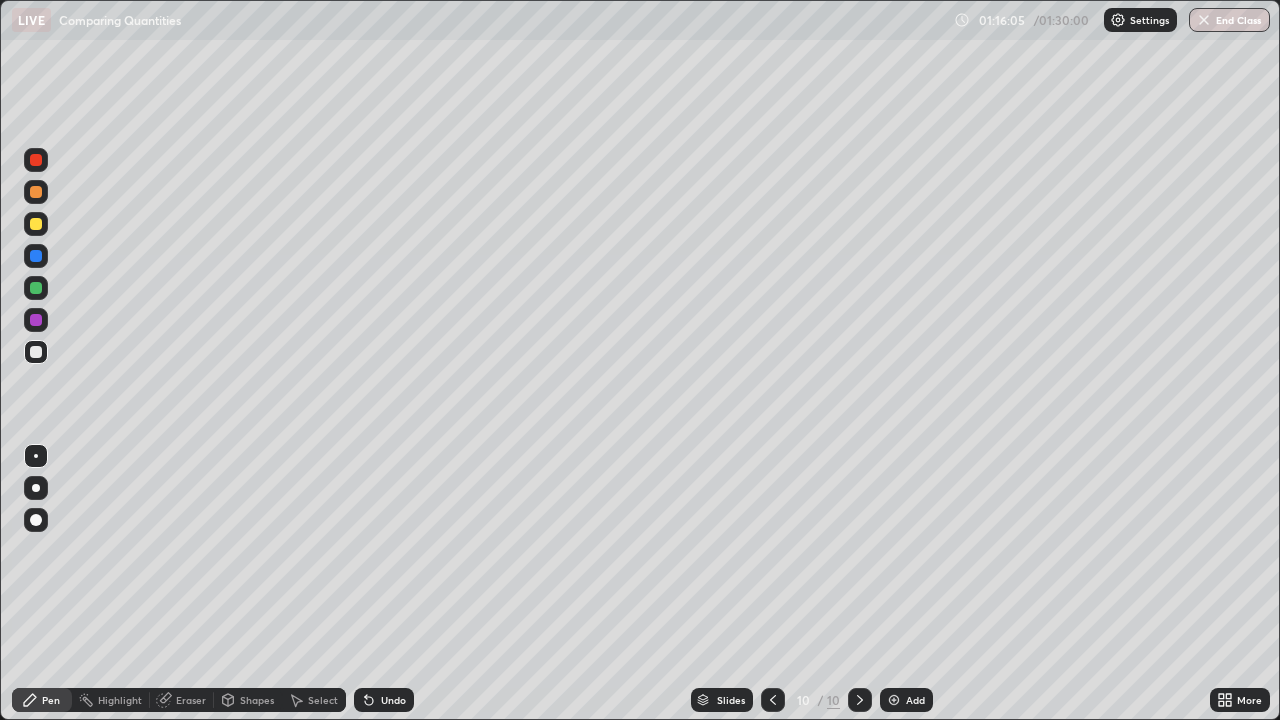 click at bounding box center [36, 224] 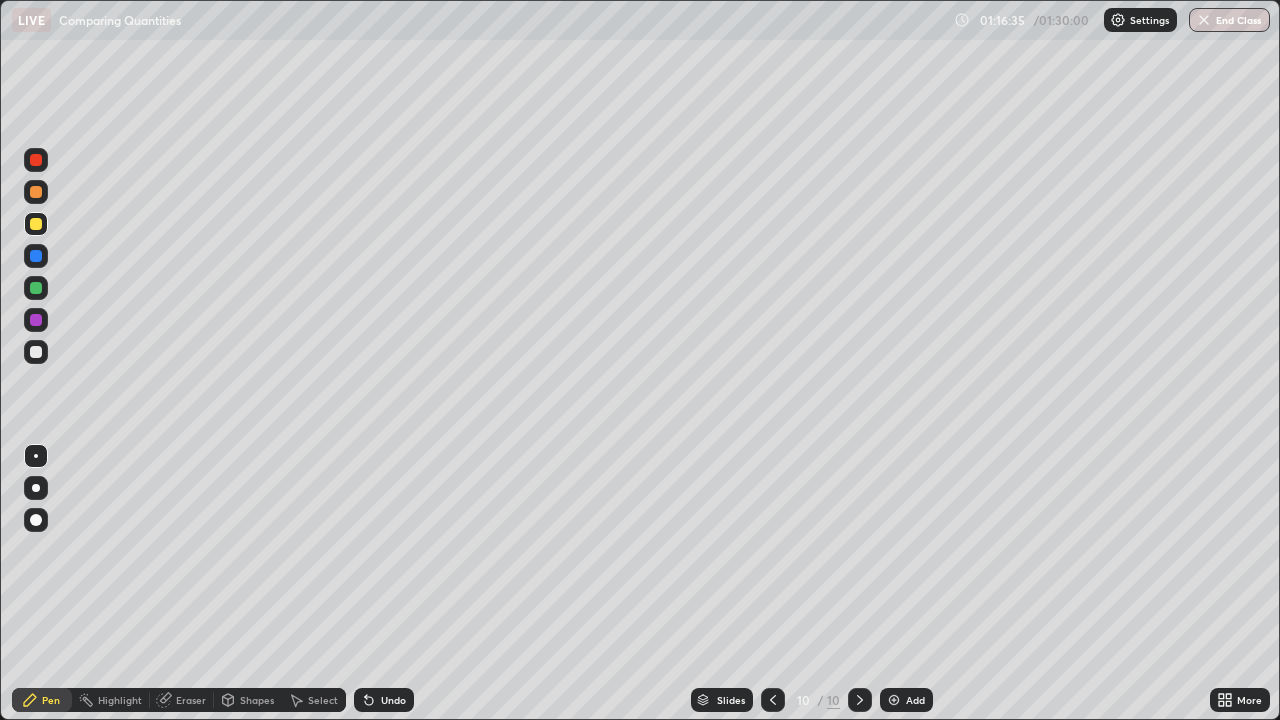 click at bounding box center (36, 352) 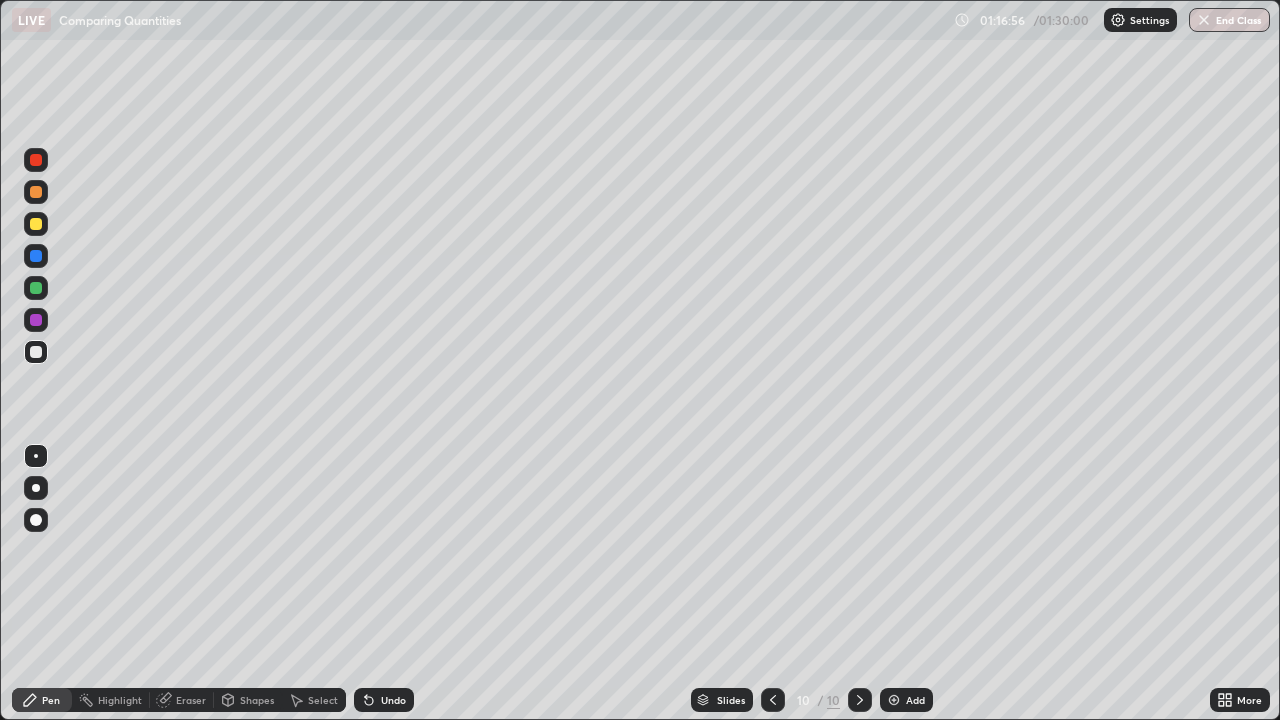 click at bounding box center (36, 320) 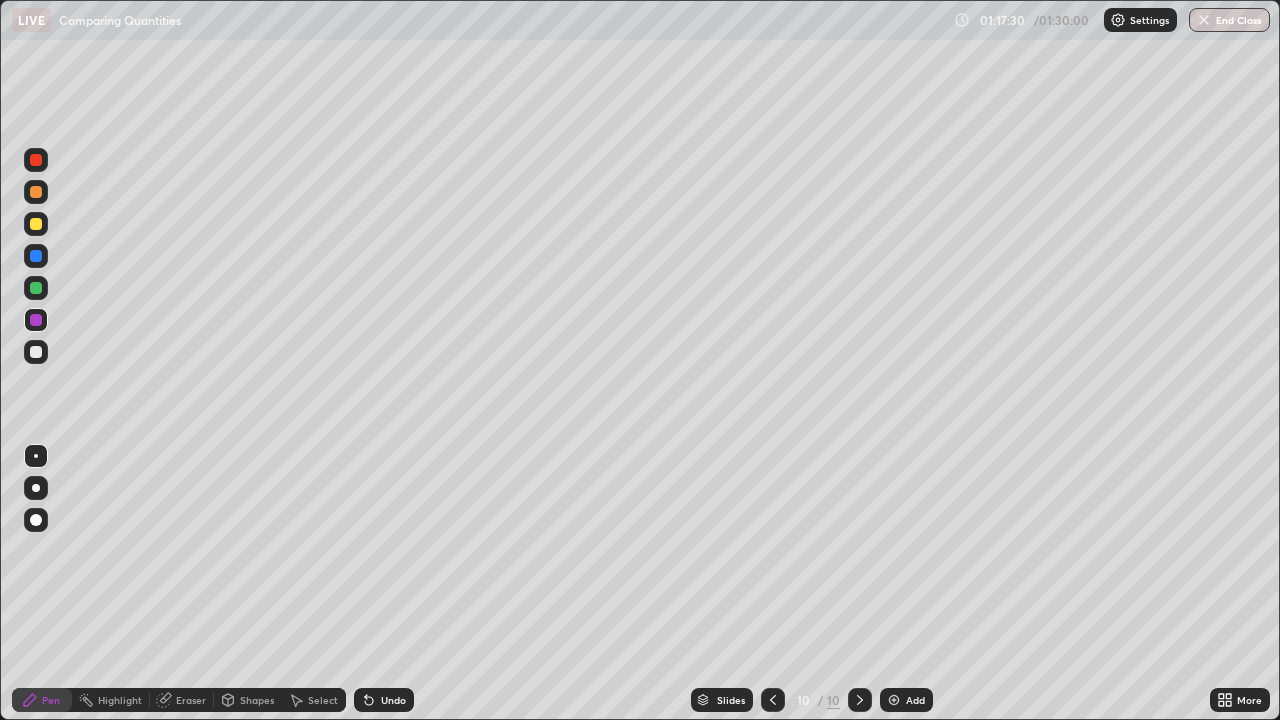 click on "Eraser" at bounding box center [191, 700] 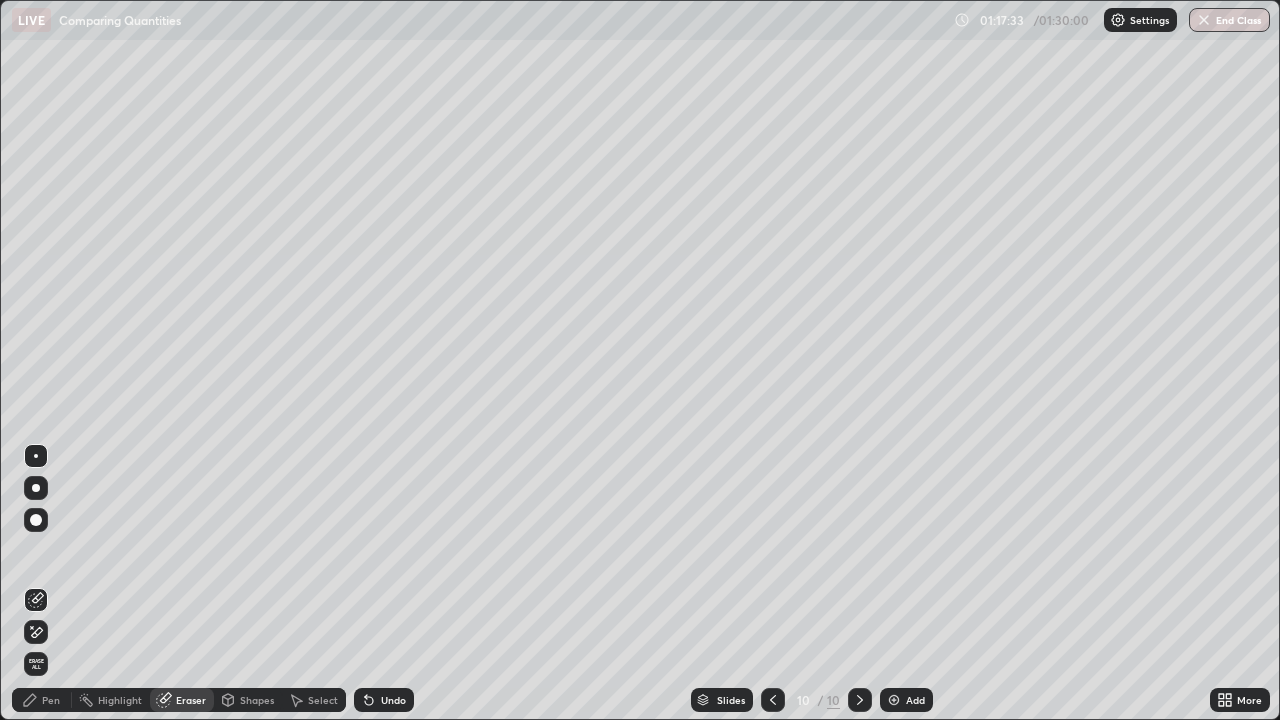 click on "Pen" at bounding box center (51, 700) 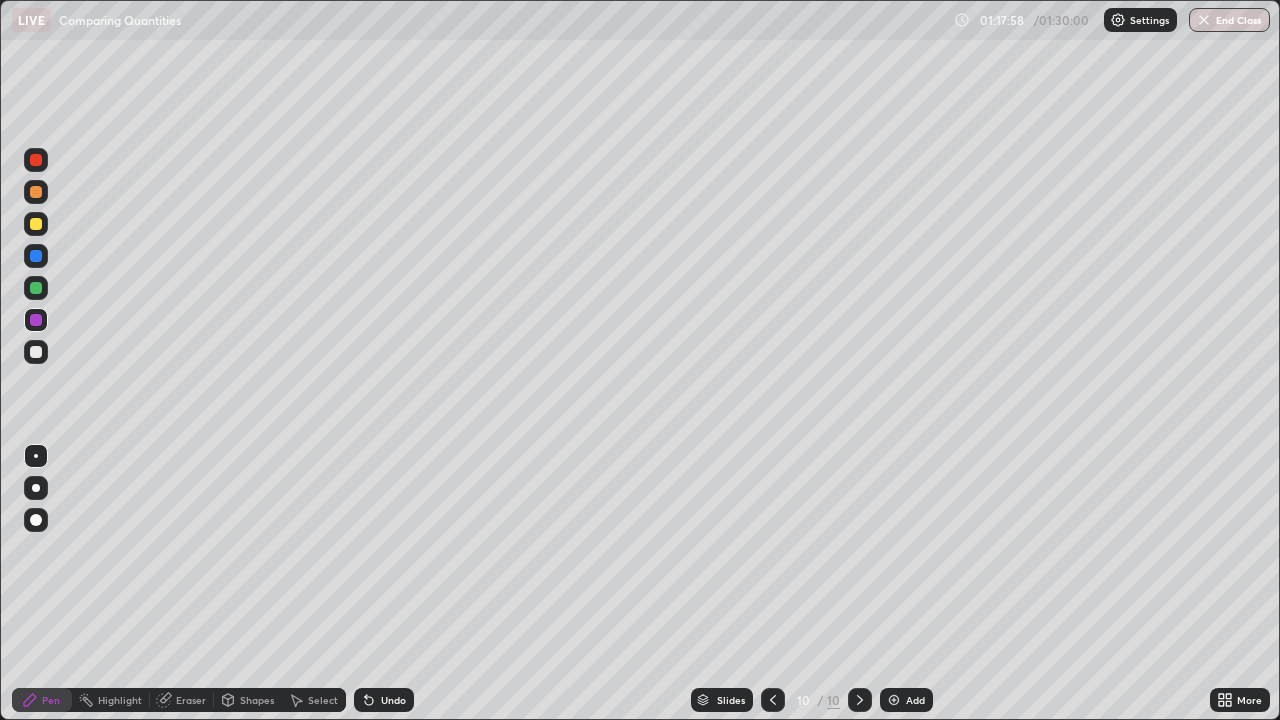 click at bounding box center (36, 352) 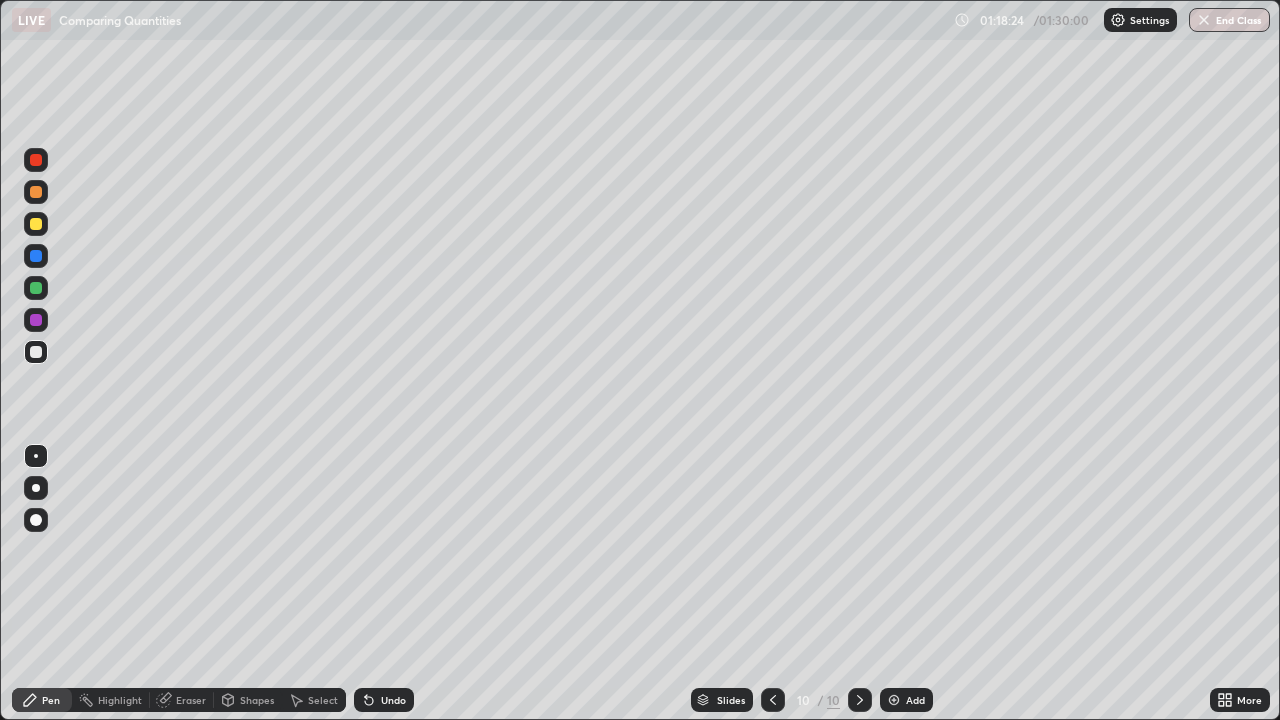 click on "Eraser" at bounding box center [191, 700] 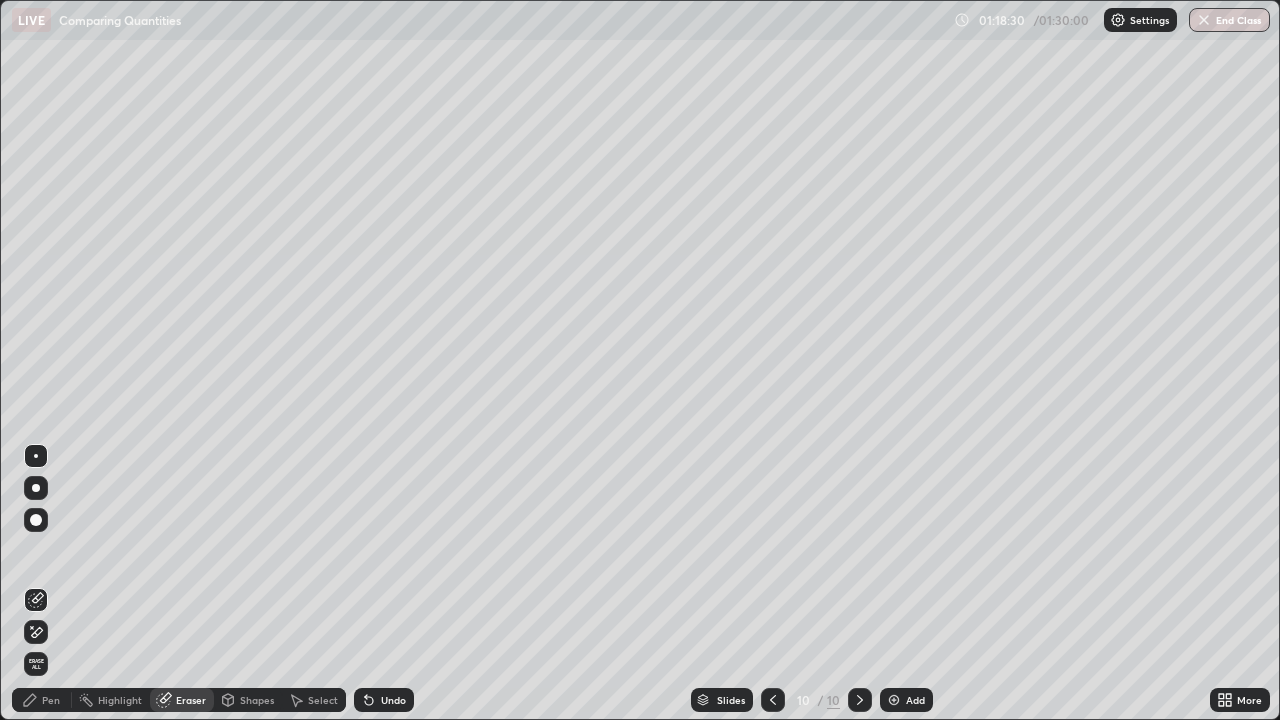 click on "Pen" at bounding box center (51, 700) 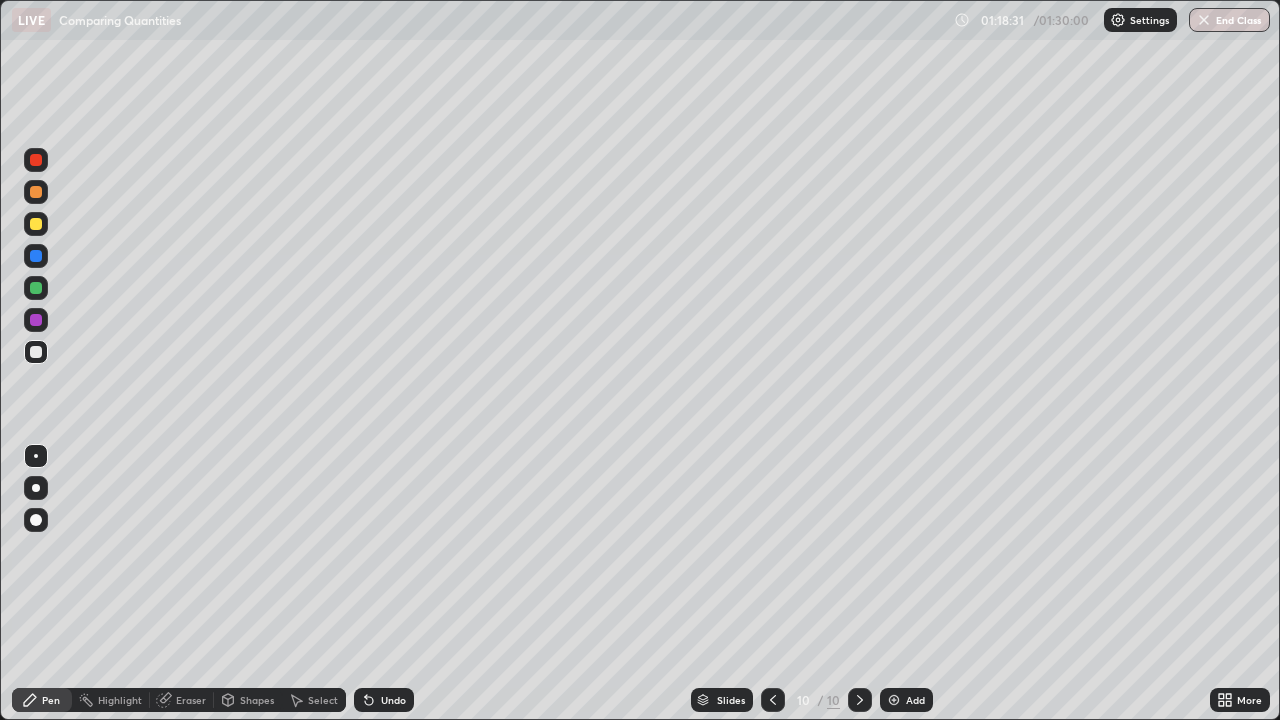 click at bounding box center [36, 352] 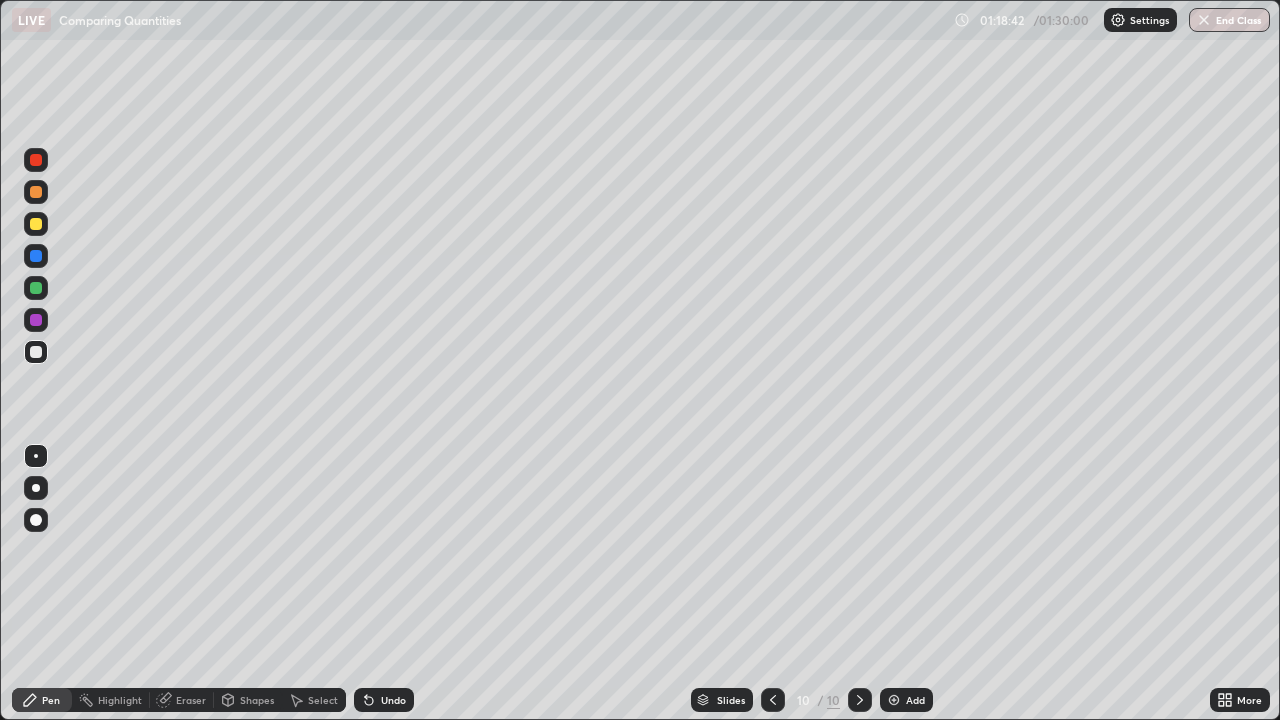 click on "Eraser" at bounding box center [191, 700] 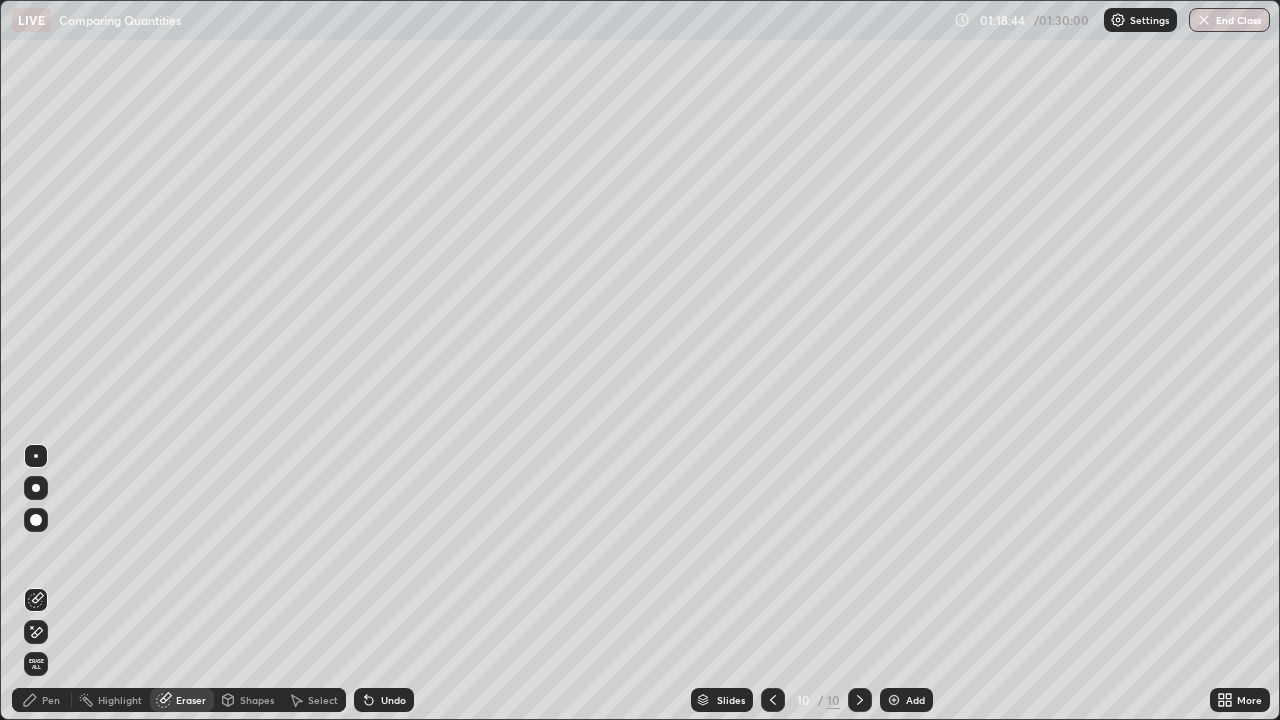 click on "Pen" at bounding box center (51, 700) 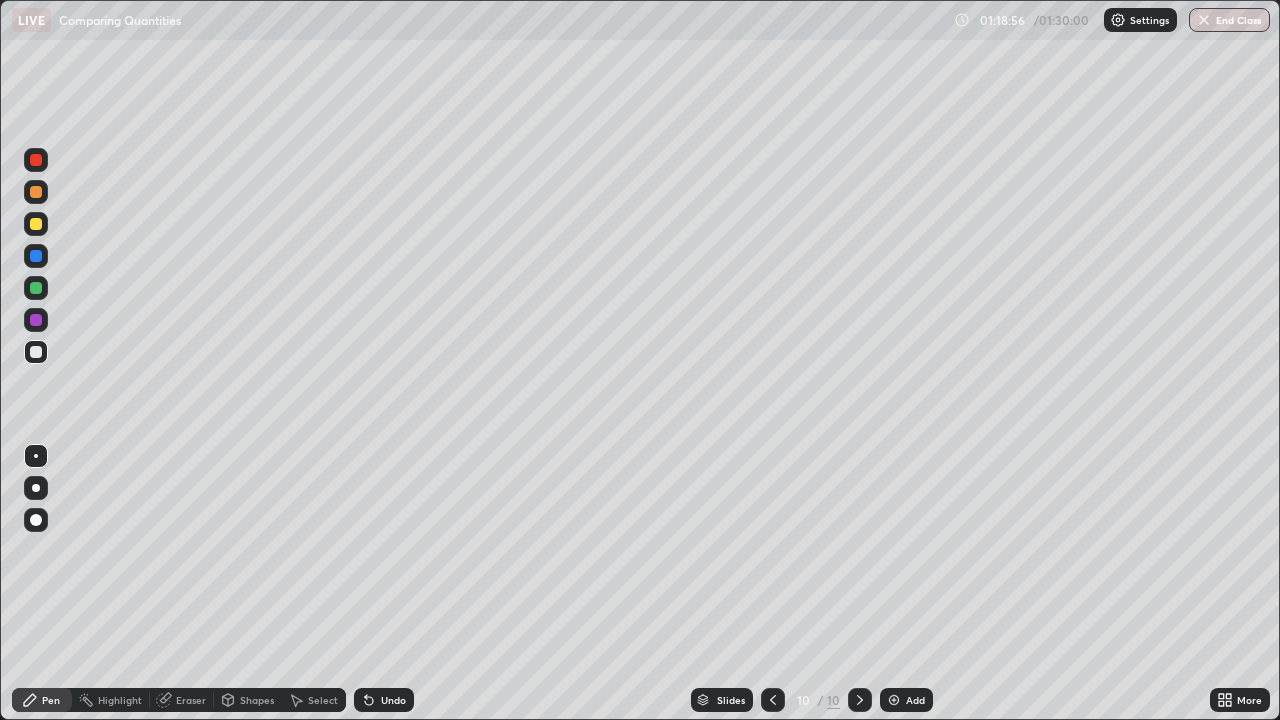 click on "Eraser" at bounding box center (191, 700) 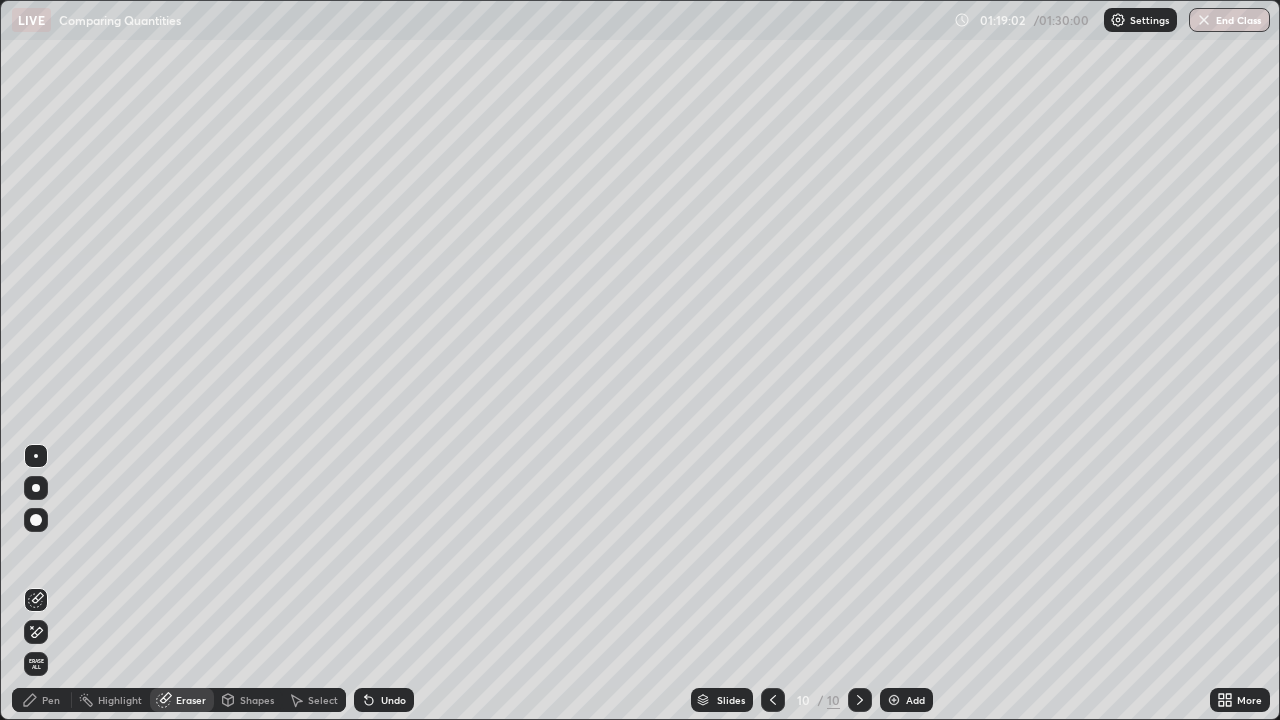 click 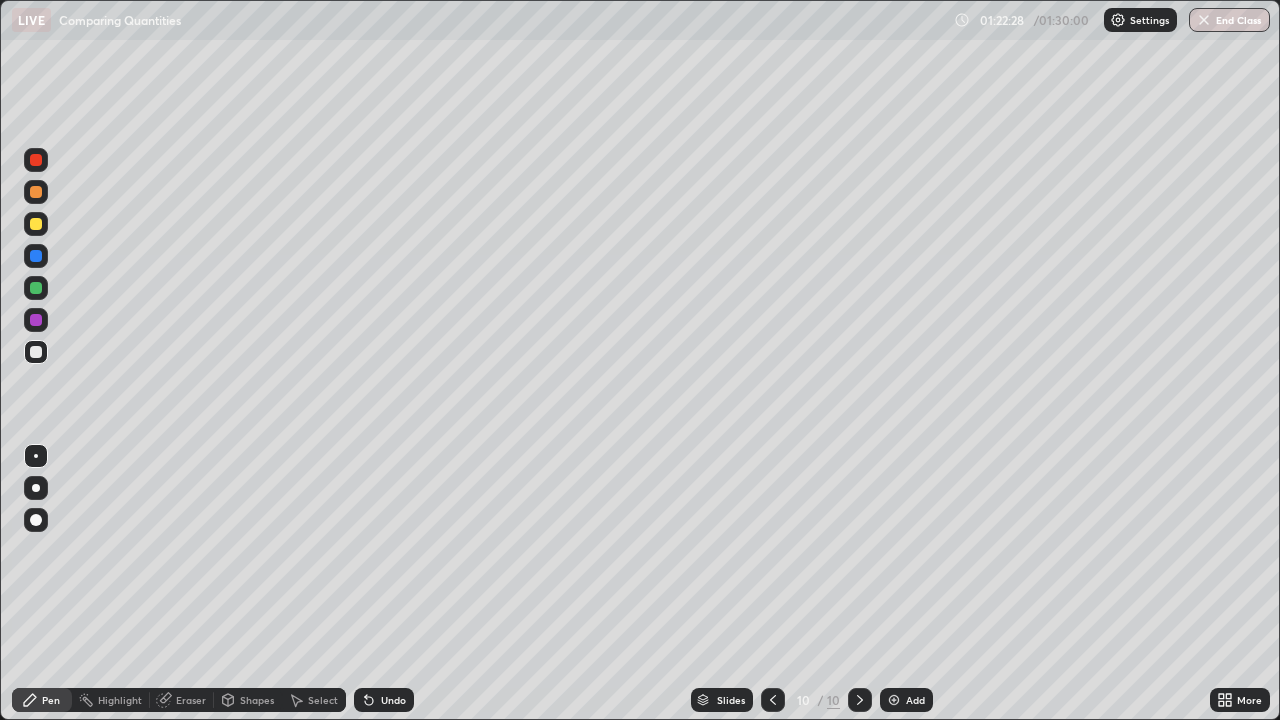 click at bounding box center (1204, 20) 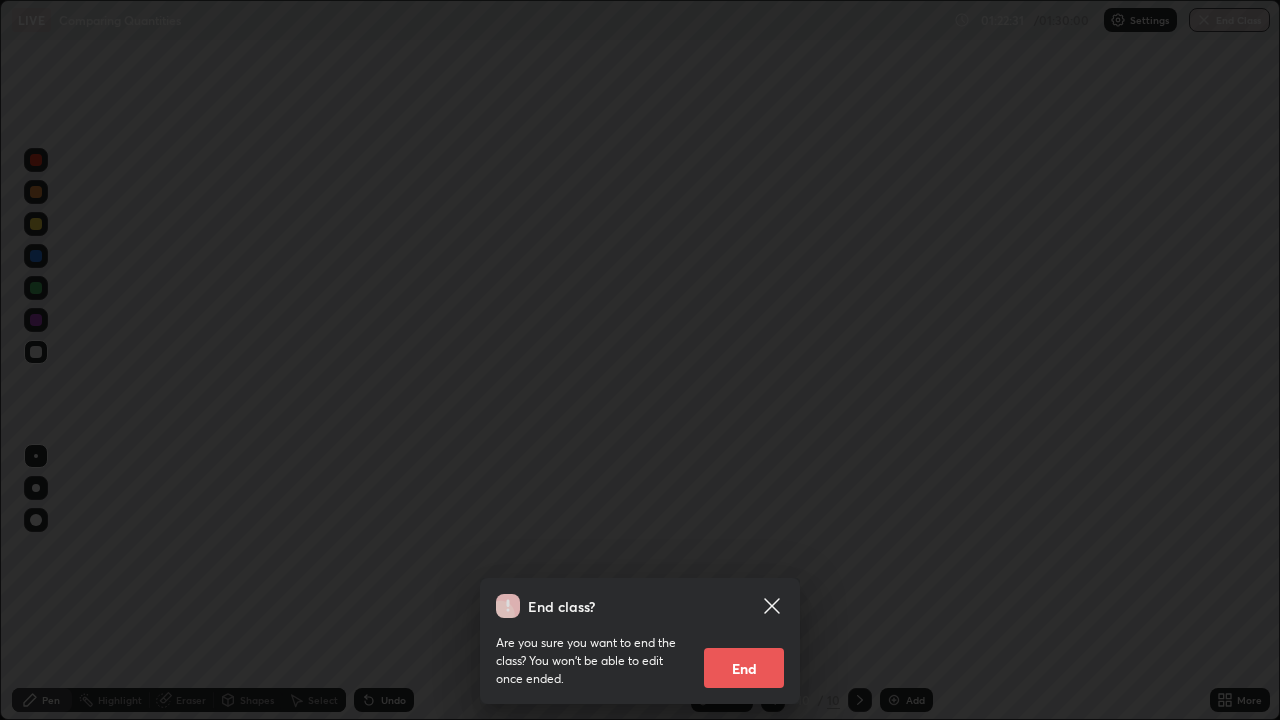 click on "End" at bounding box center [744, 668] 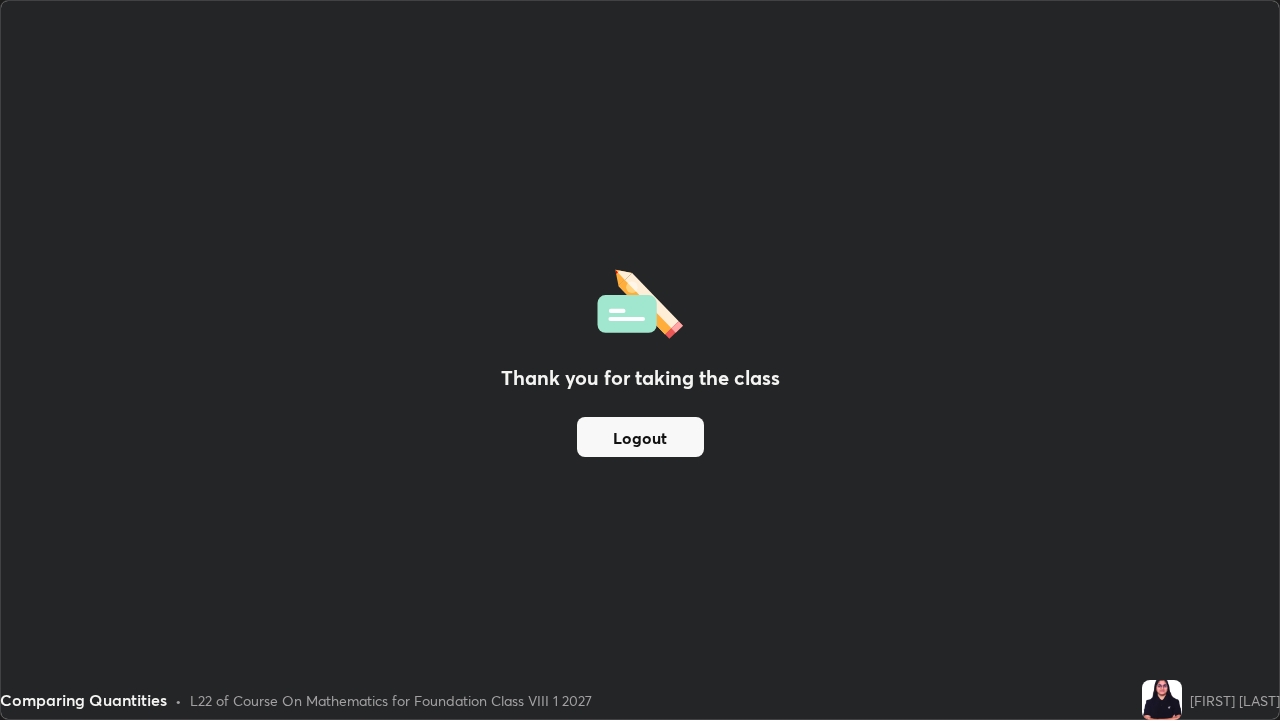 click on "Logout" at bounding box center [640, 437] 